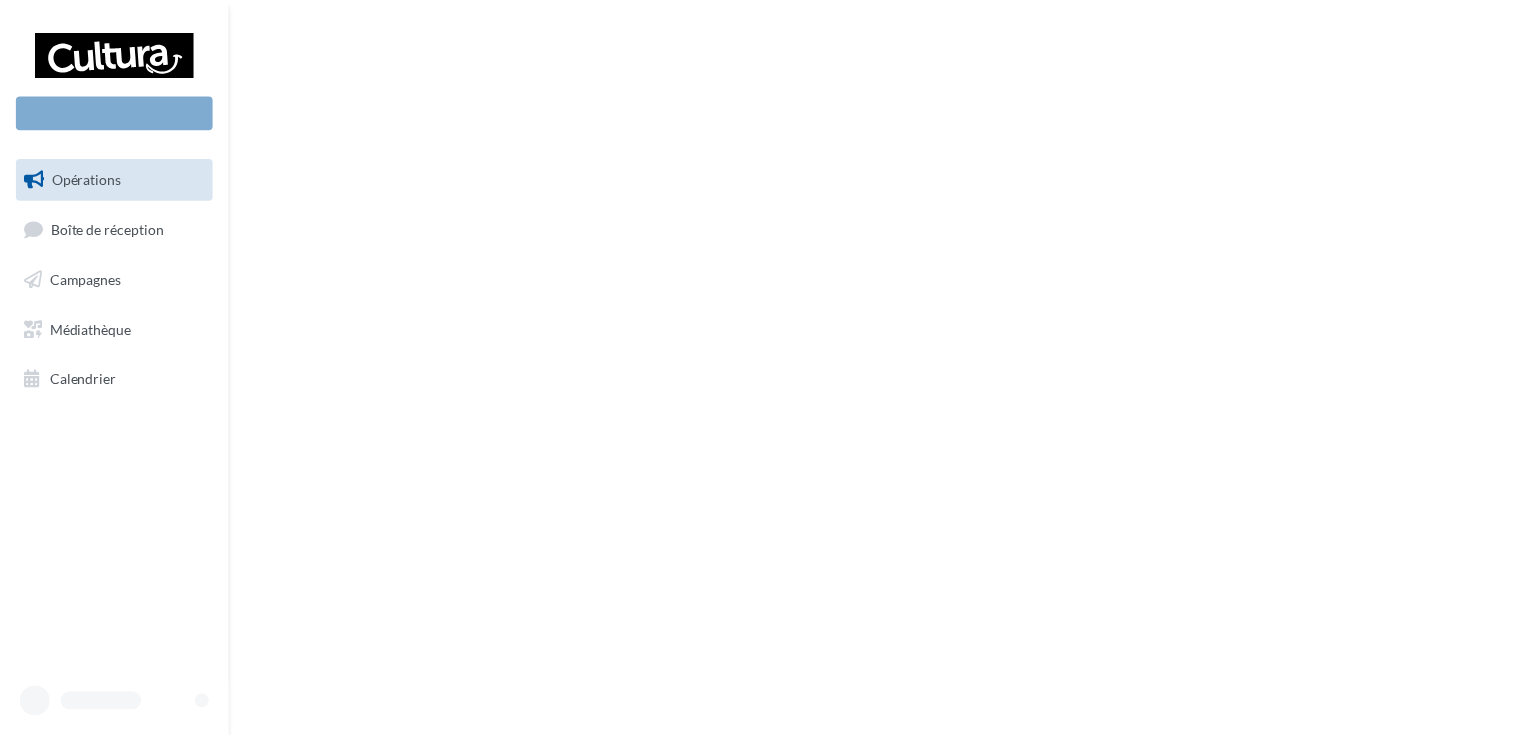 scroll, scrollTop: 0, scrollLeft: 0, axis: both 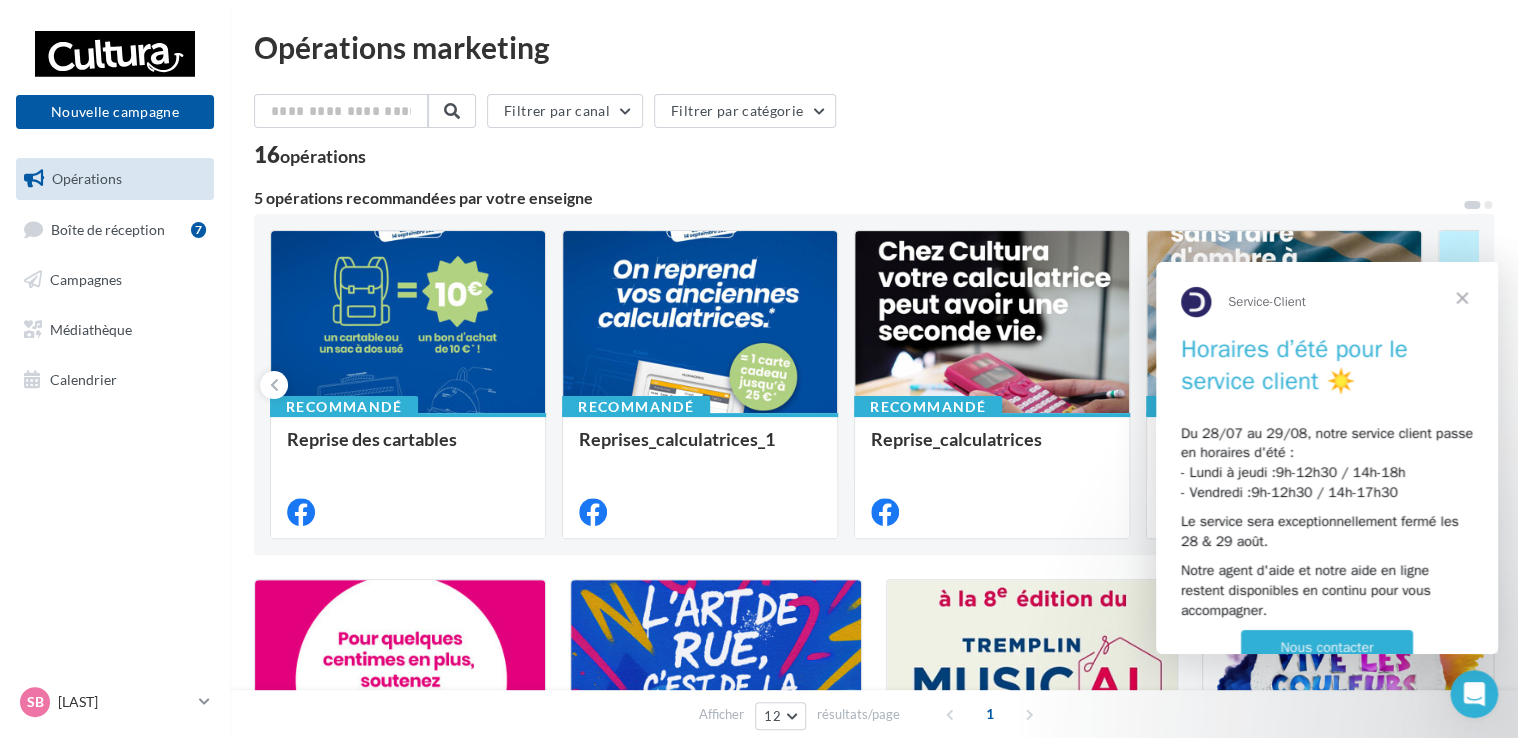 click at bounding box center [1462, 298] 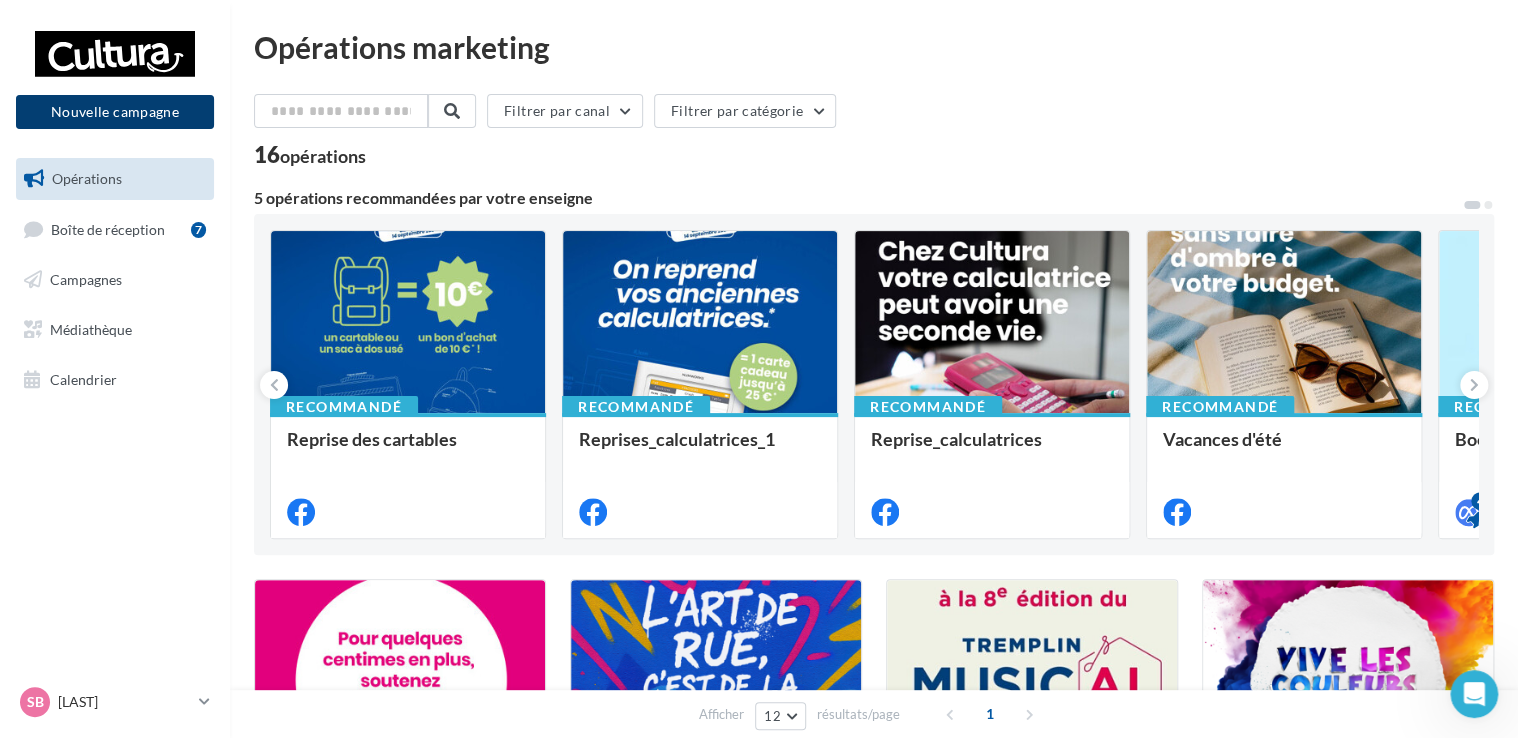 click on "Nouvelle campagne" at bounding box center (115, 112) 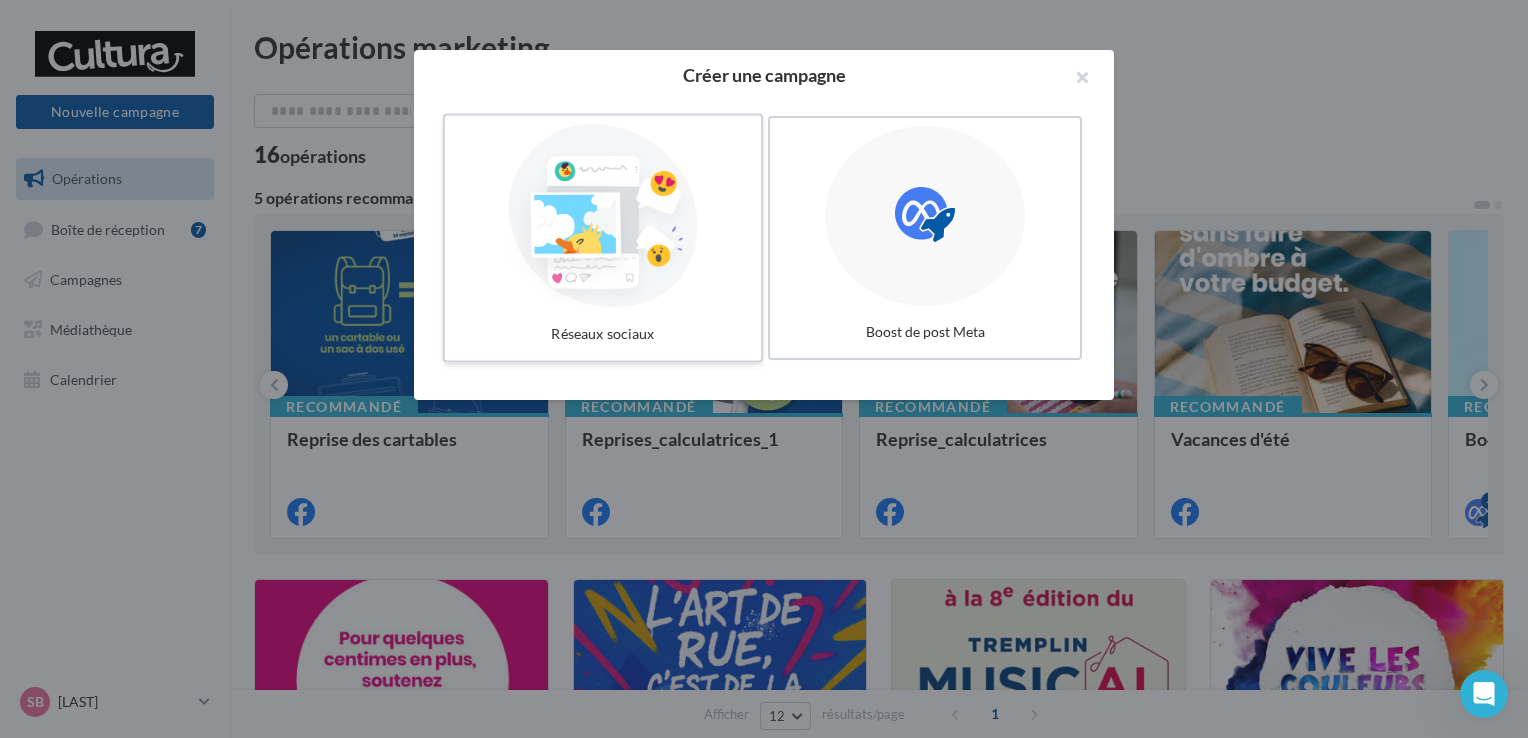 click at bounding box center [603, 216] 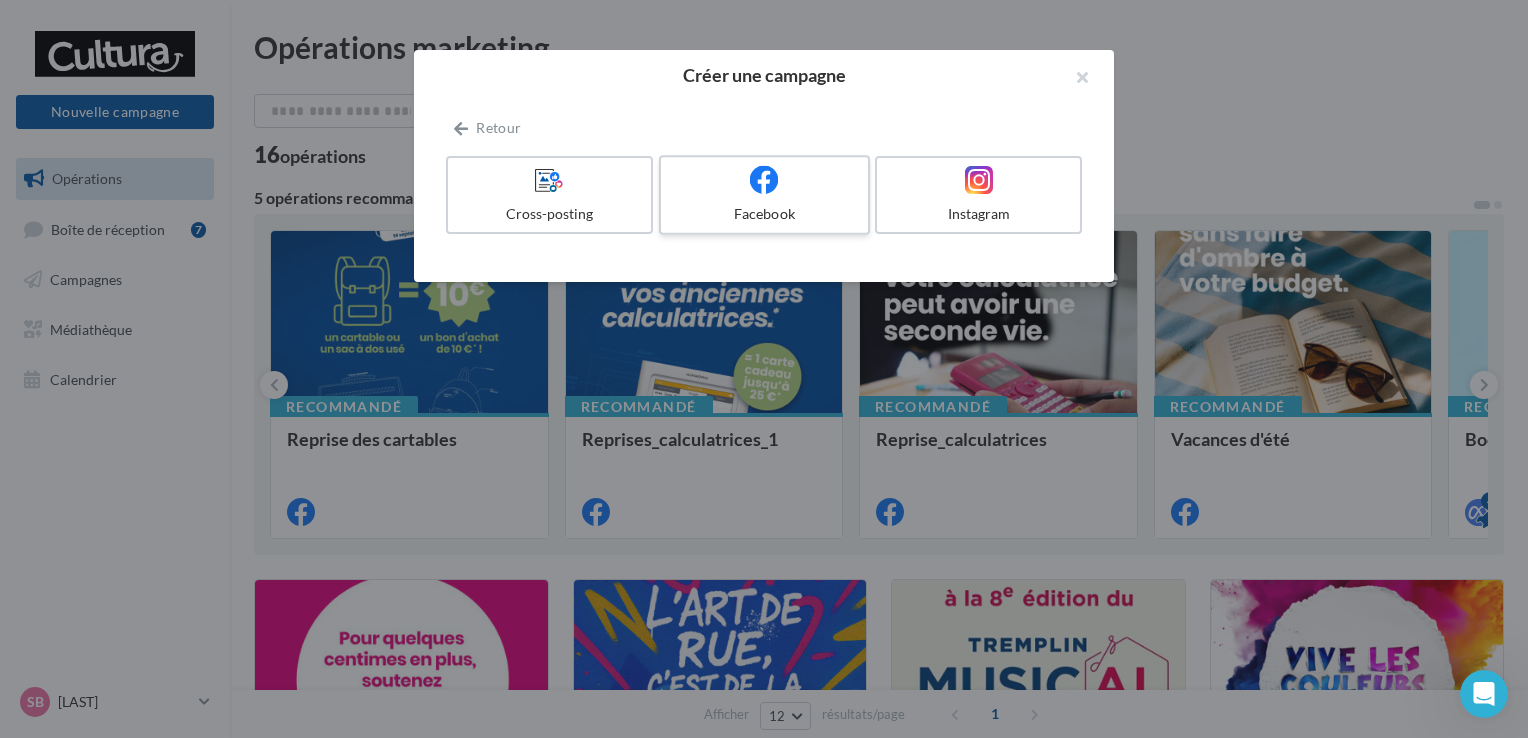 click at bounding box center (764, 180) 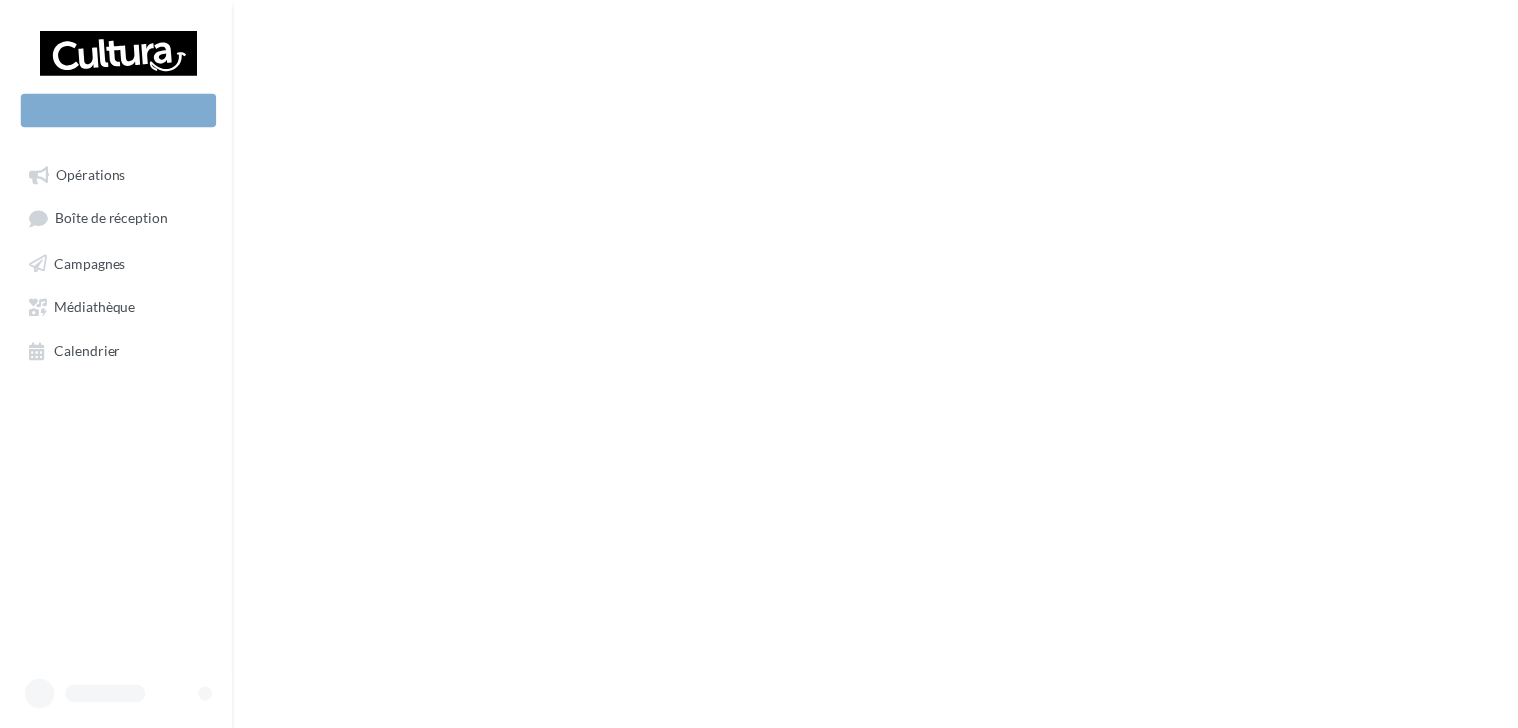 scroll, scrollTop: 0, scrollLeft: 0, axis: both 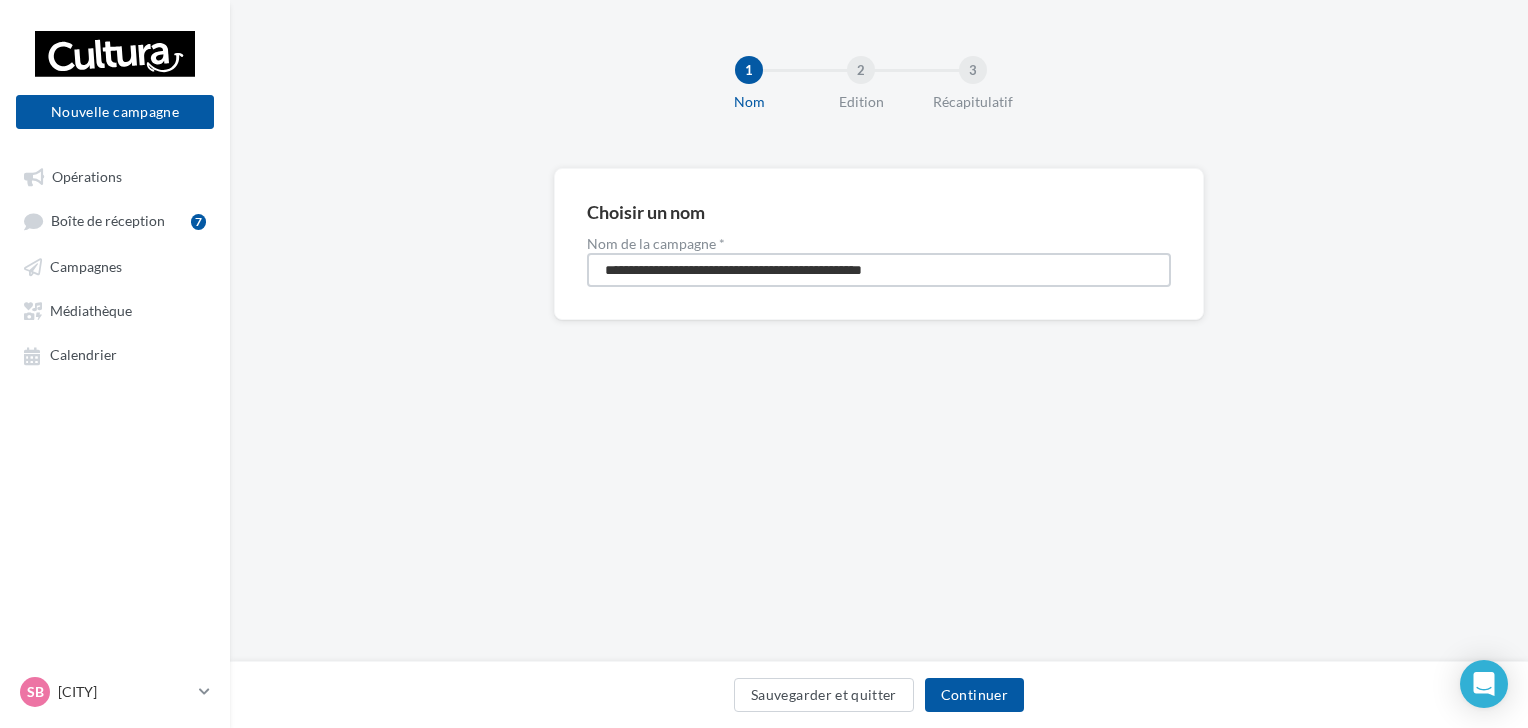 click on "**********" at bounding box center (879, 270) 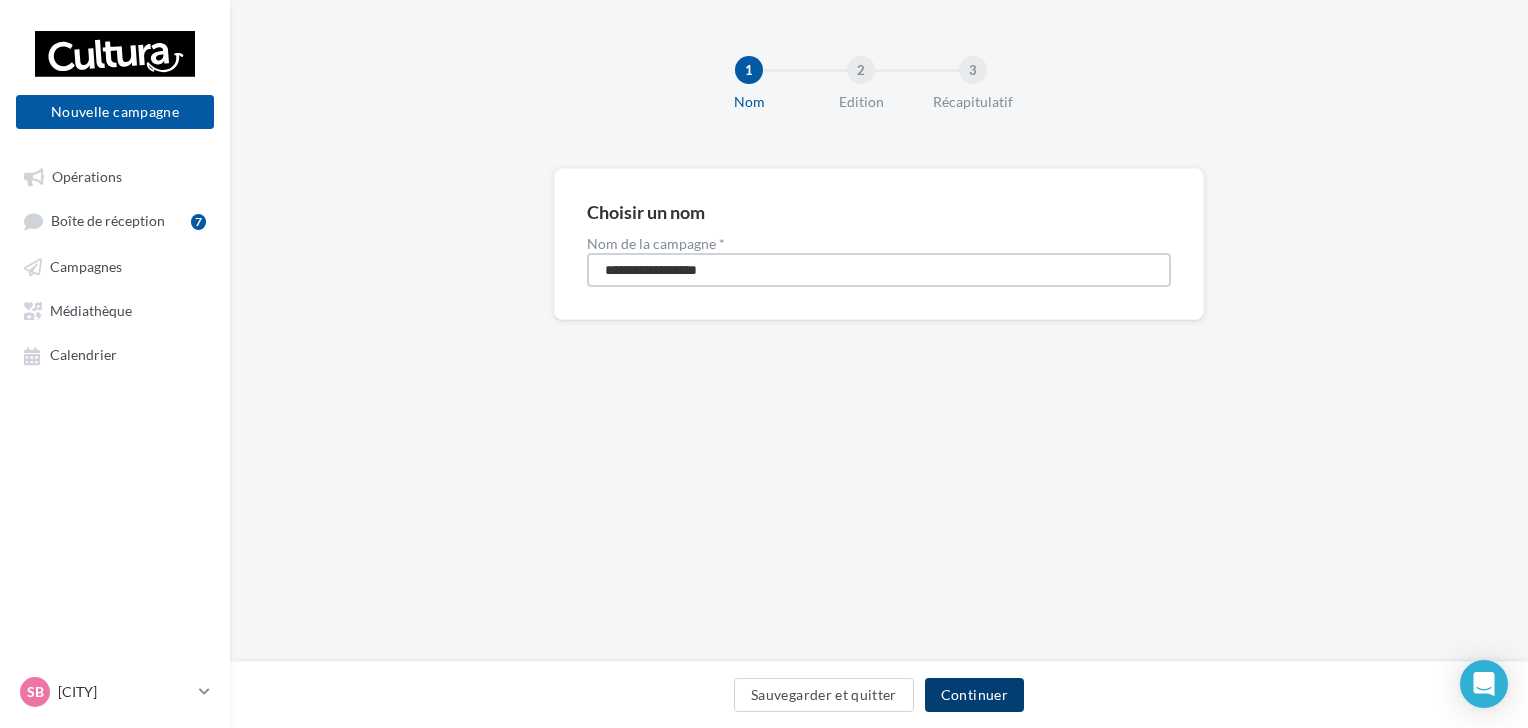 type on "**********" 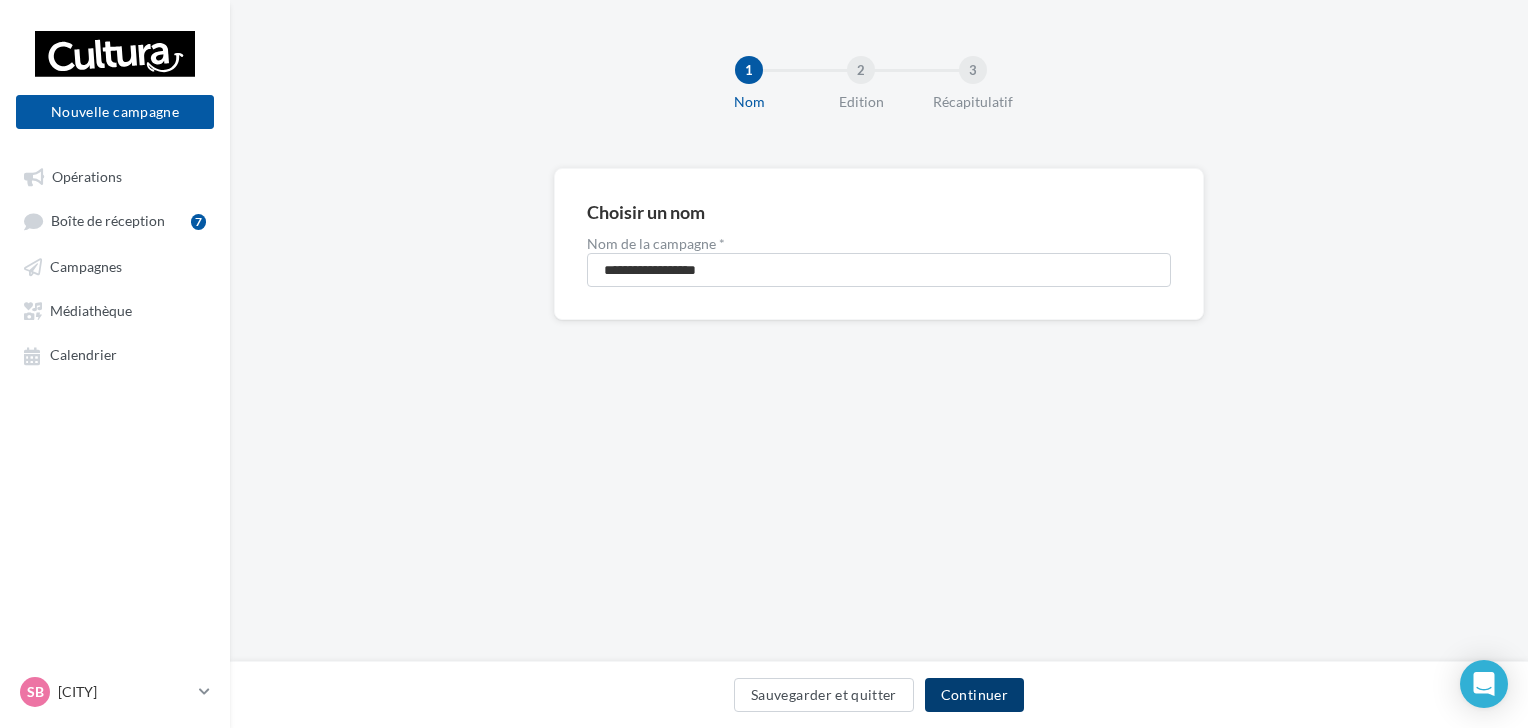 click on "Continuer" at bounding box center (974, 695) 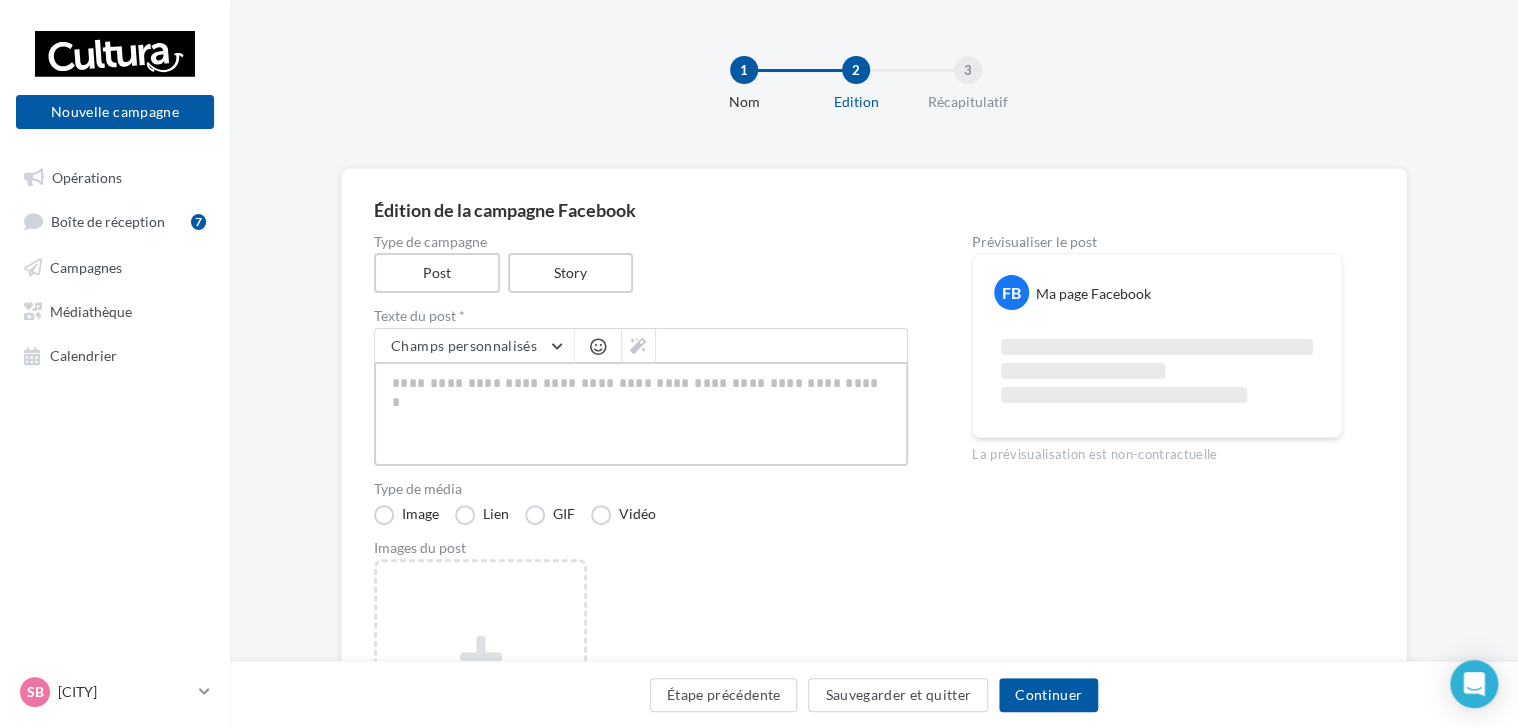 click at bounding box center [641, 414] 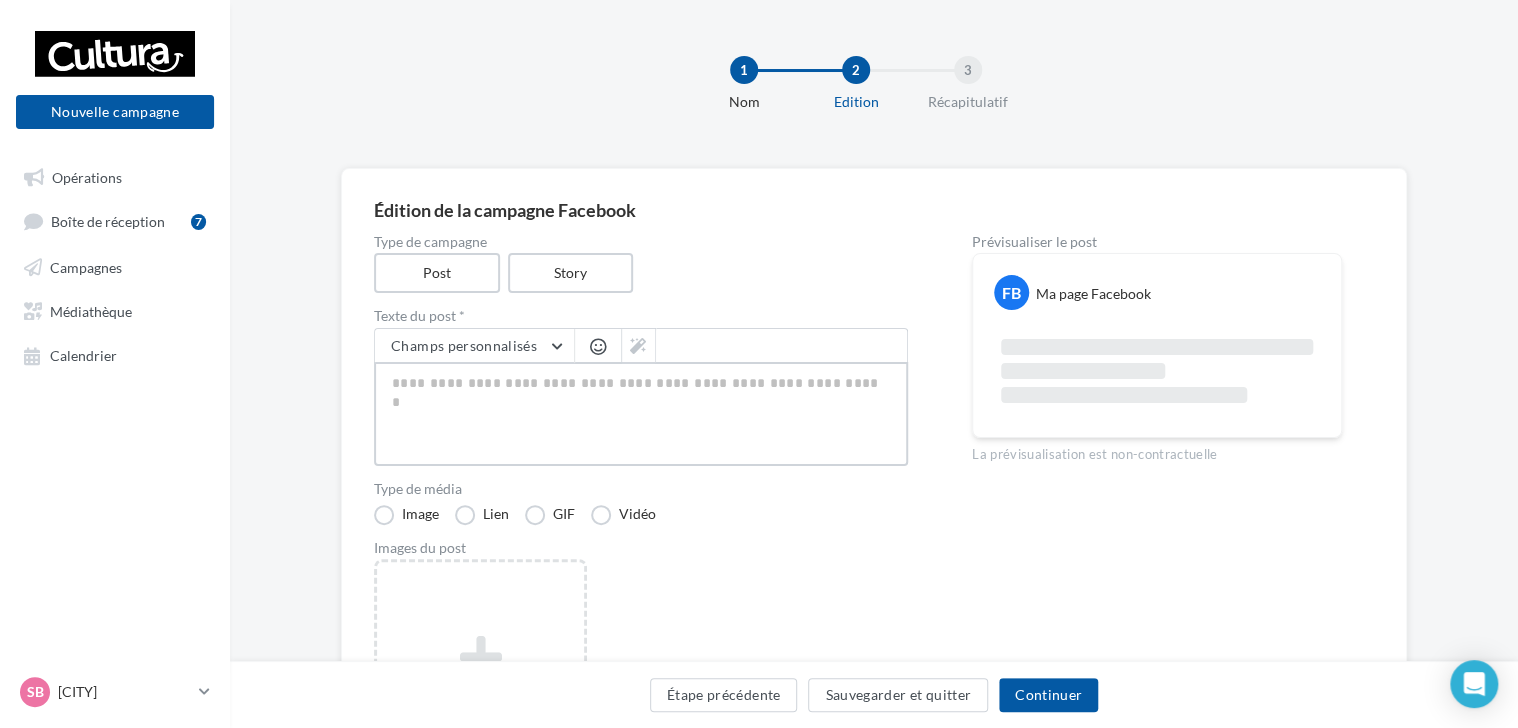 type on "*" 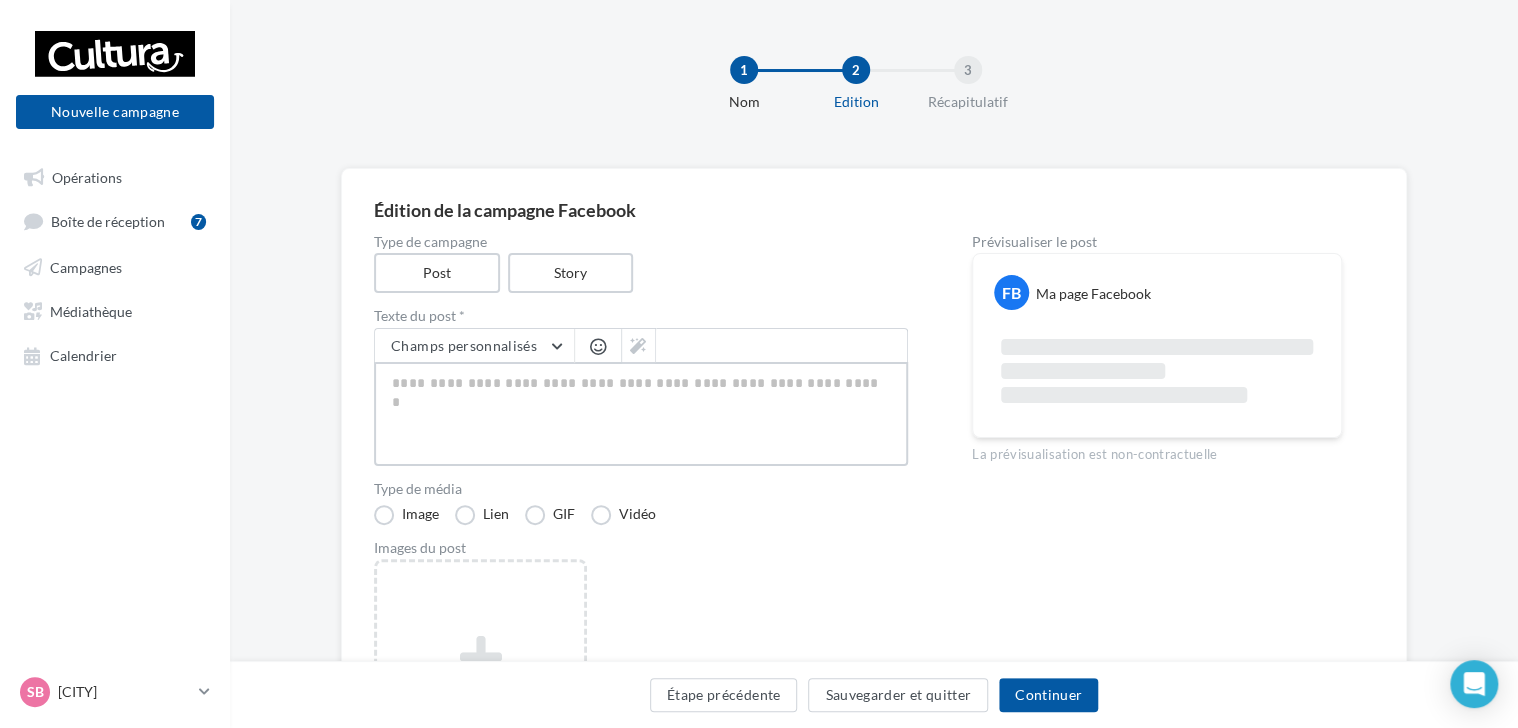 type on "*" 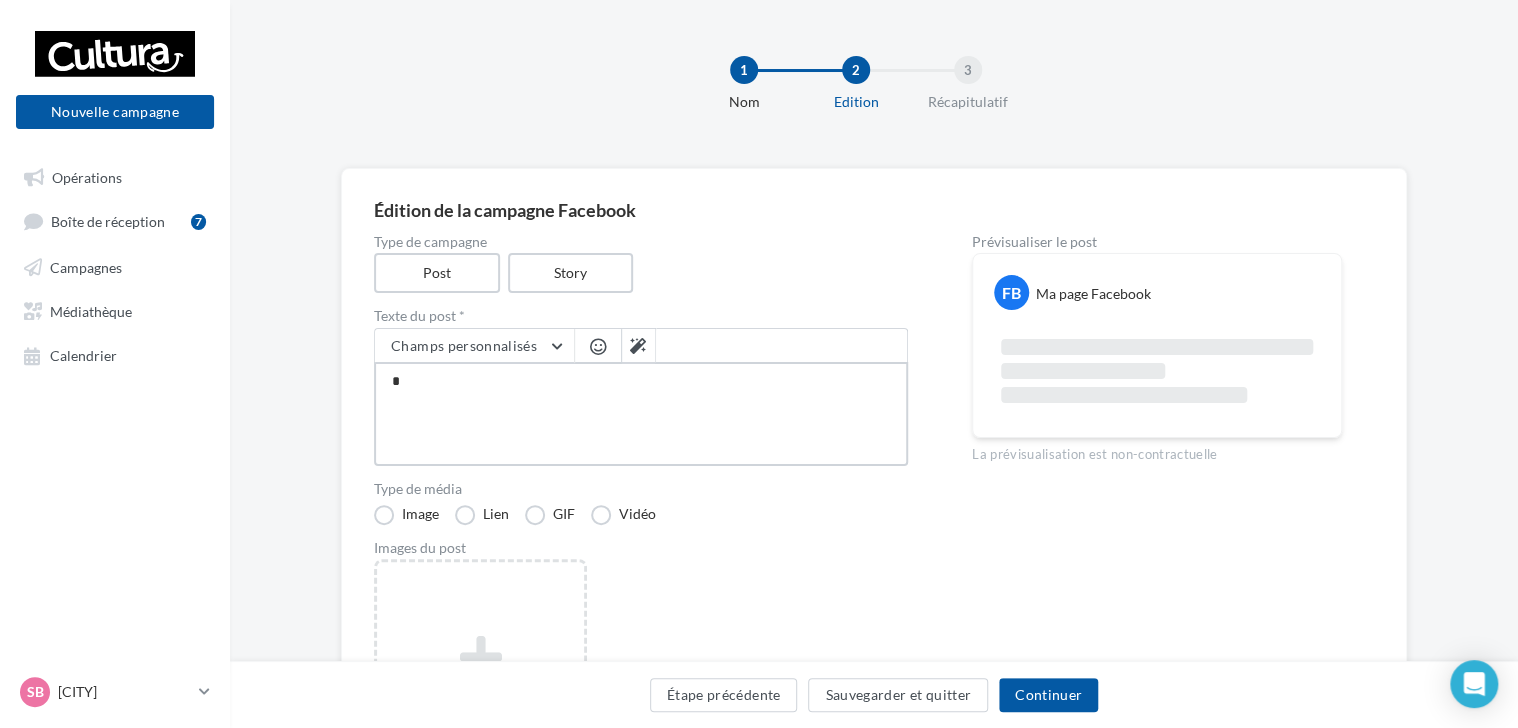 type on "**" 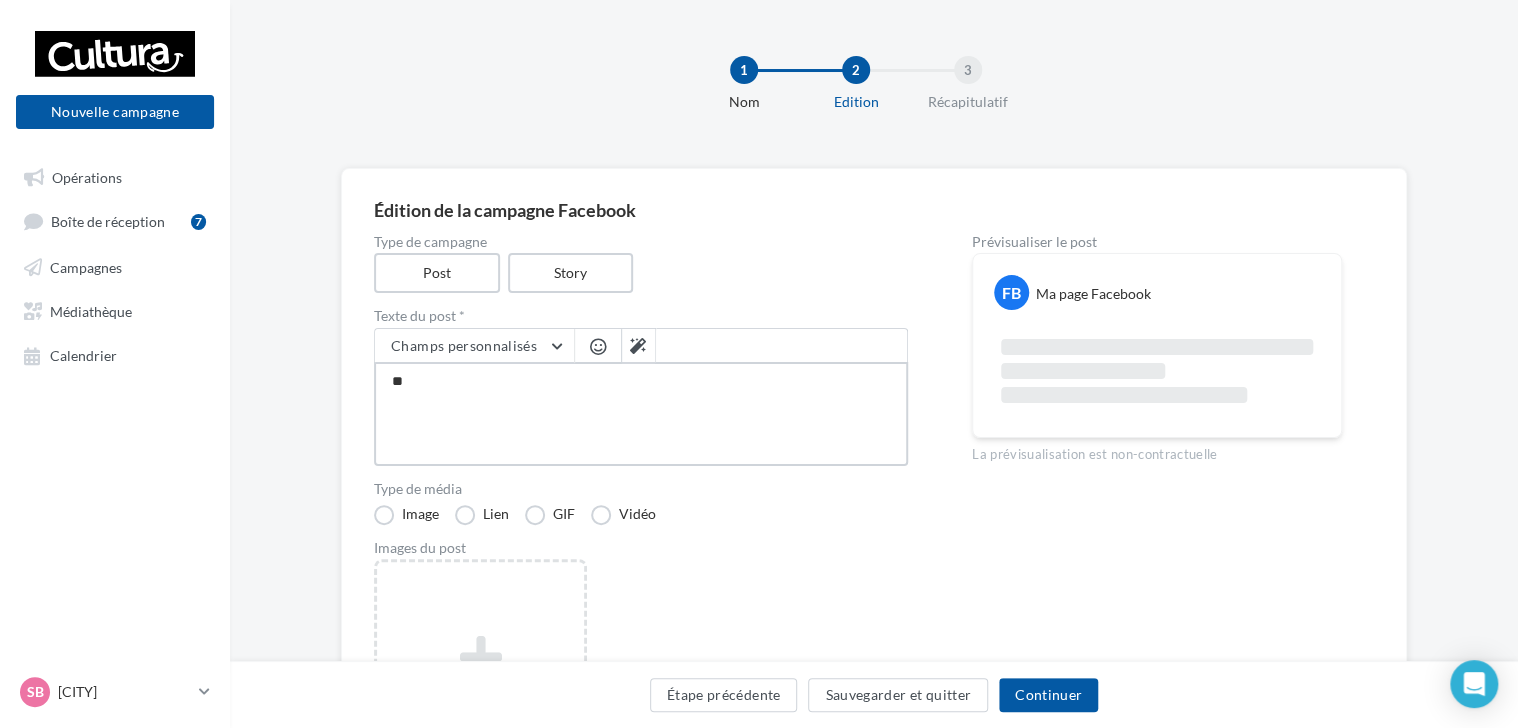 type on "***" 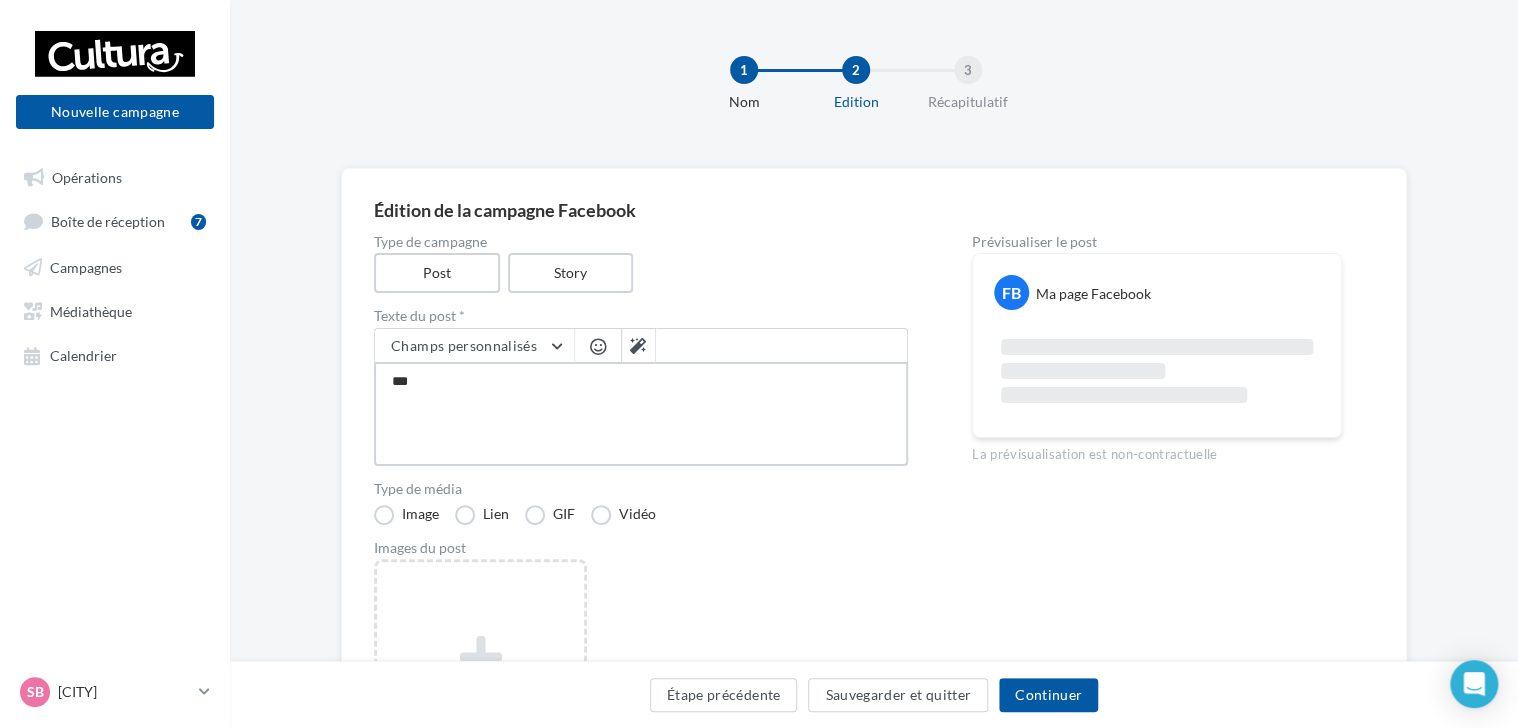 type on "***" 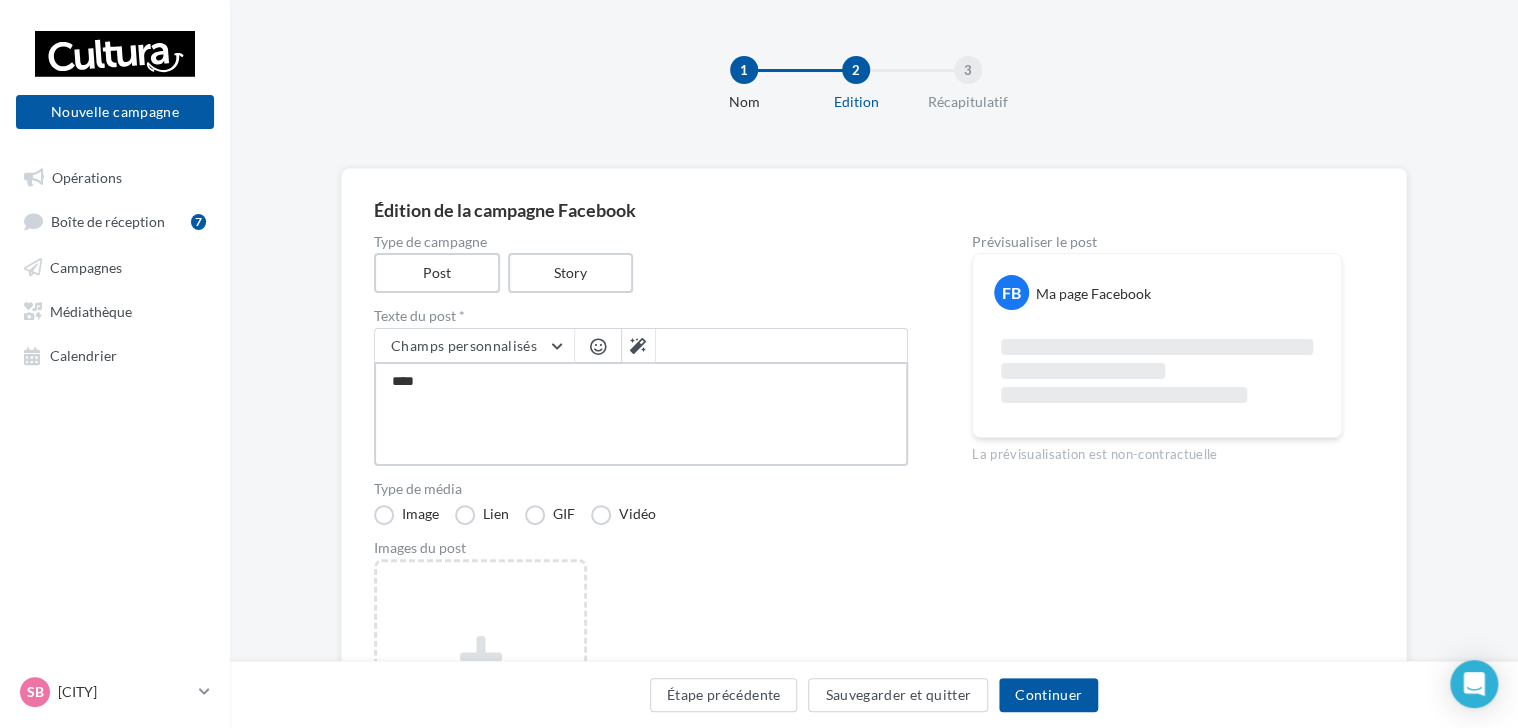 type on "*****" 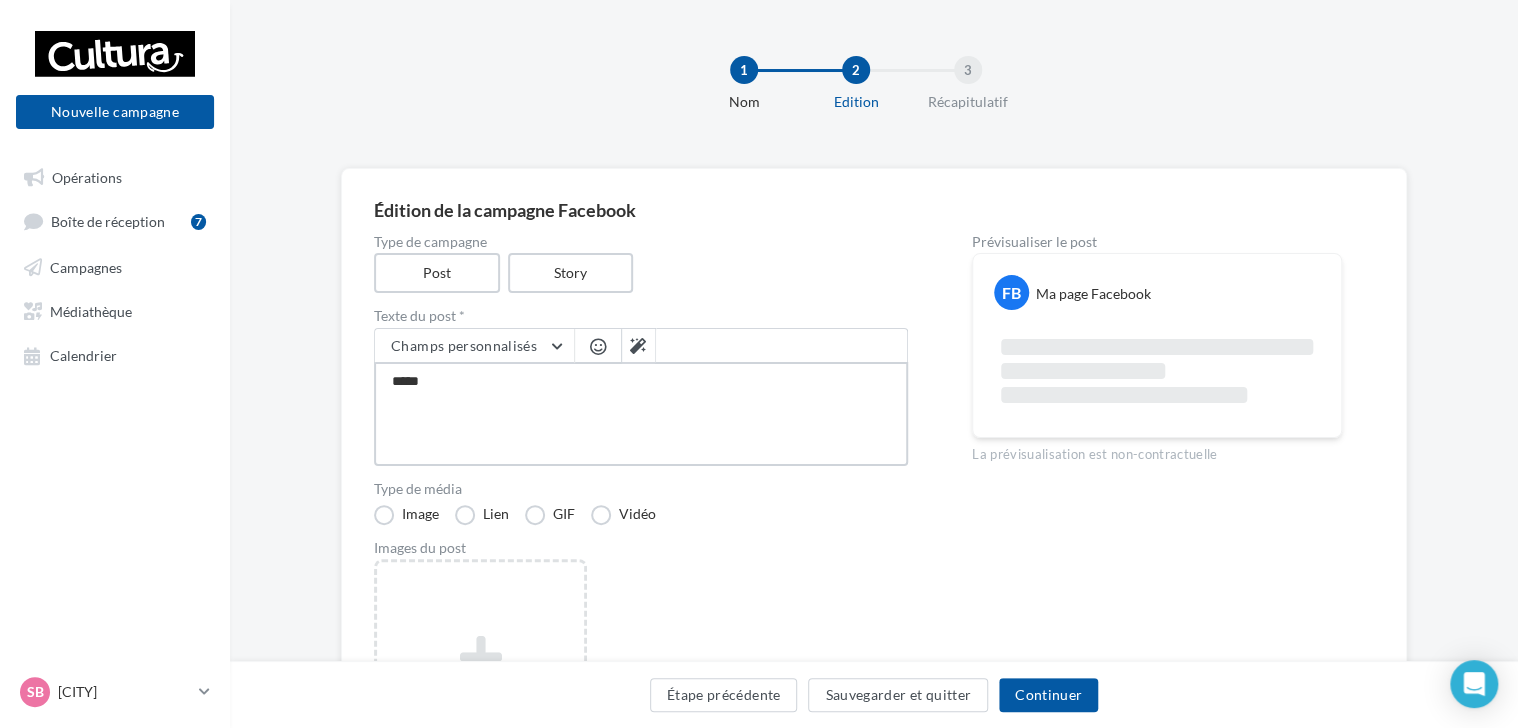 type on "******" 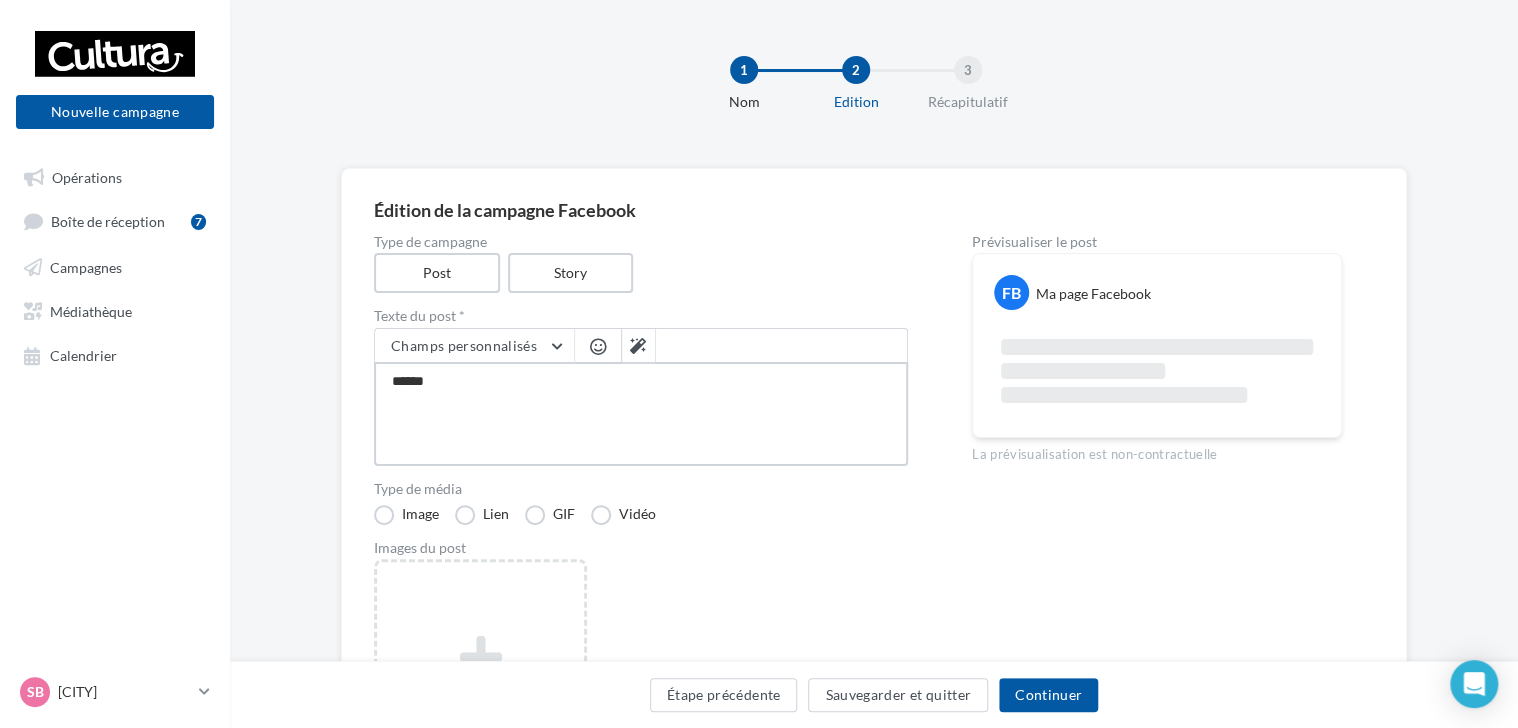 type on "******" 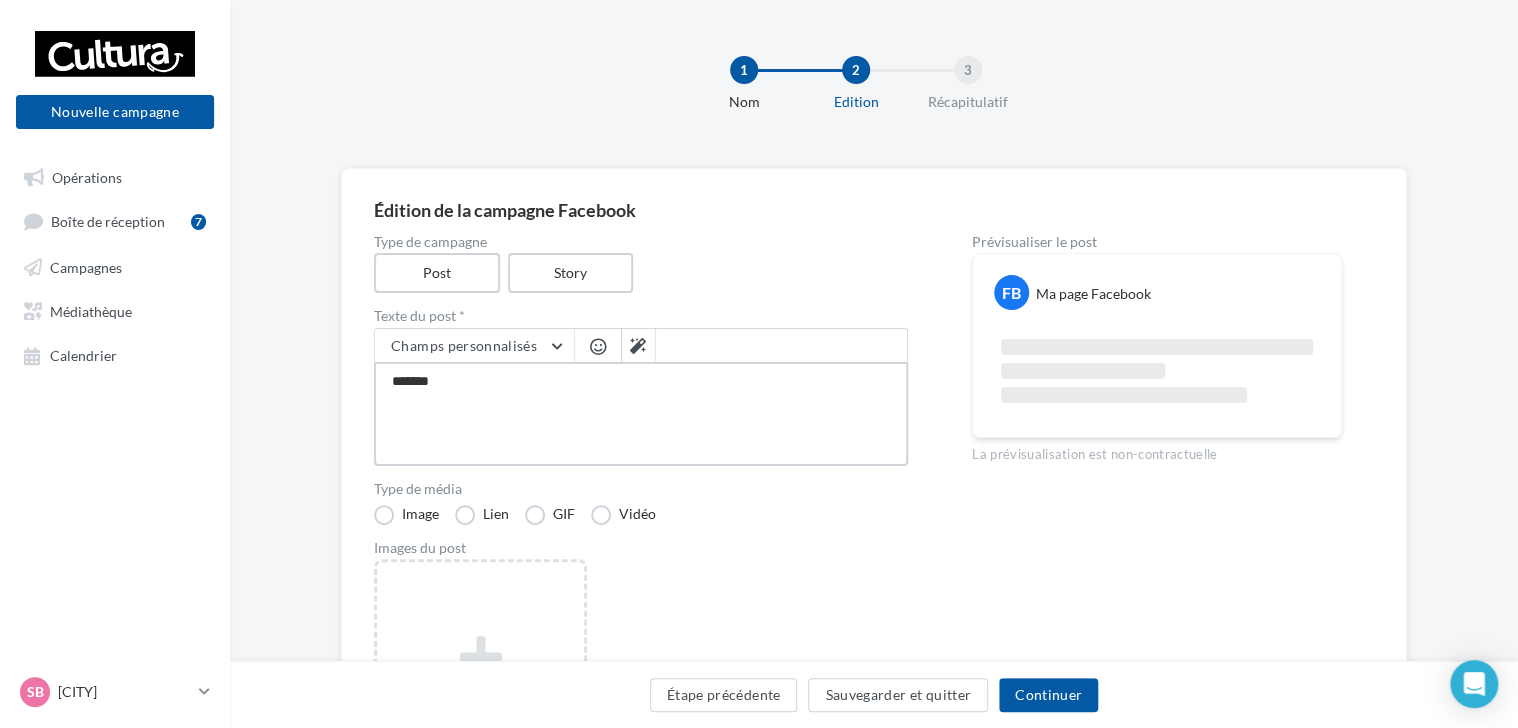 type on "********" 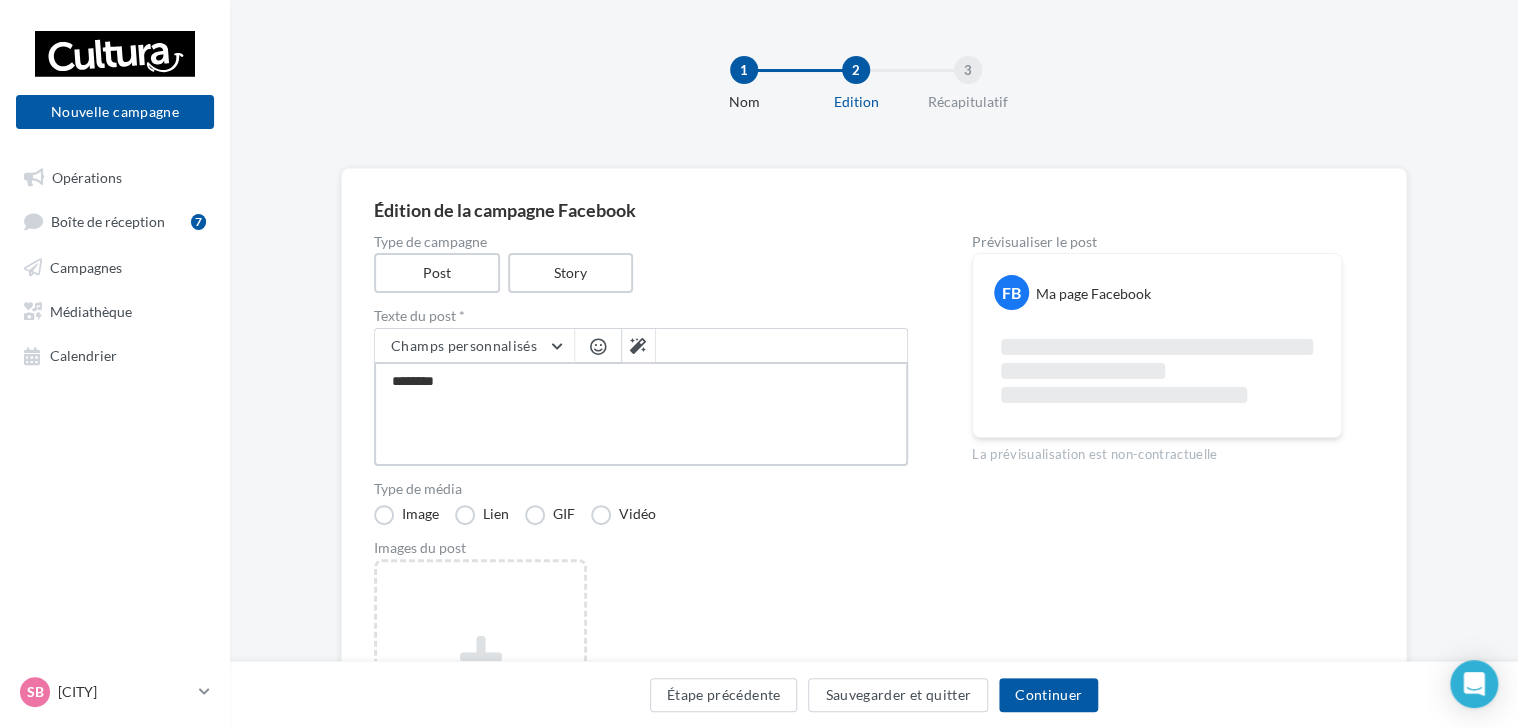 type on "*********" 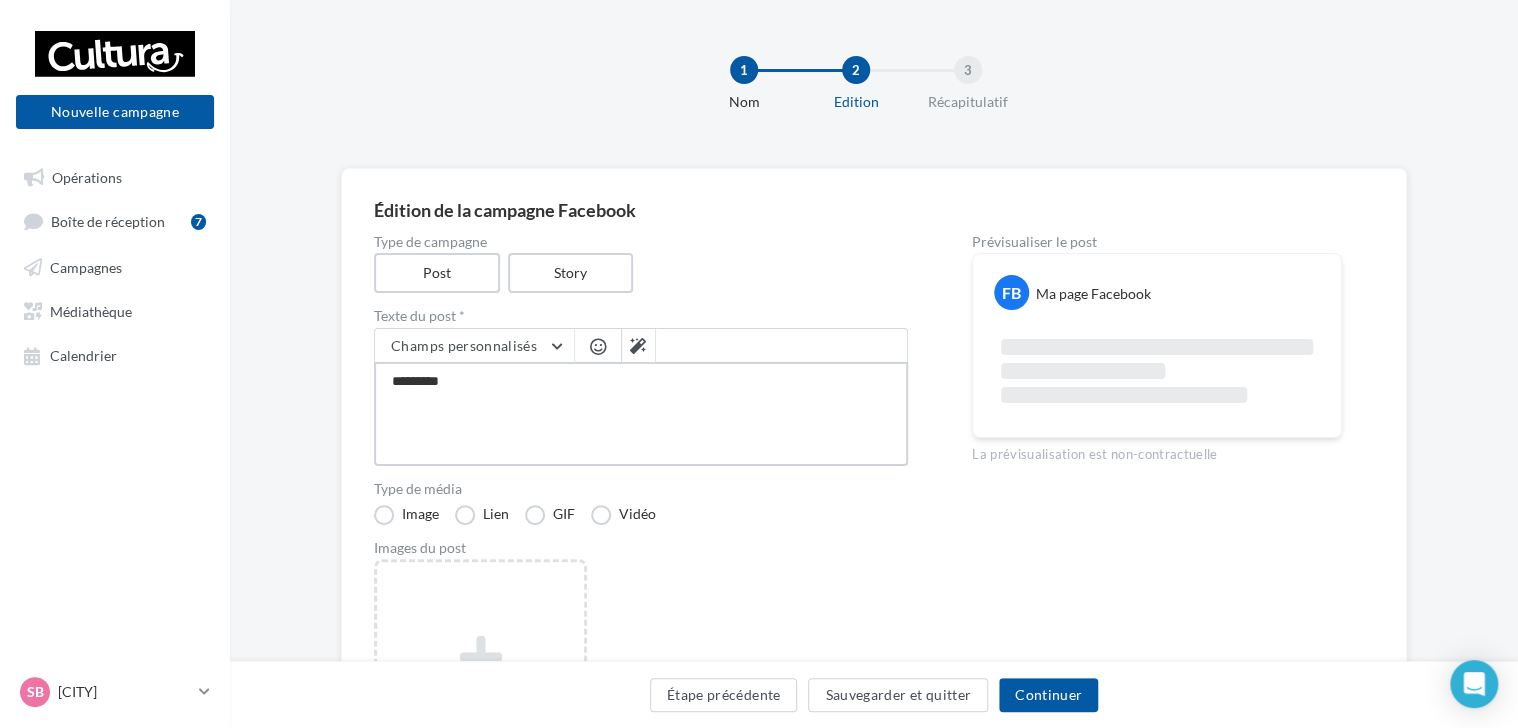 type on "**********" 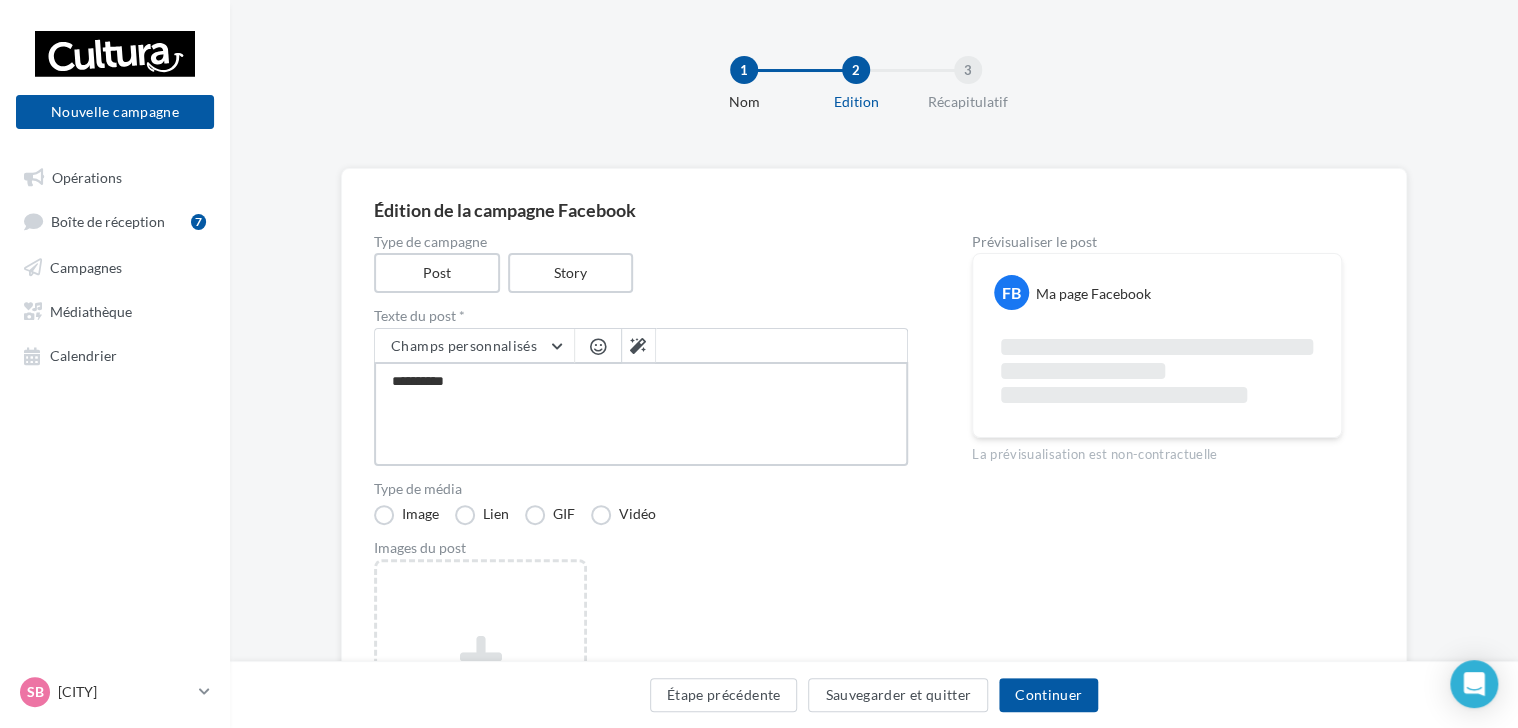 type on "**********" 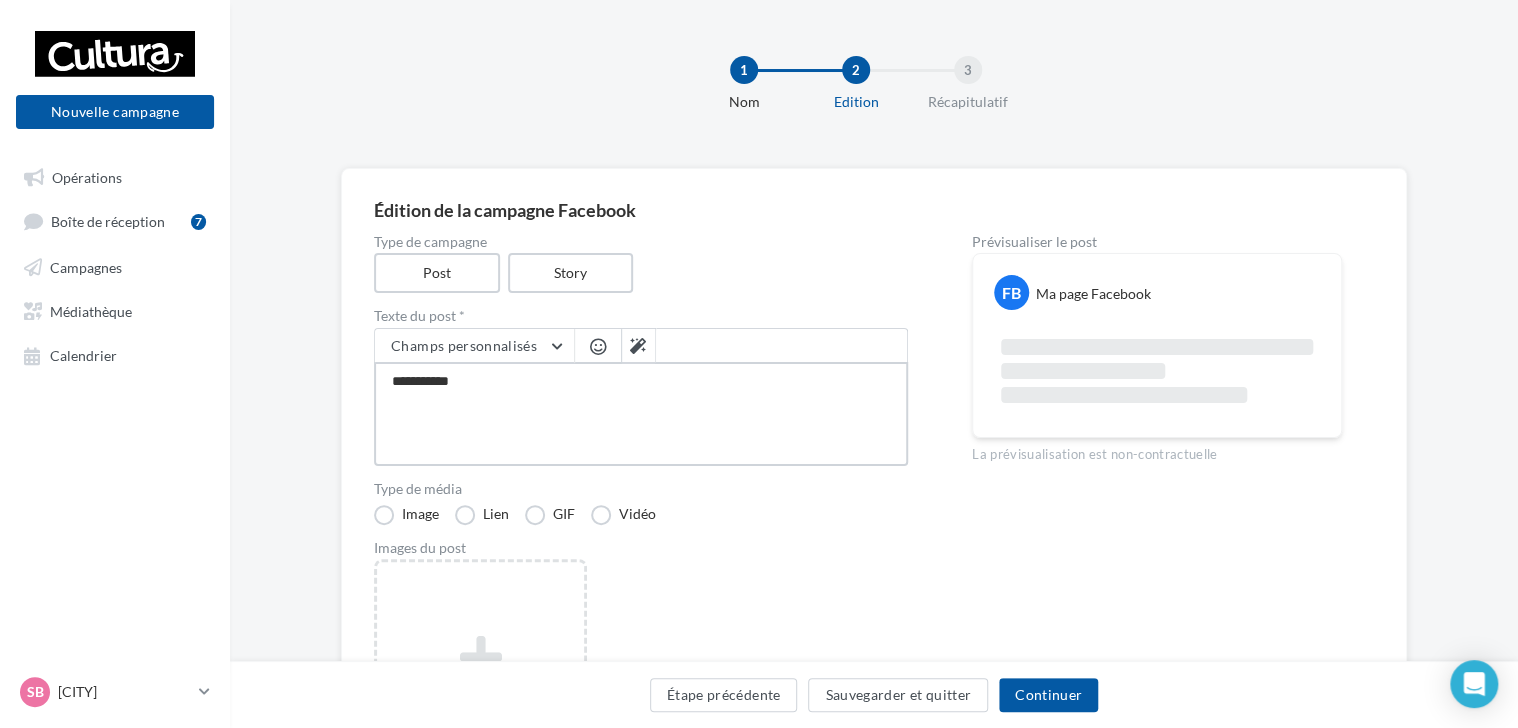 type on "**********" 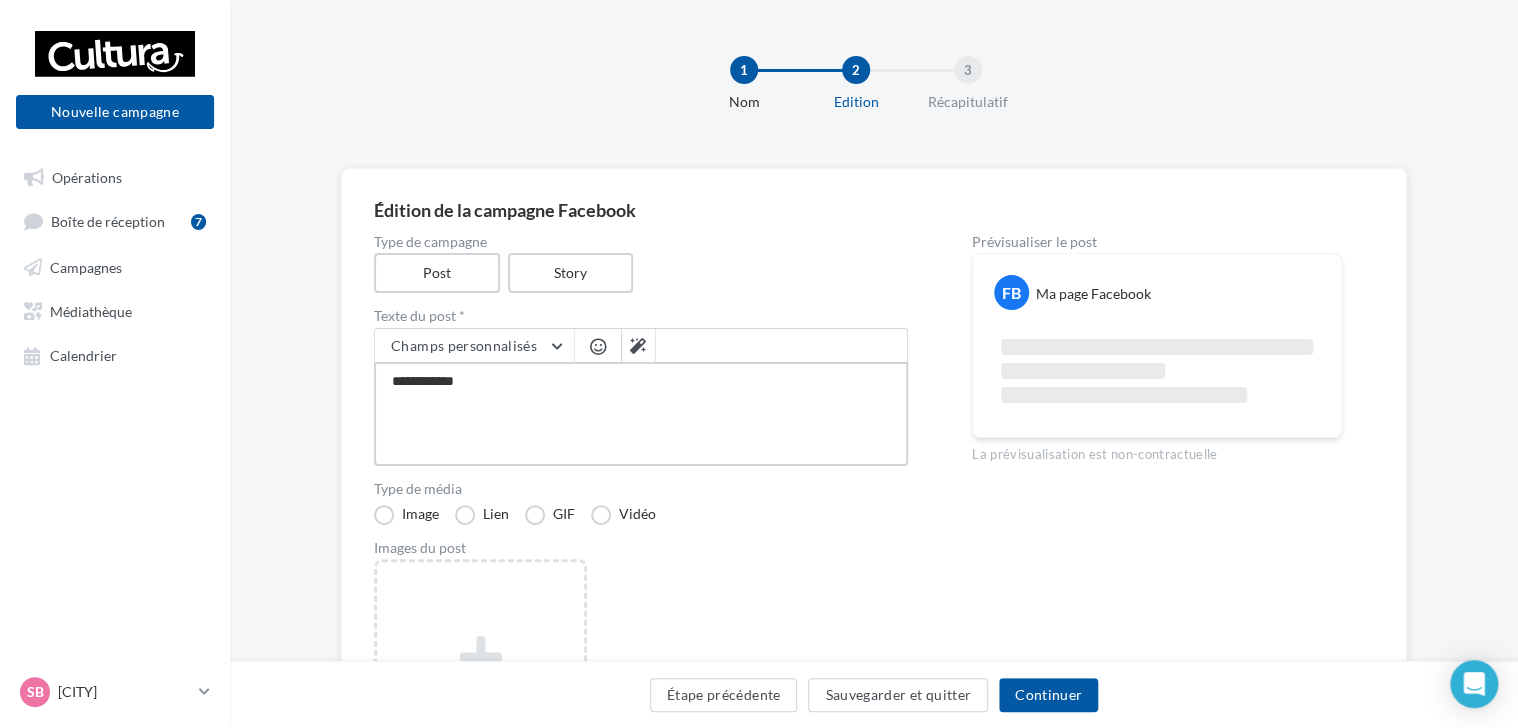 type on "**********" 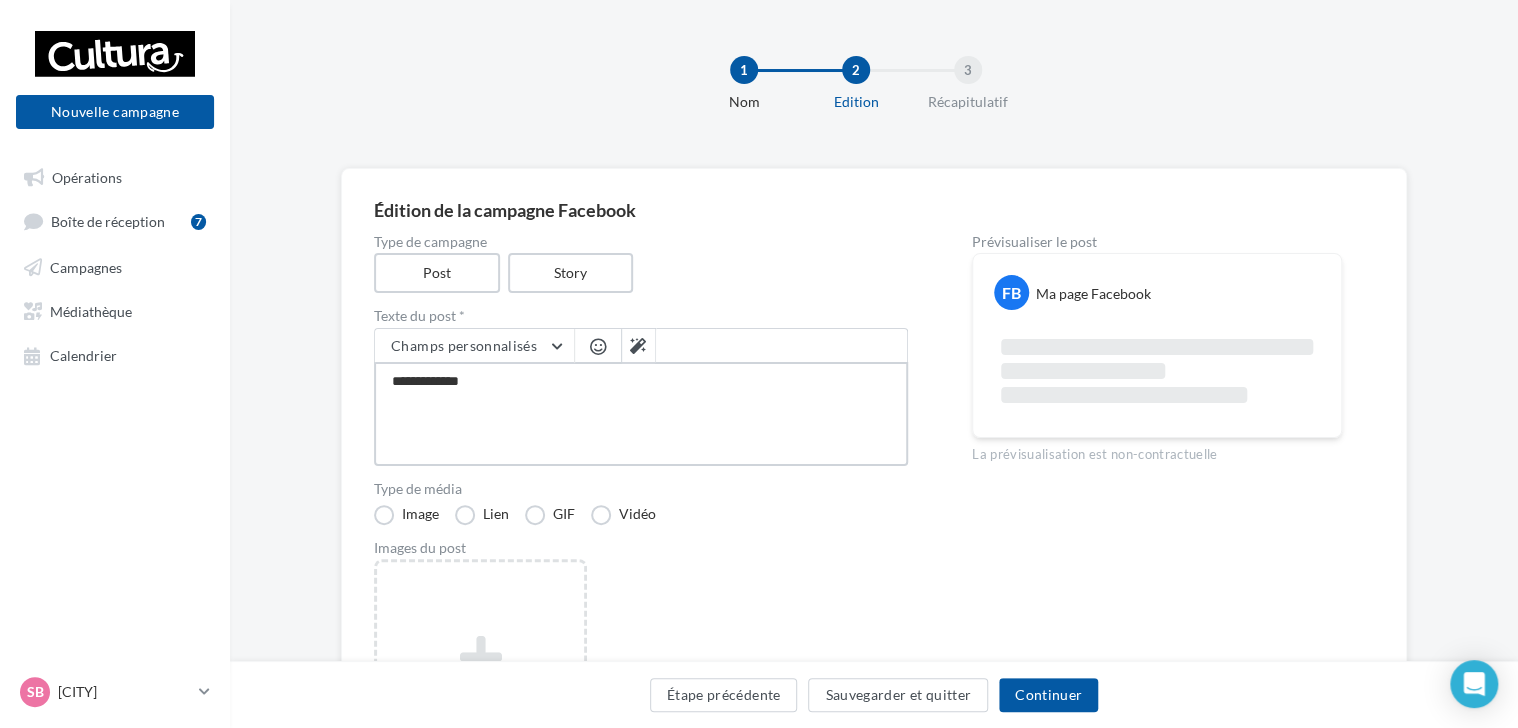 type on "**********" 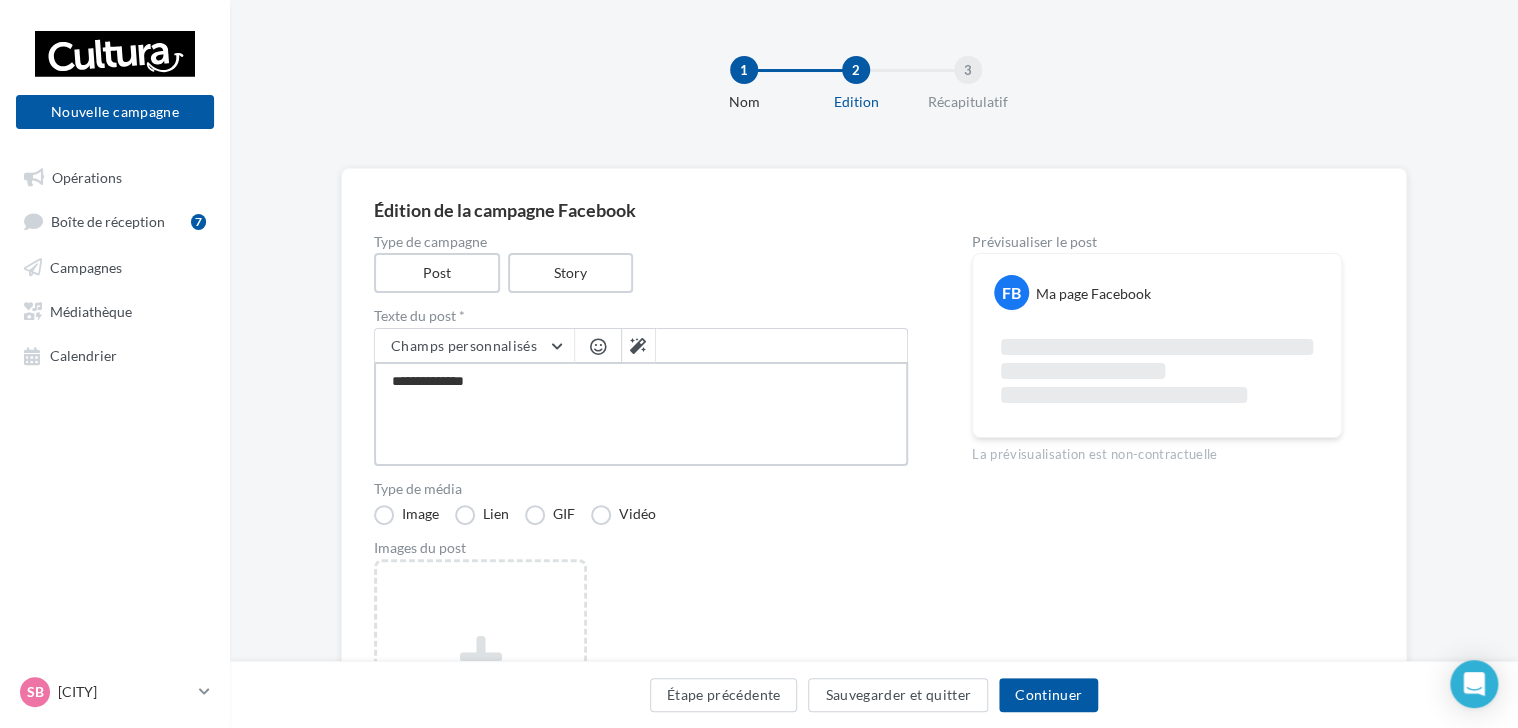 type on "**********" 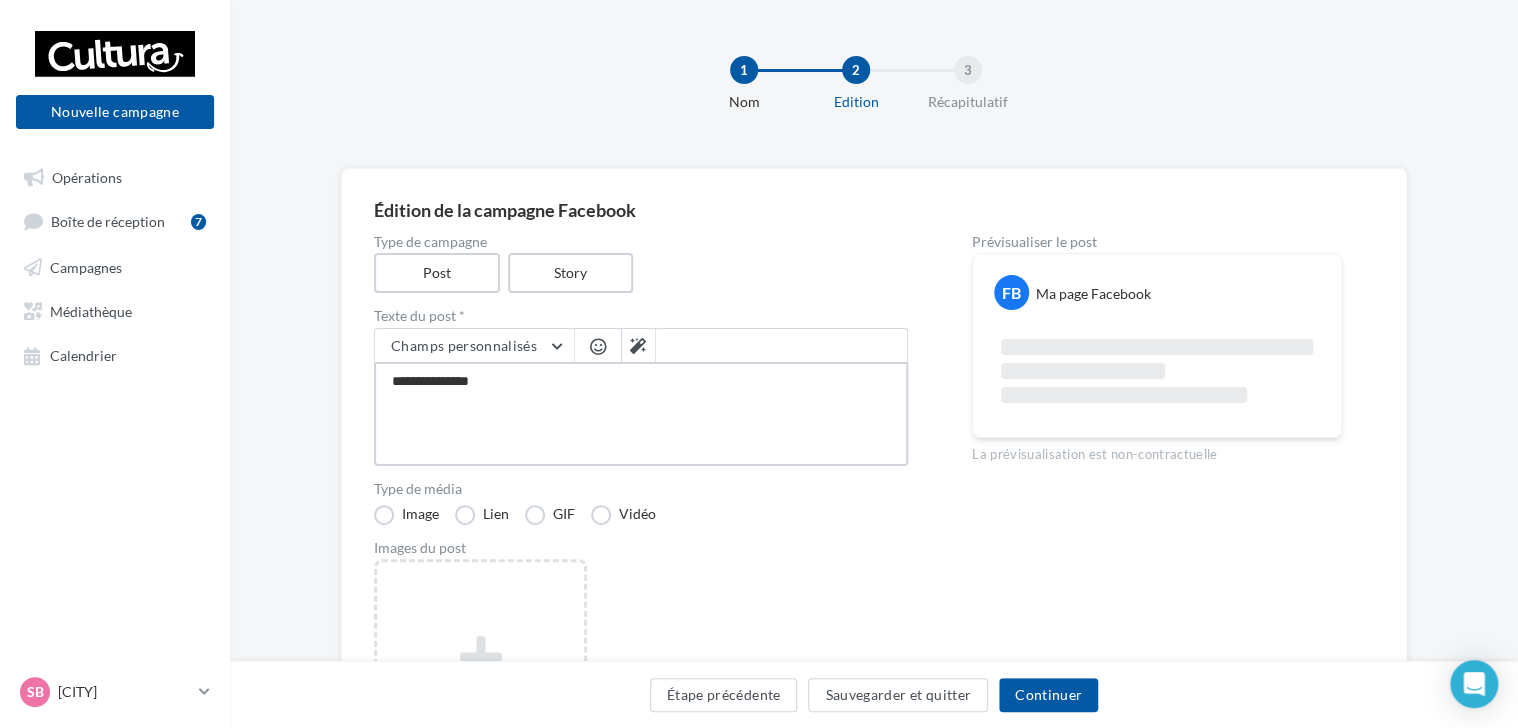 type on "**********" 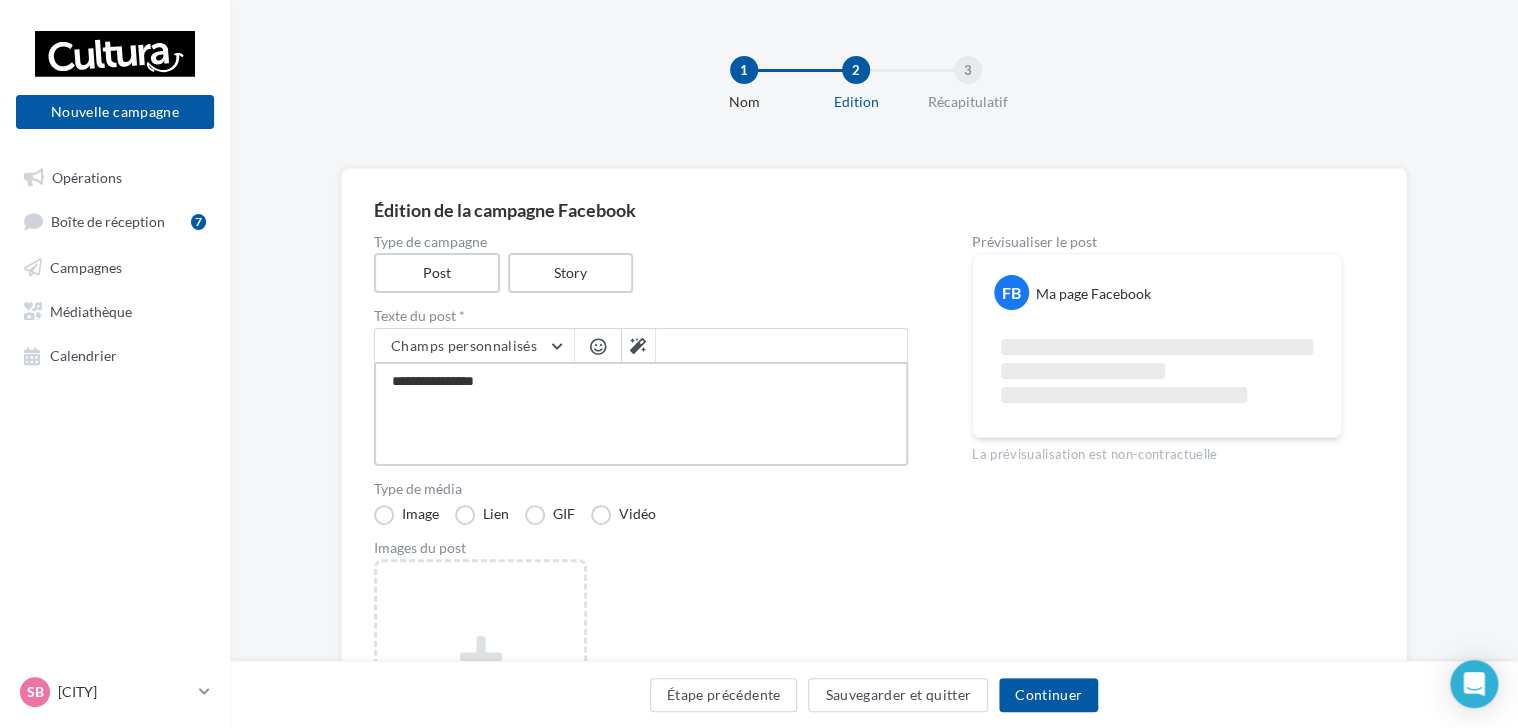 type on "**********" 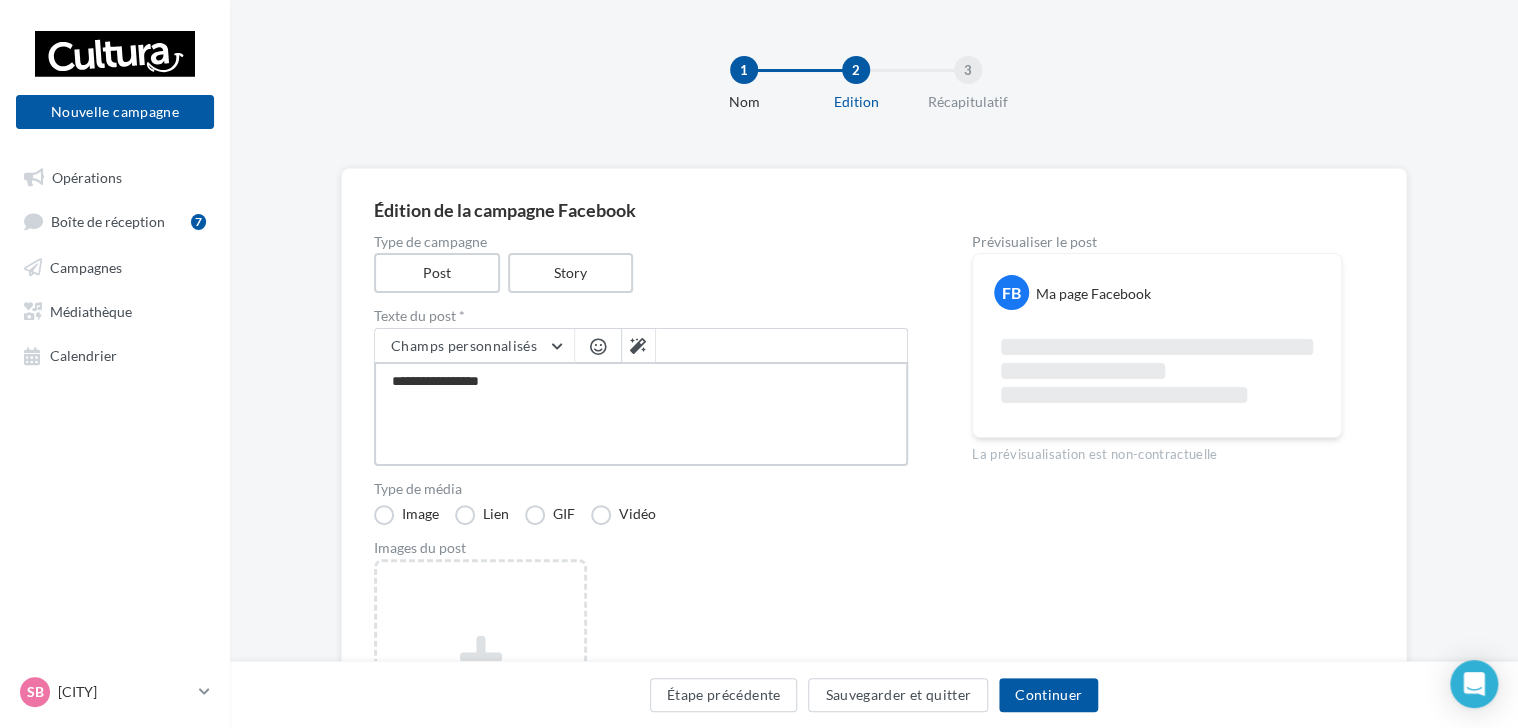 type on "**********" 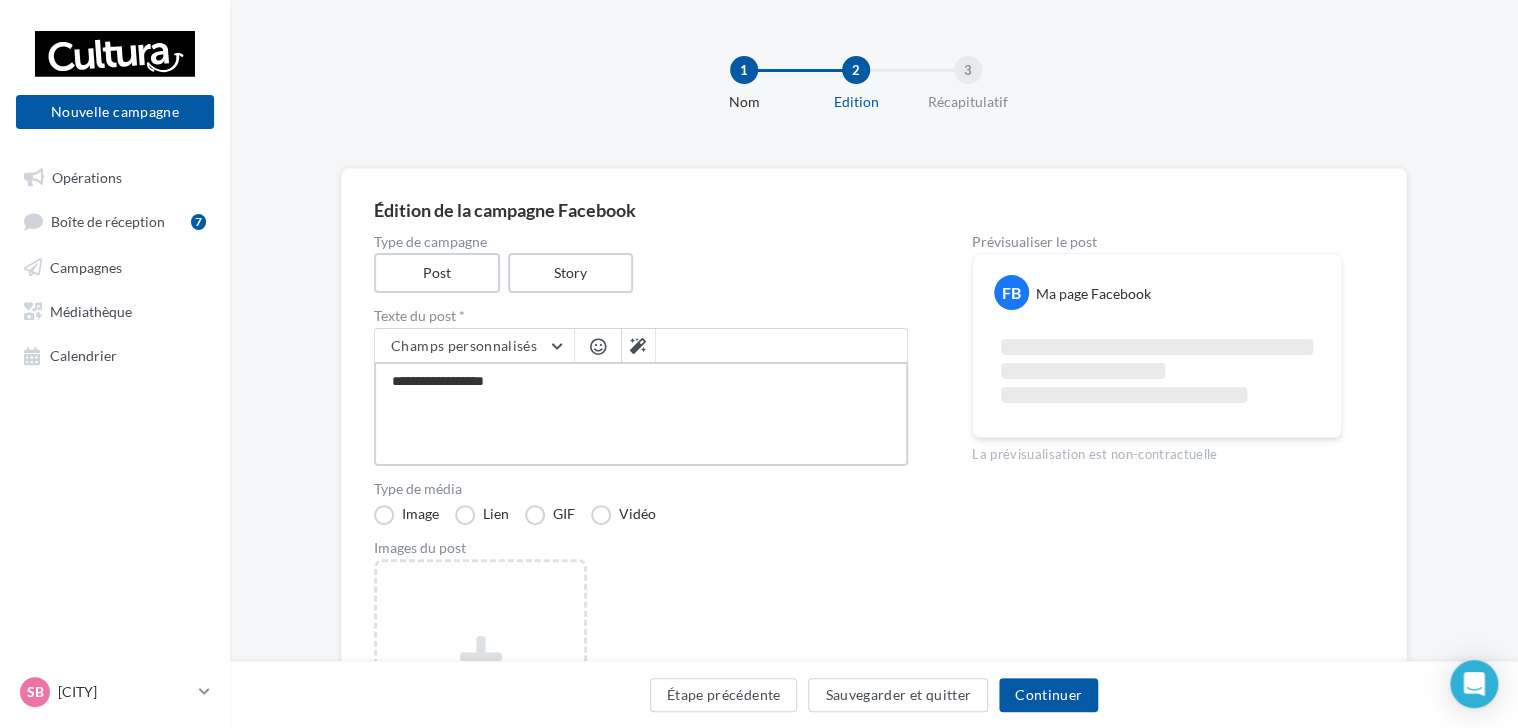 type on "**********" 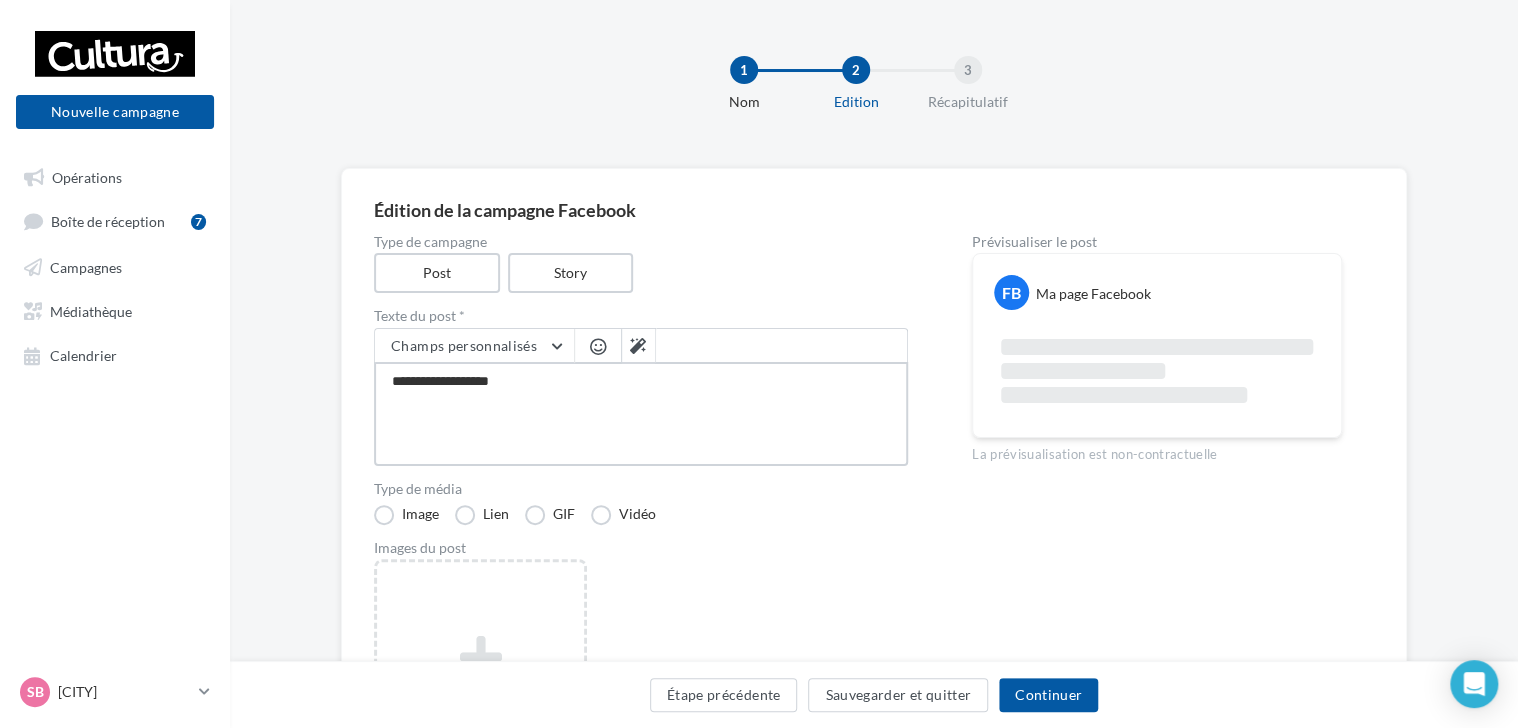 type on "**********" 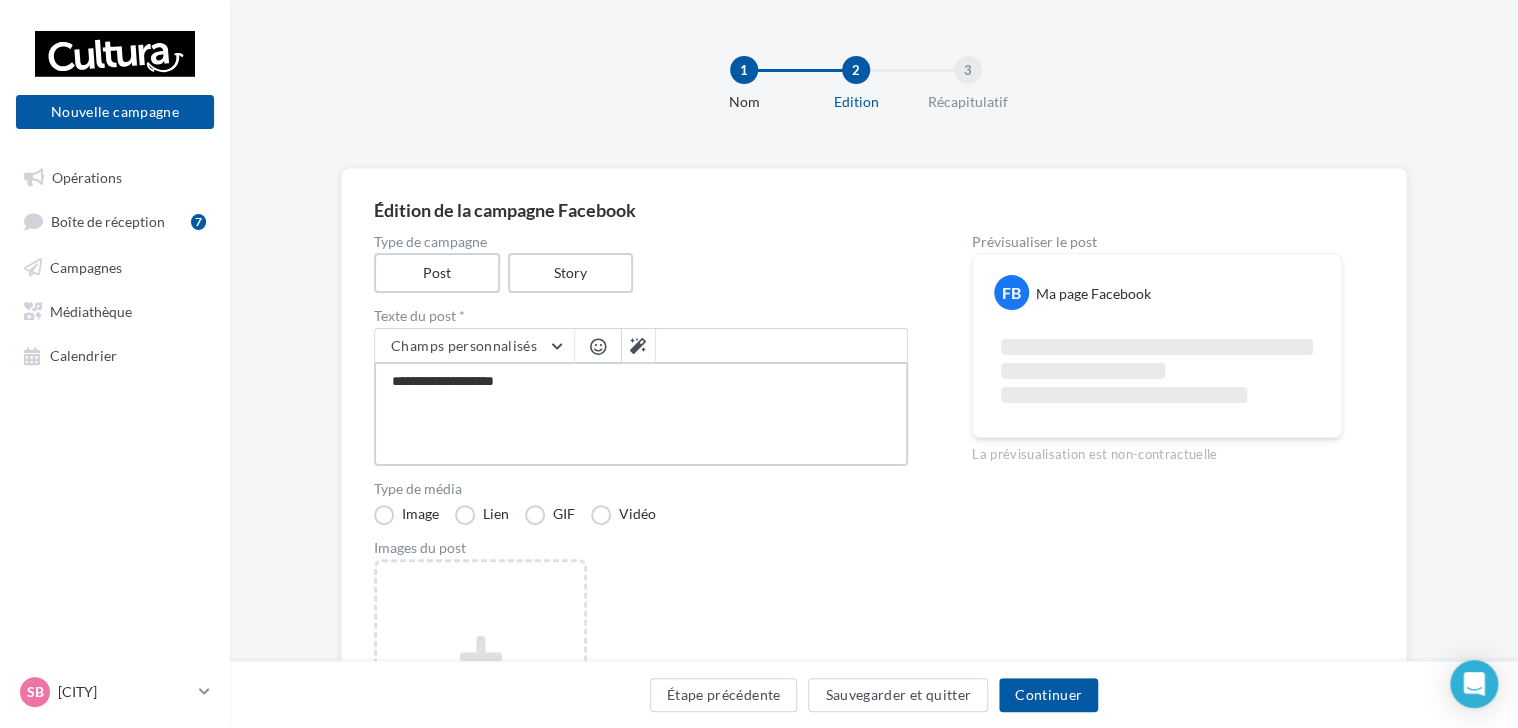 type on "**********" 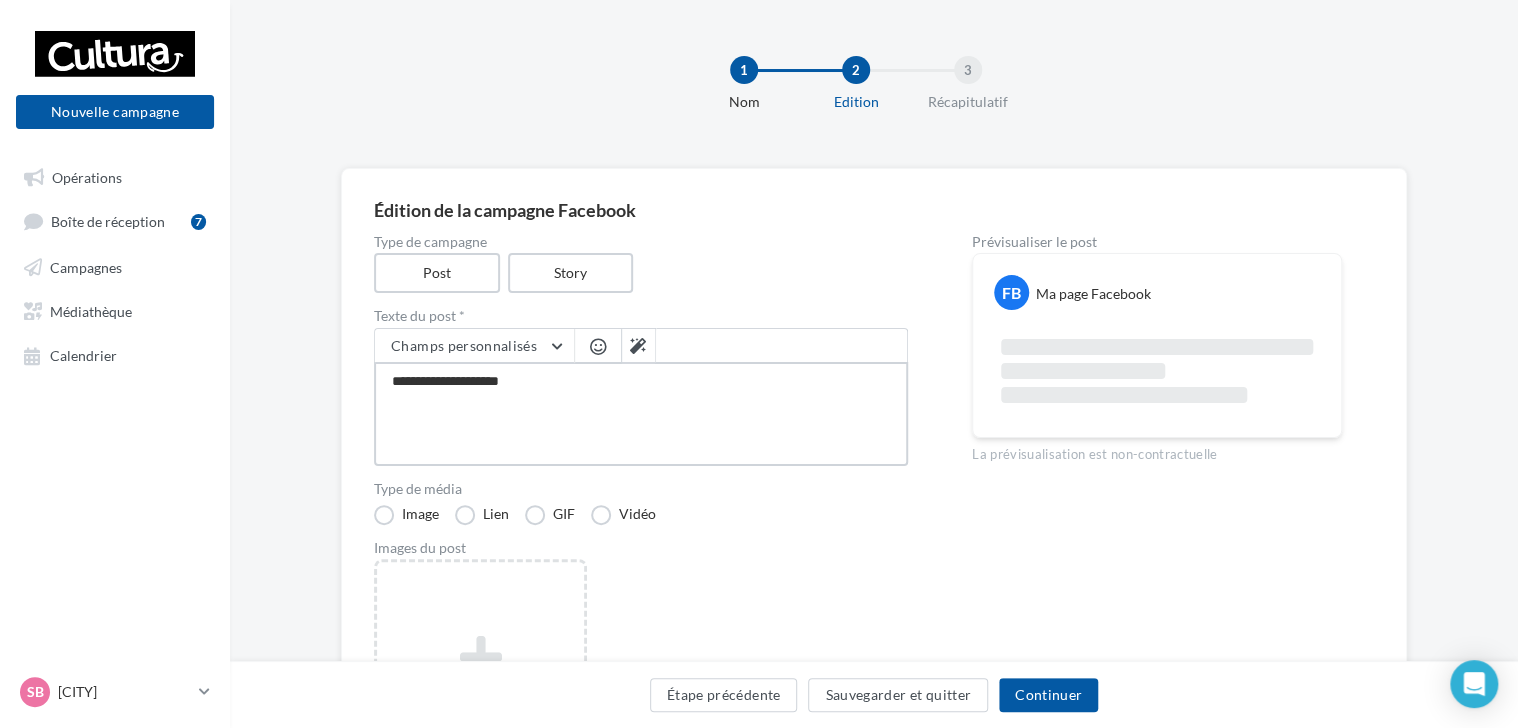 type on "**********" 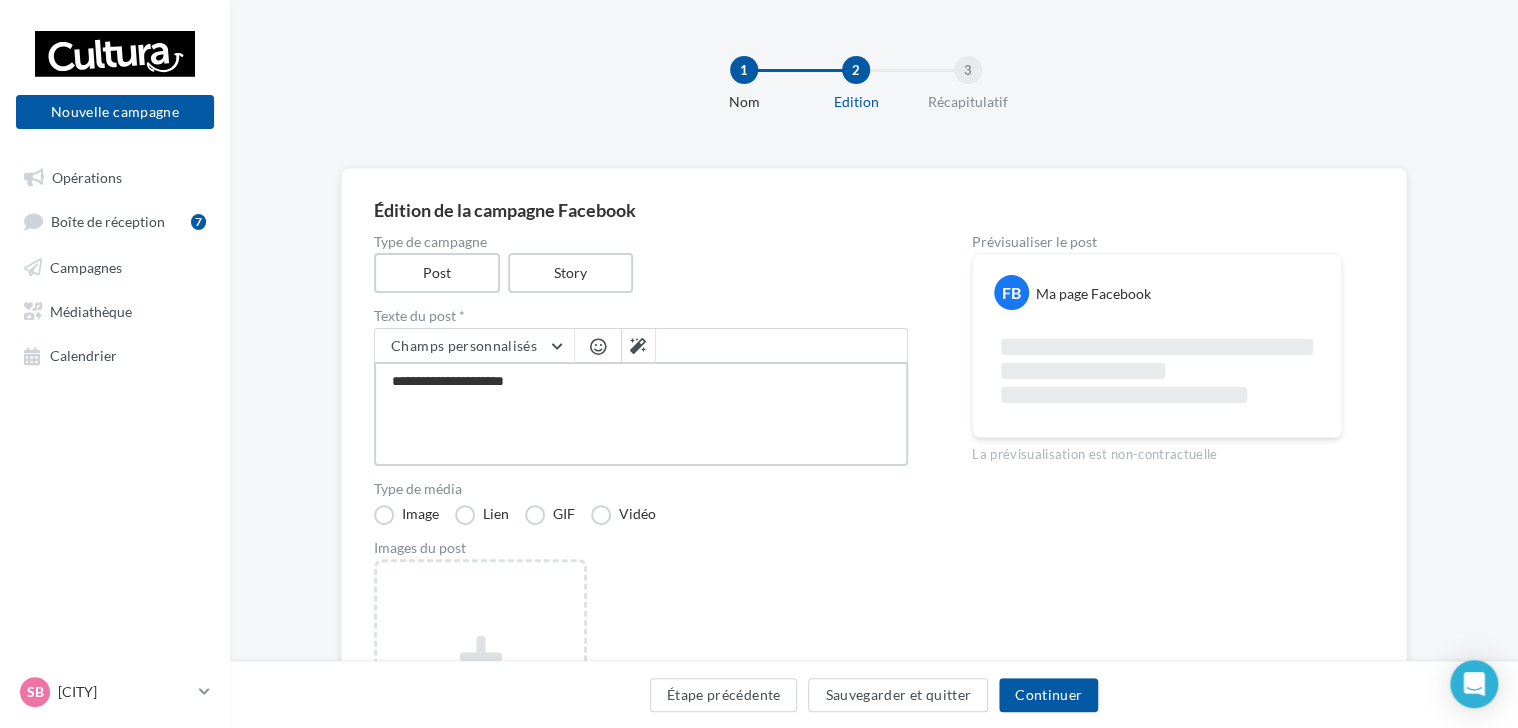 type on "**********" 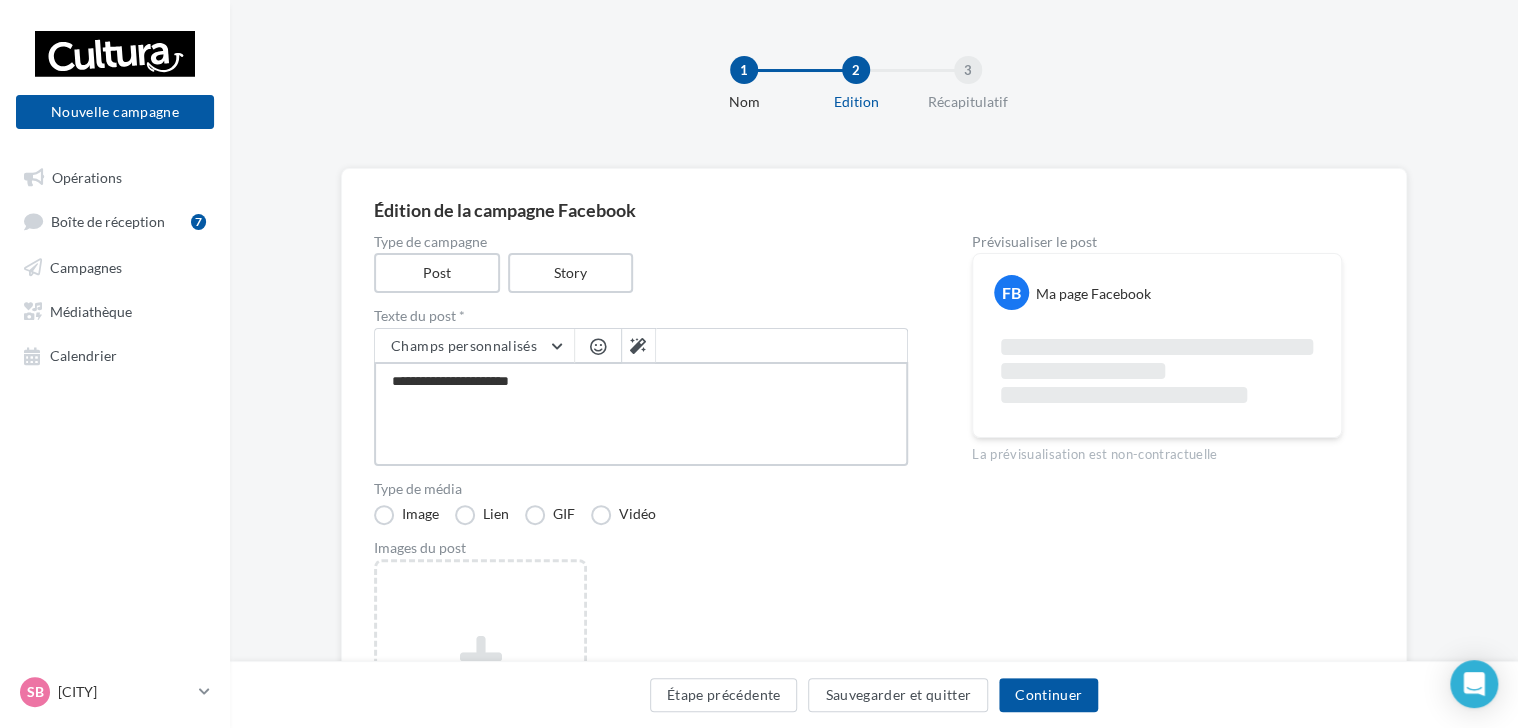 type on "**********" 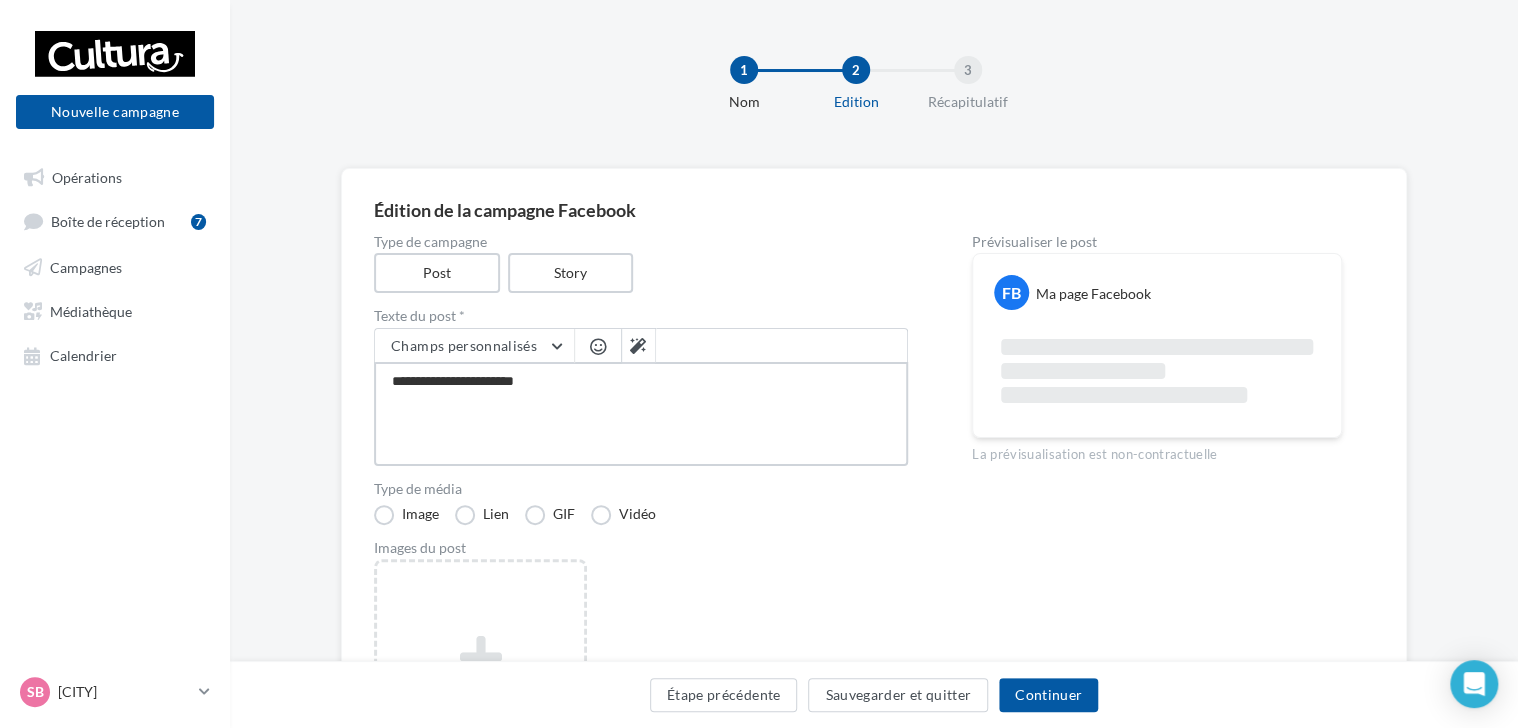 type on "**********" 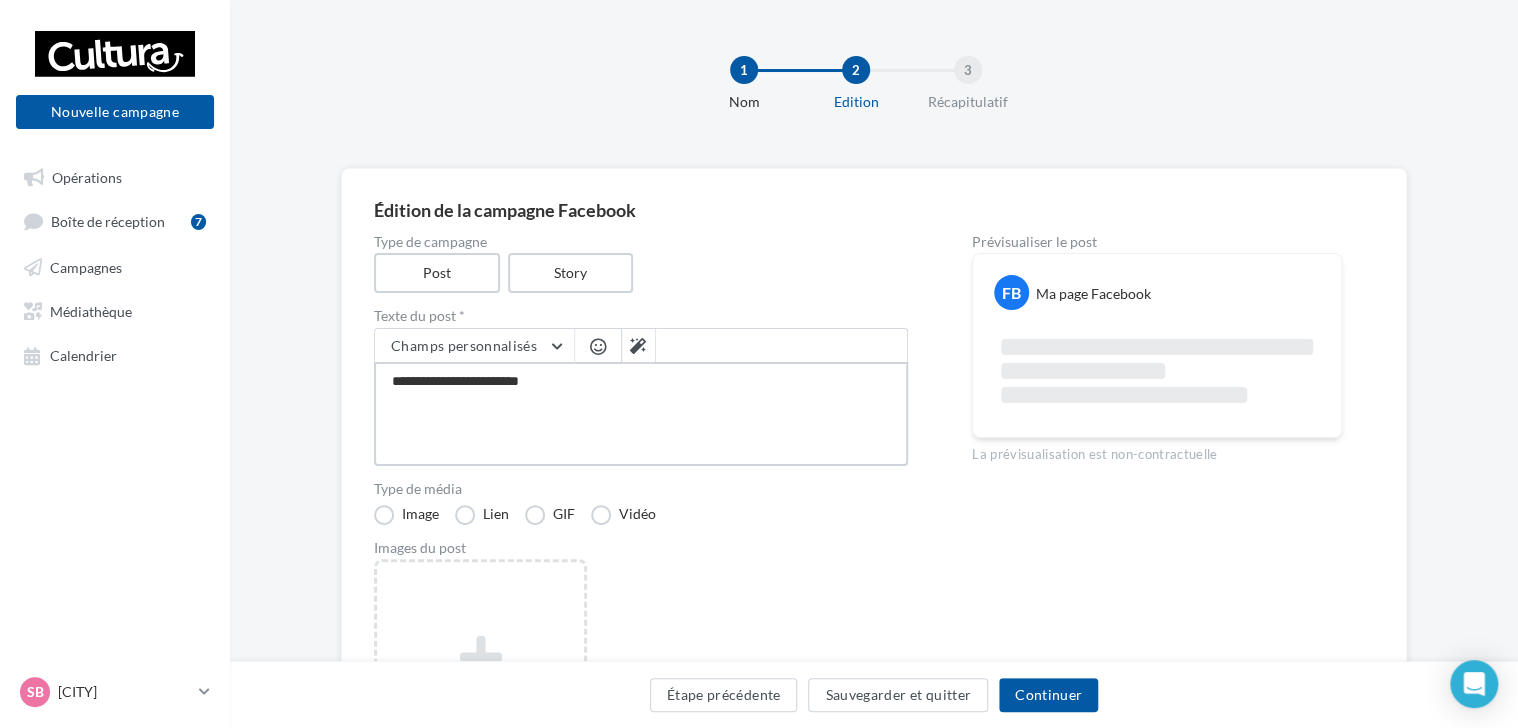 type on "**********" 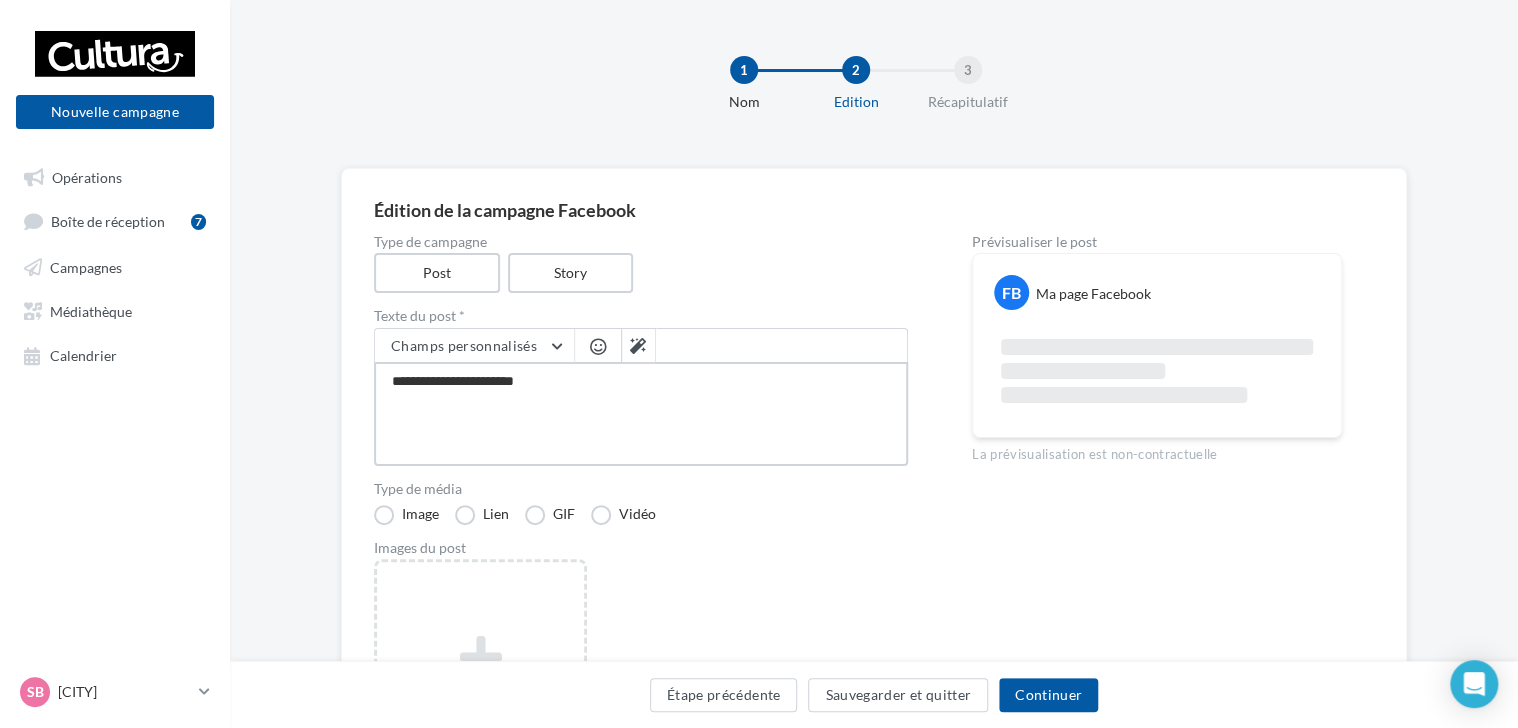 type on "**********" 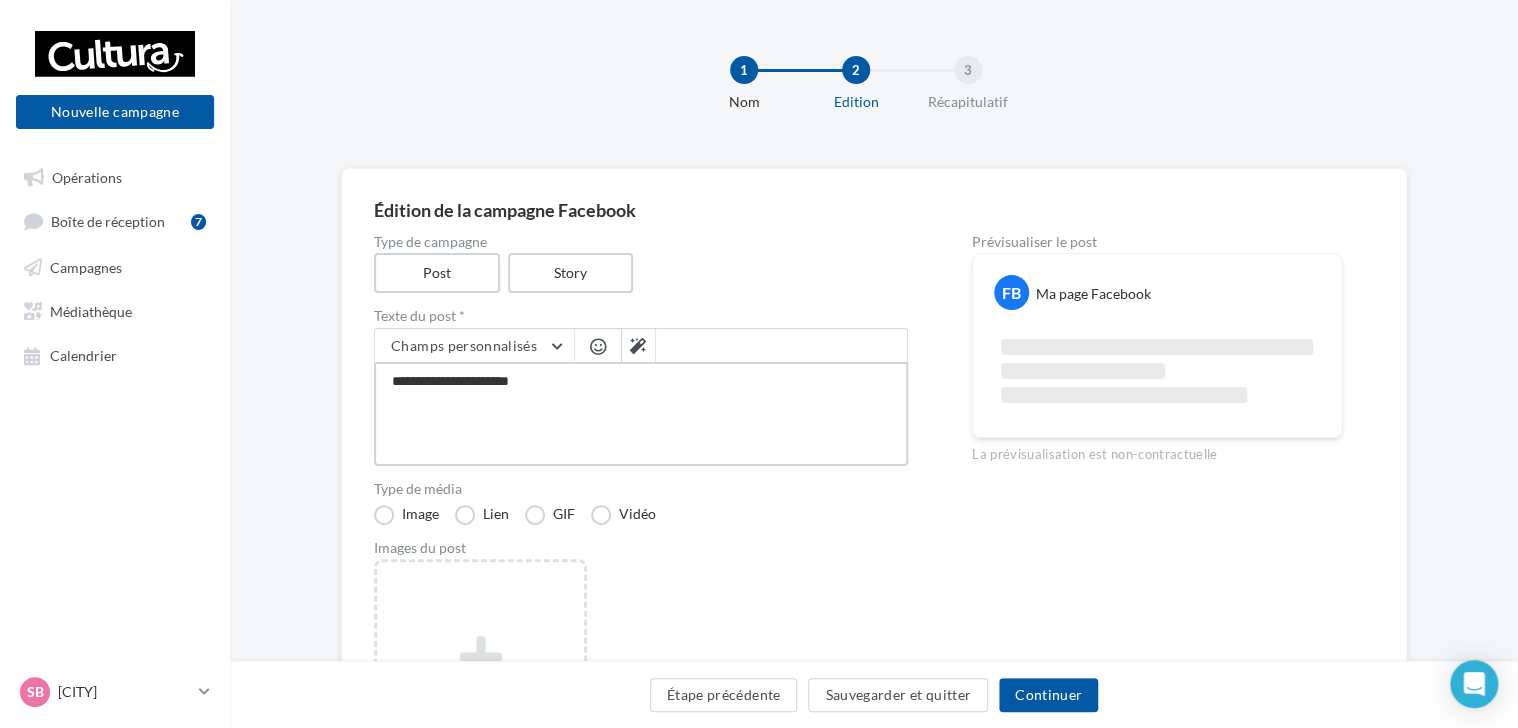 type on "**********" 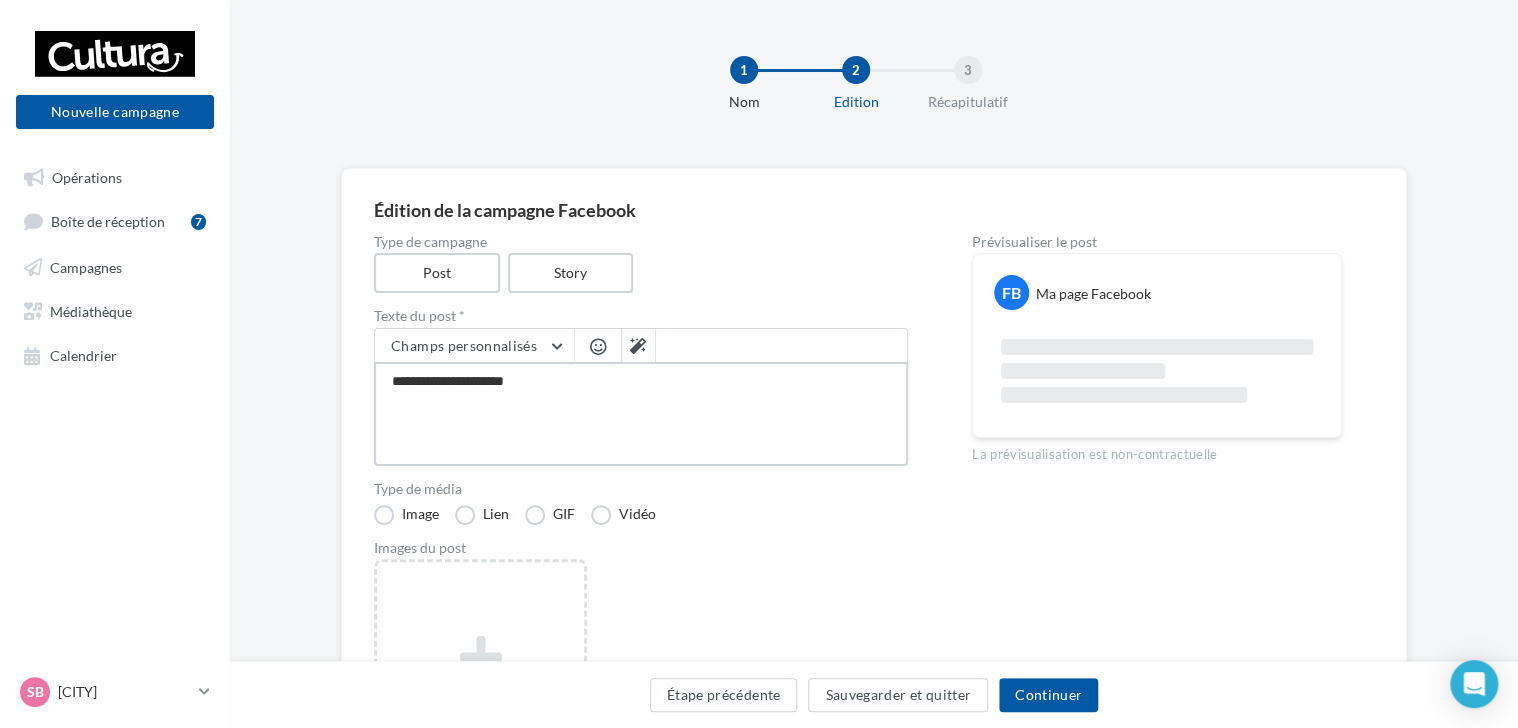 type on "**********" 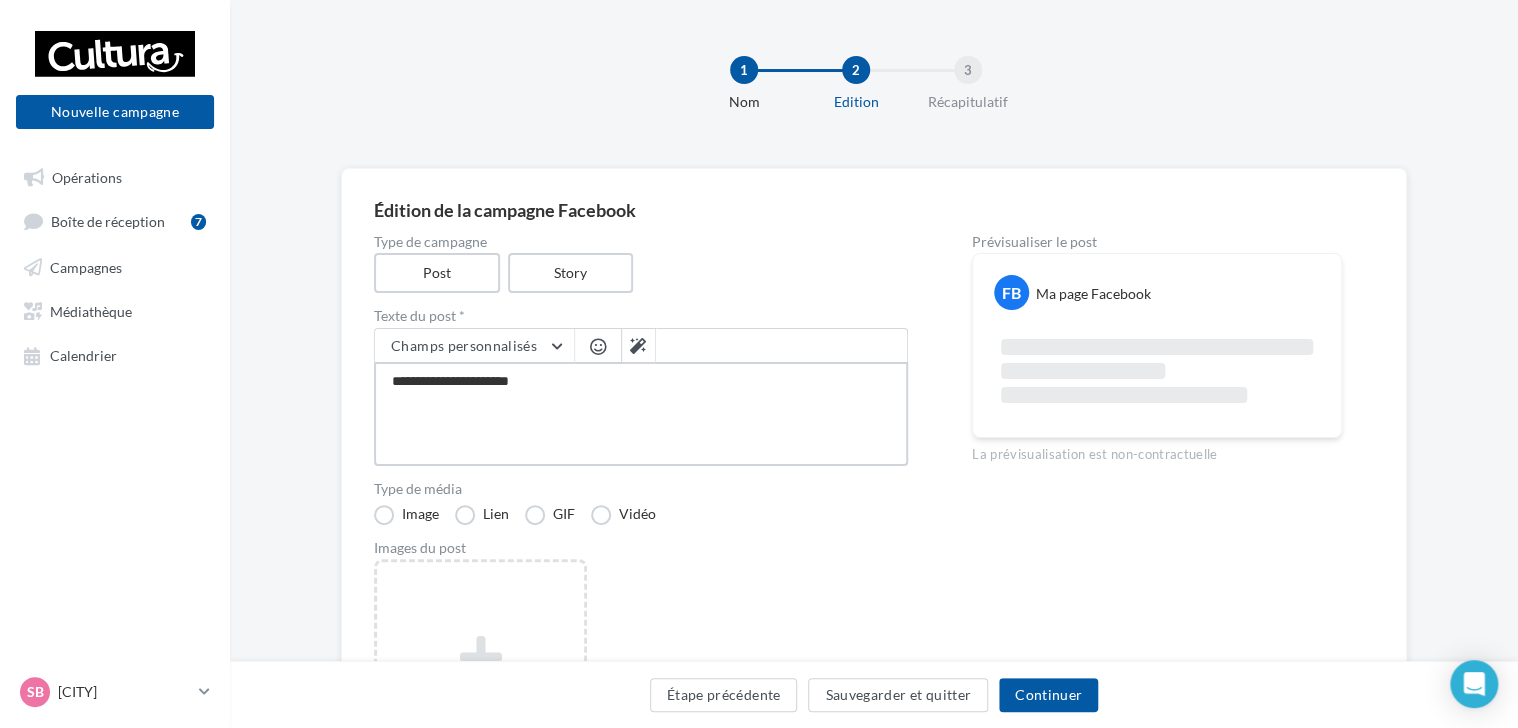 type on "**********" 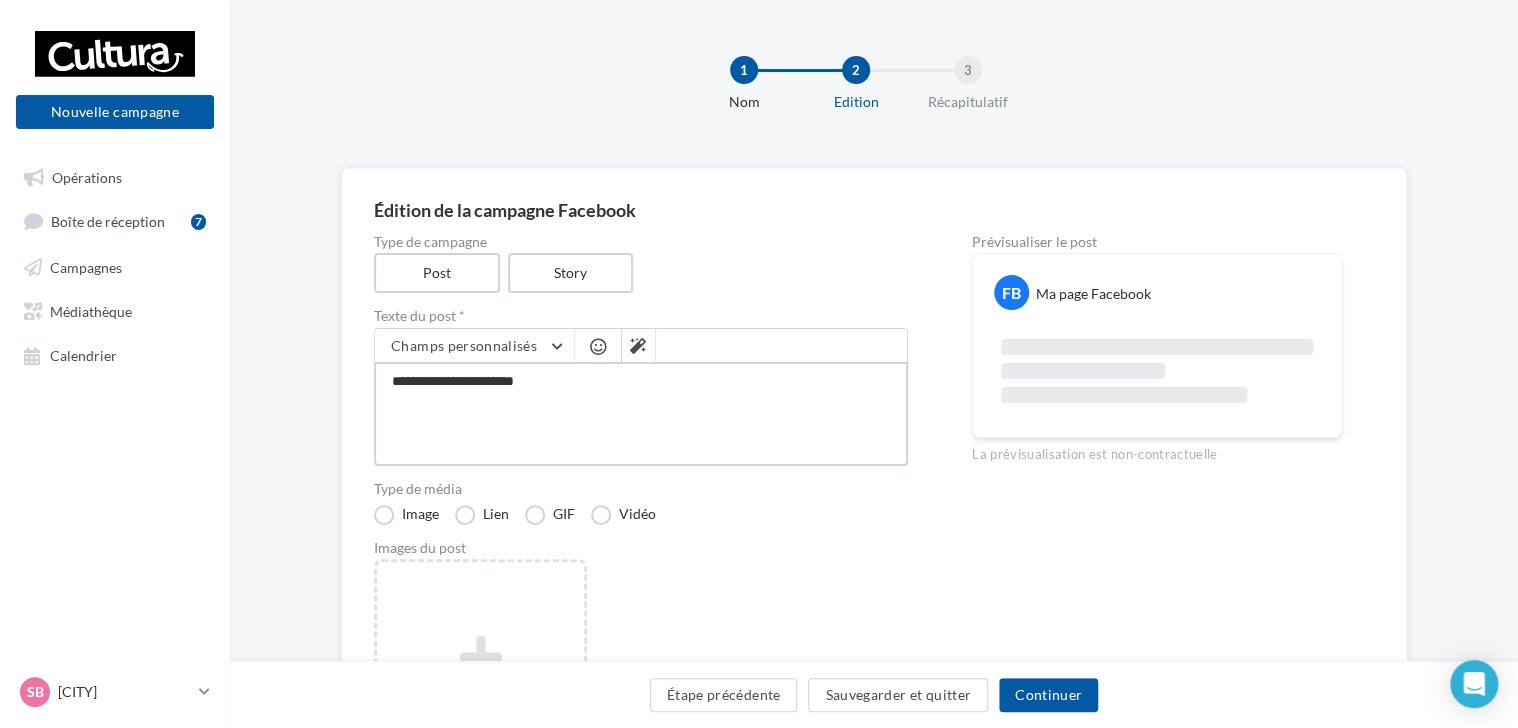 type on "**********" 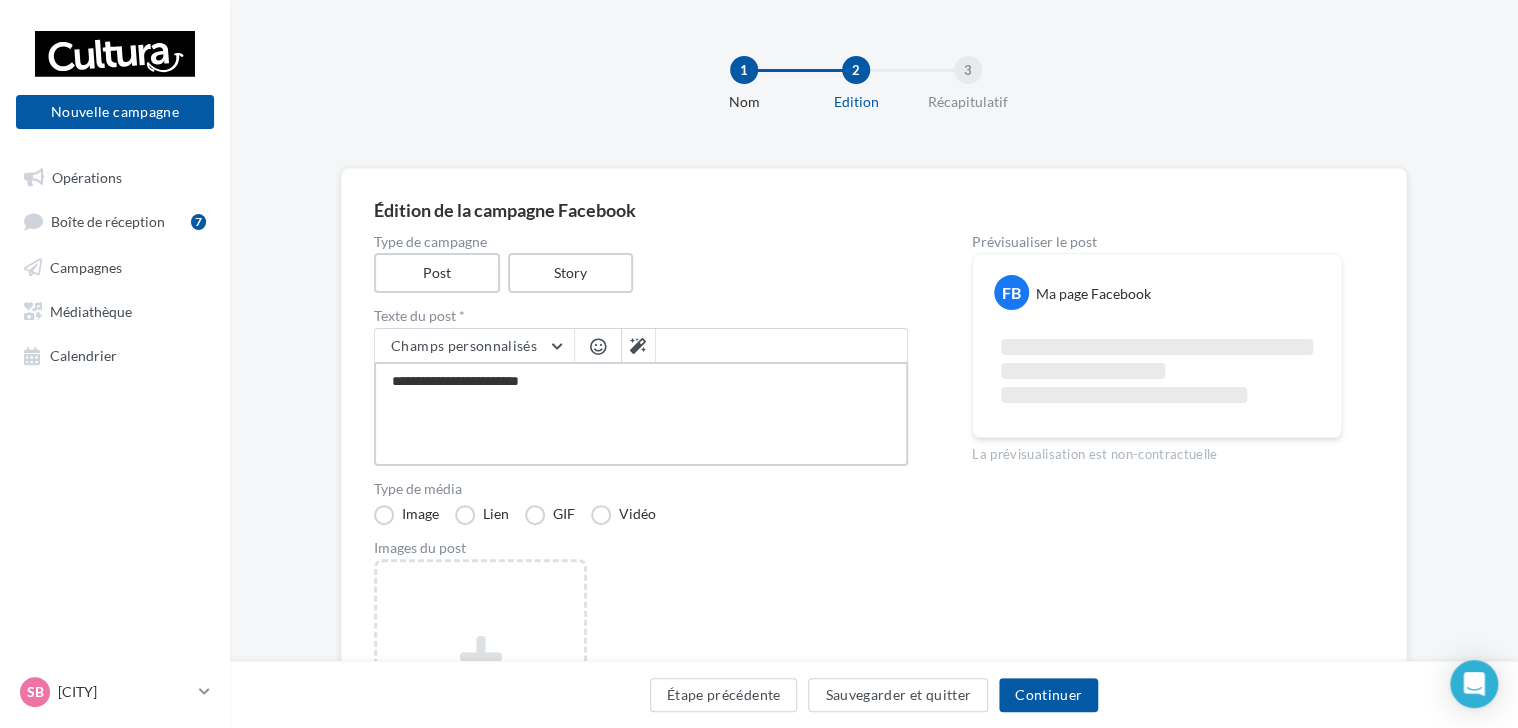 type on "**********" 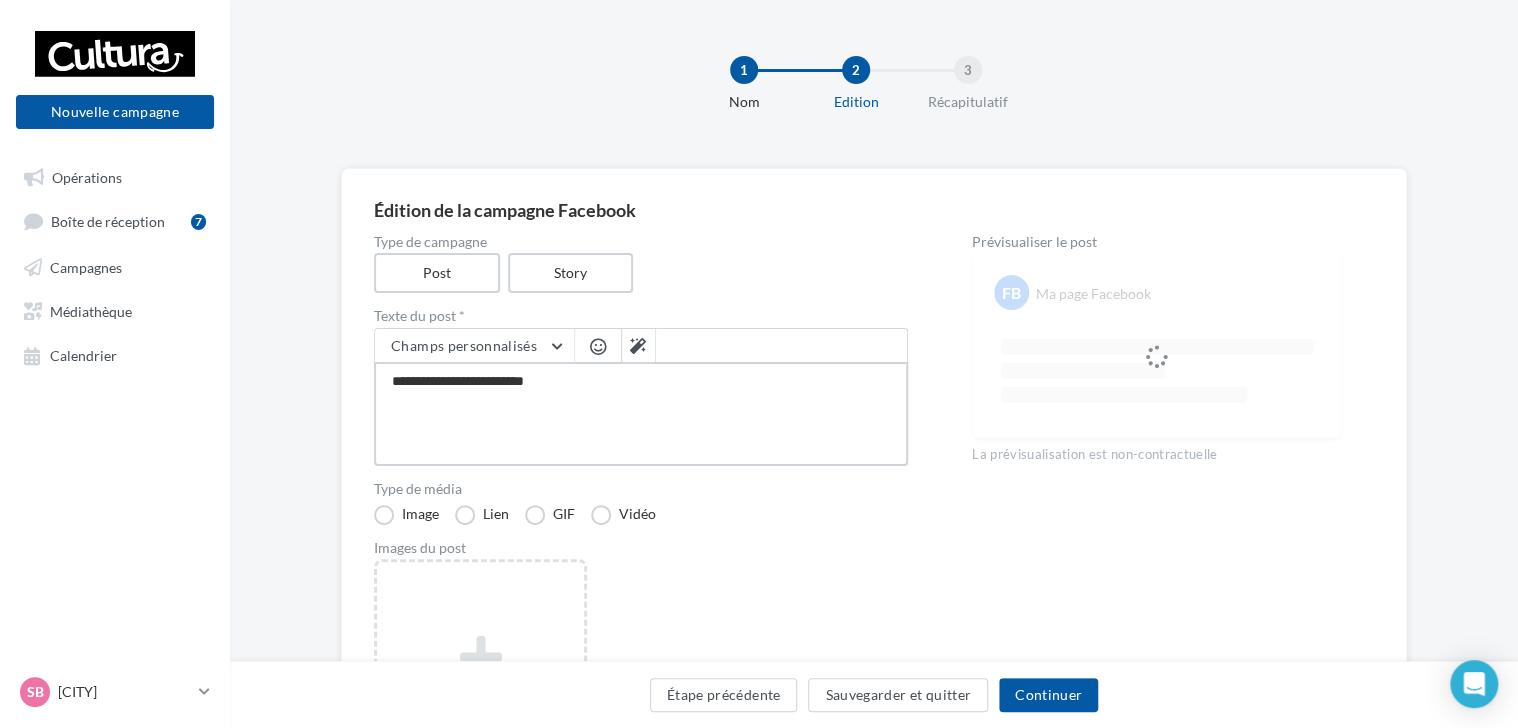 type on "**********" 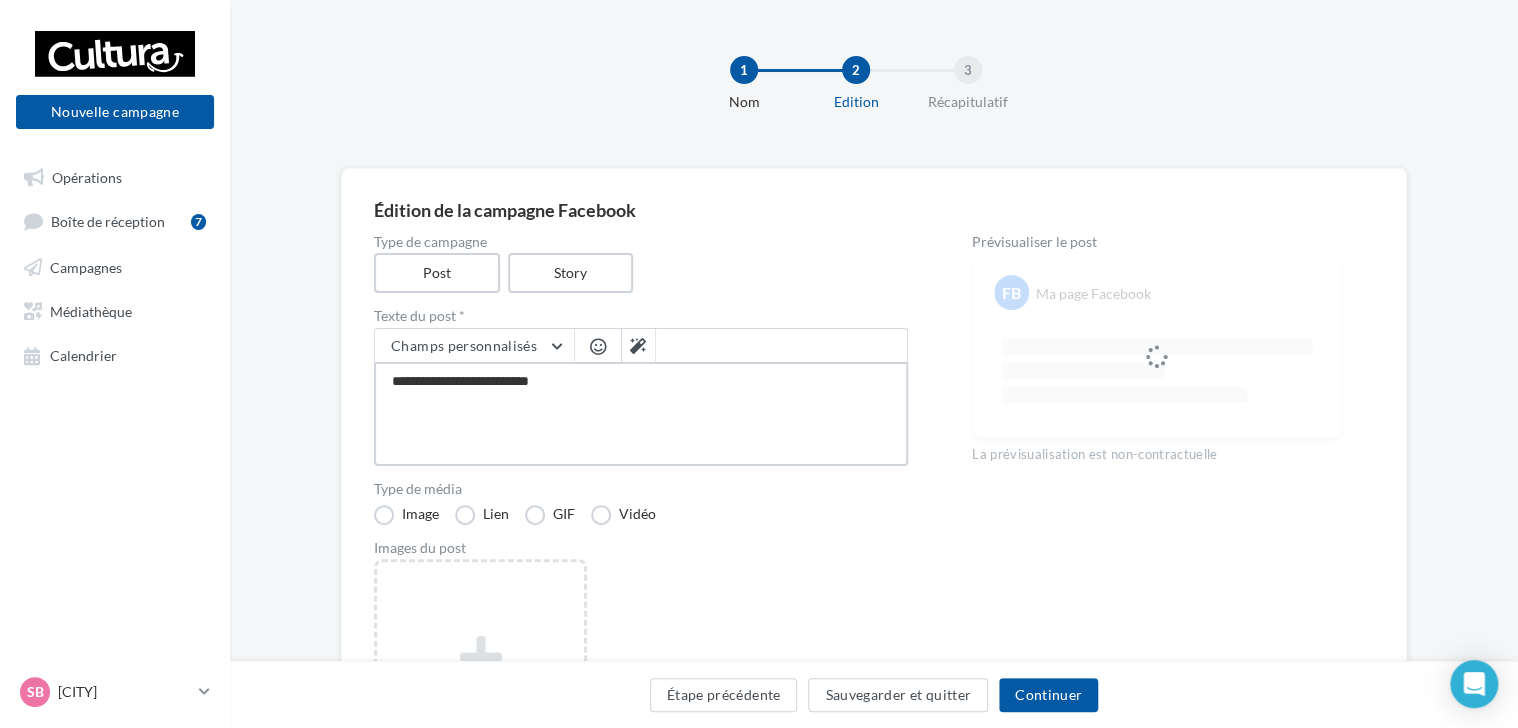 type on "**********" 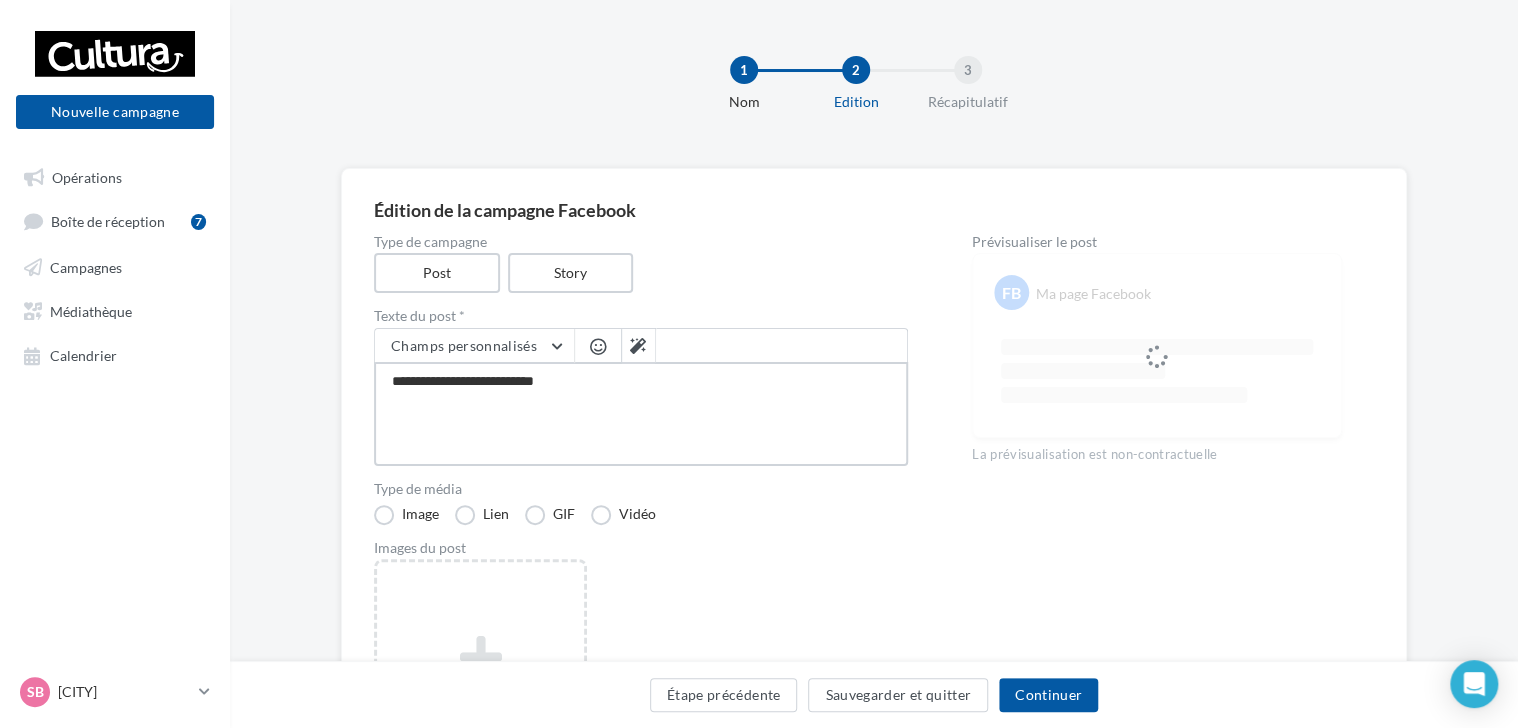type on "**********" 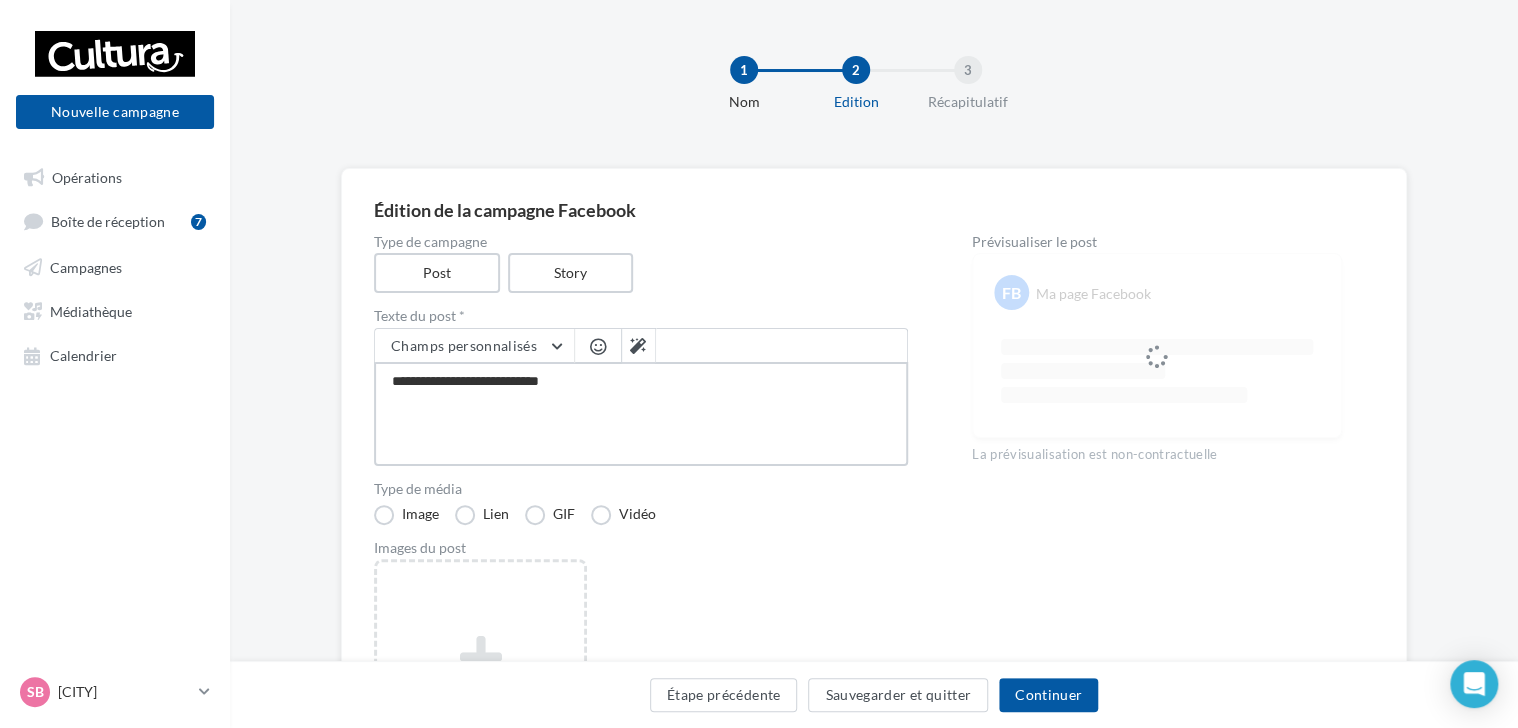 type on "**********" 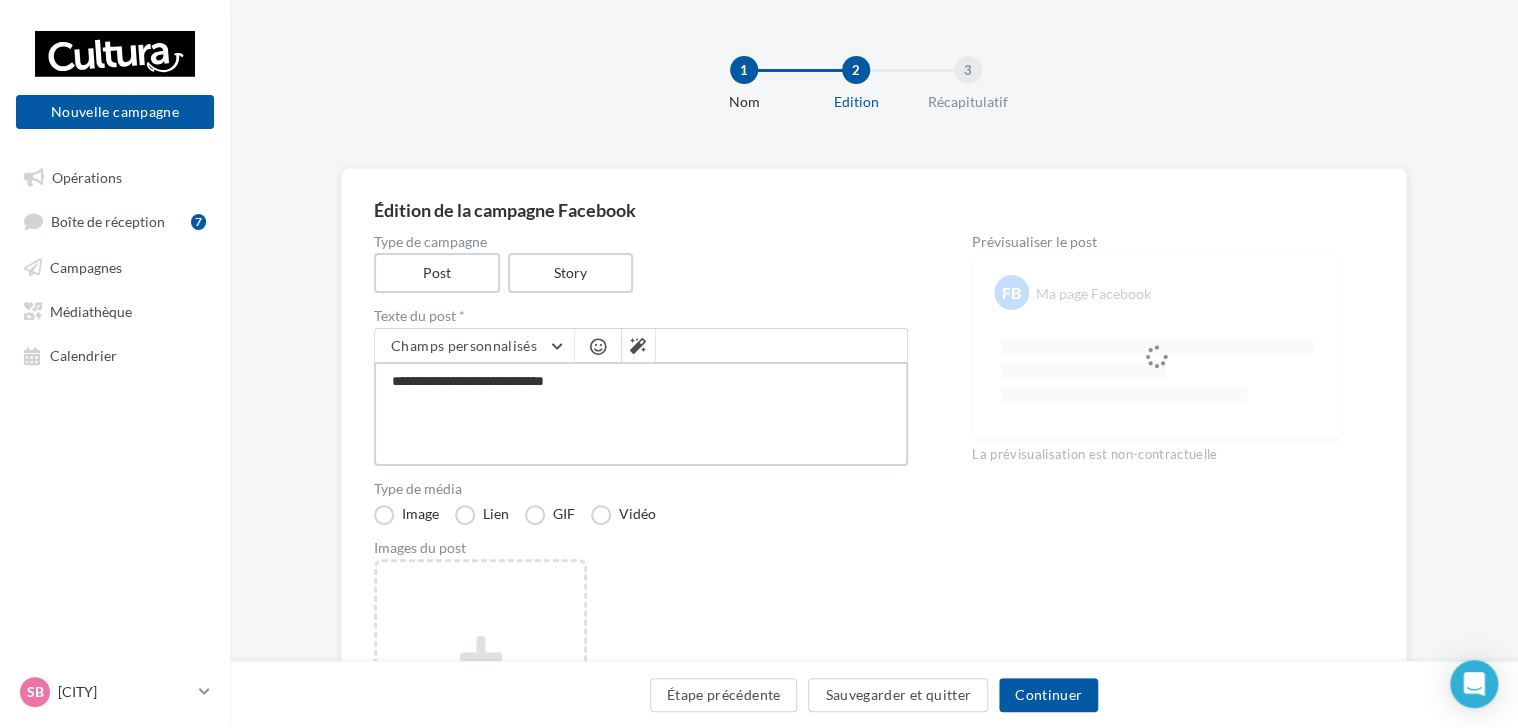type on "**********" 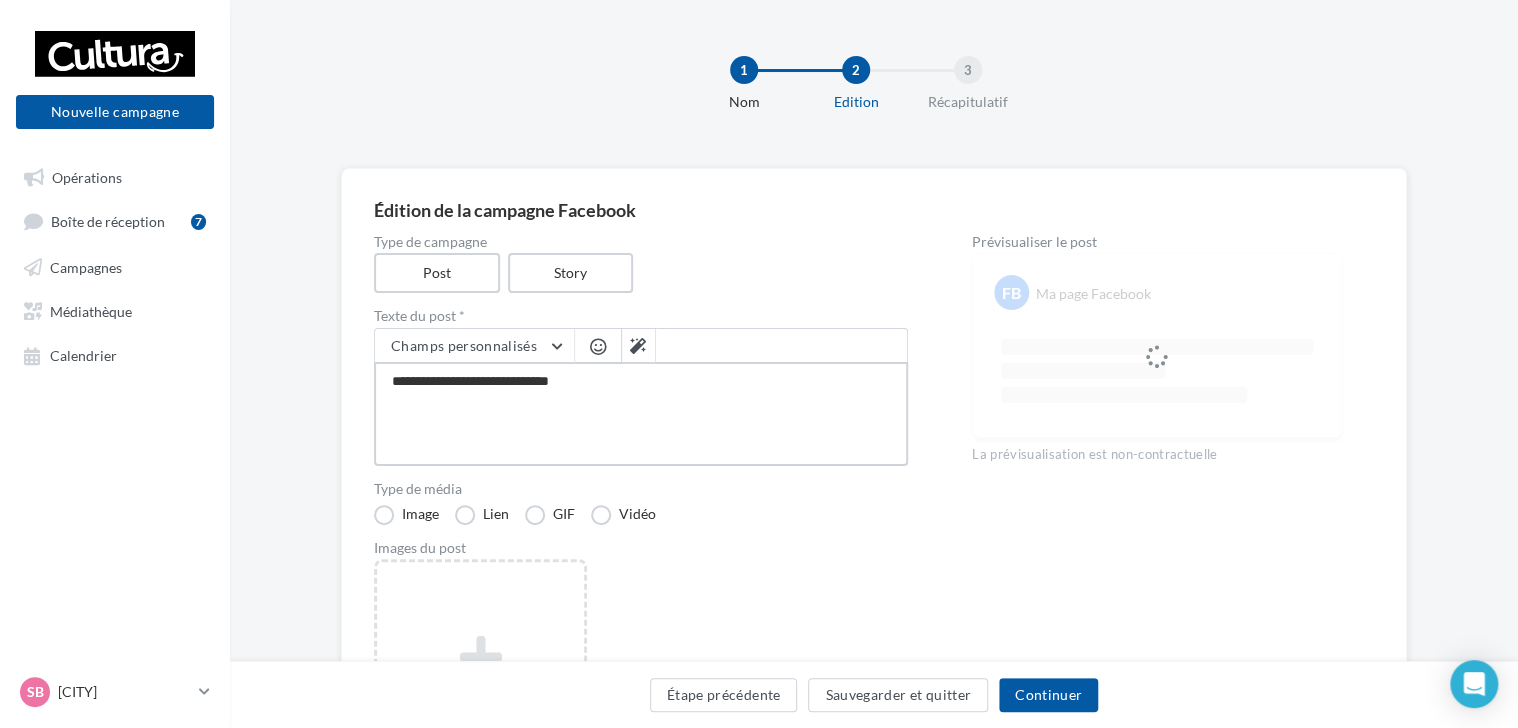 type on "**********" 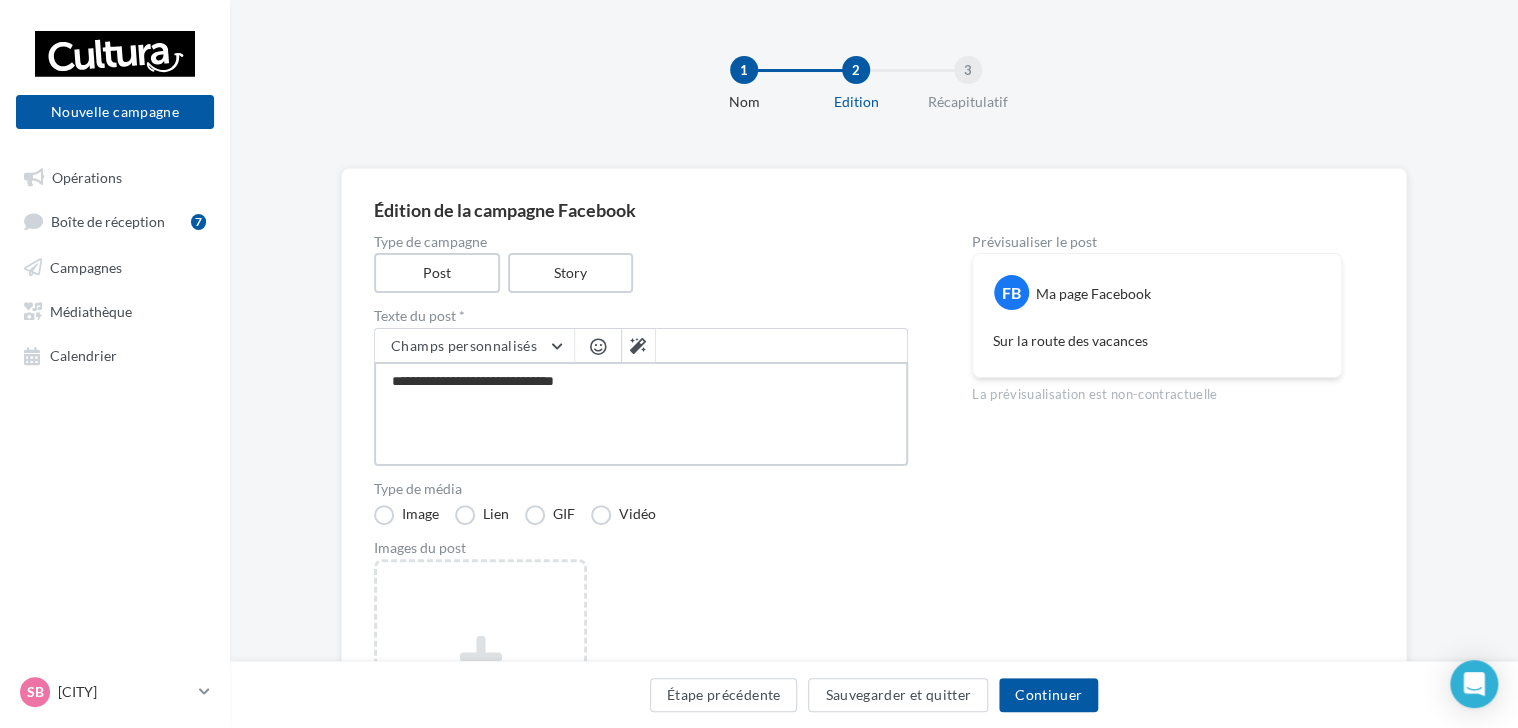type on "**********" 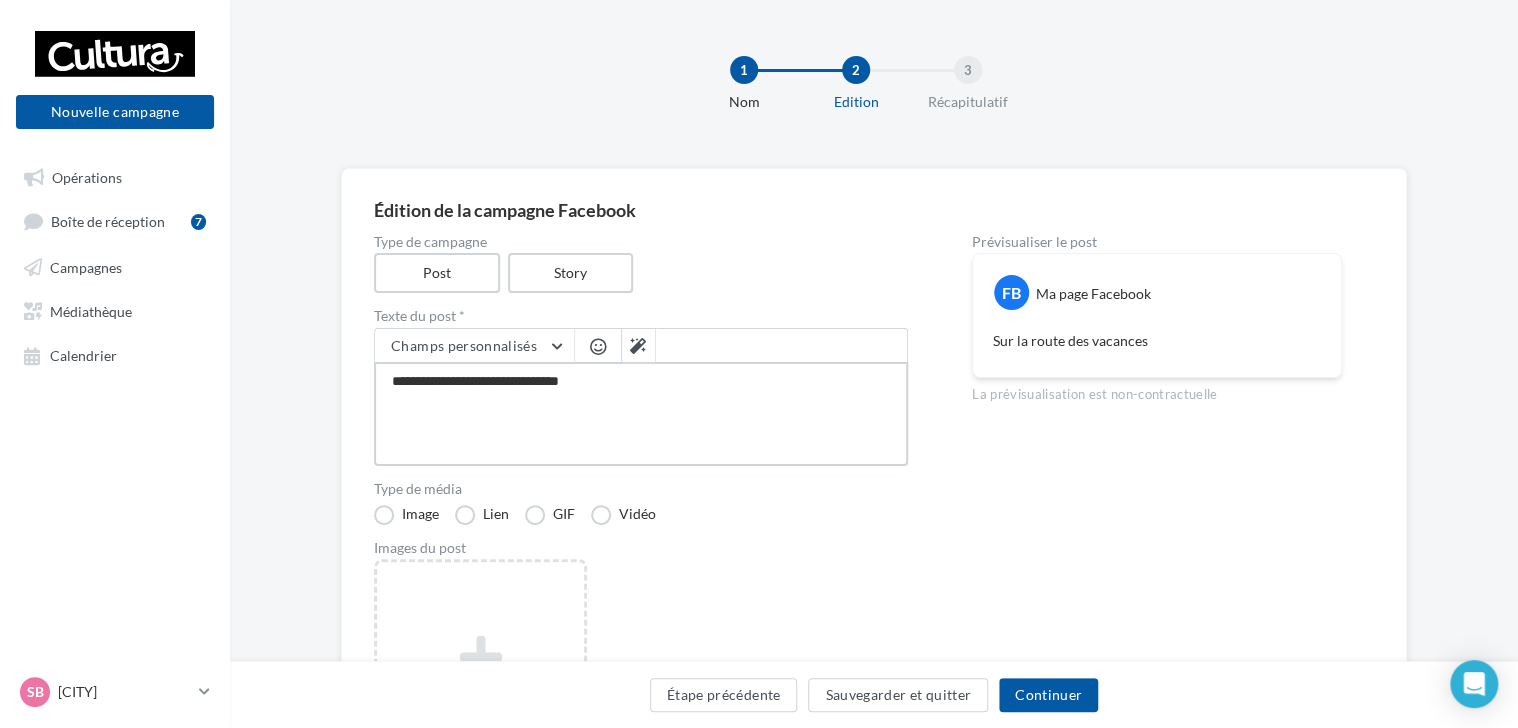 type on "**********" 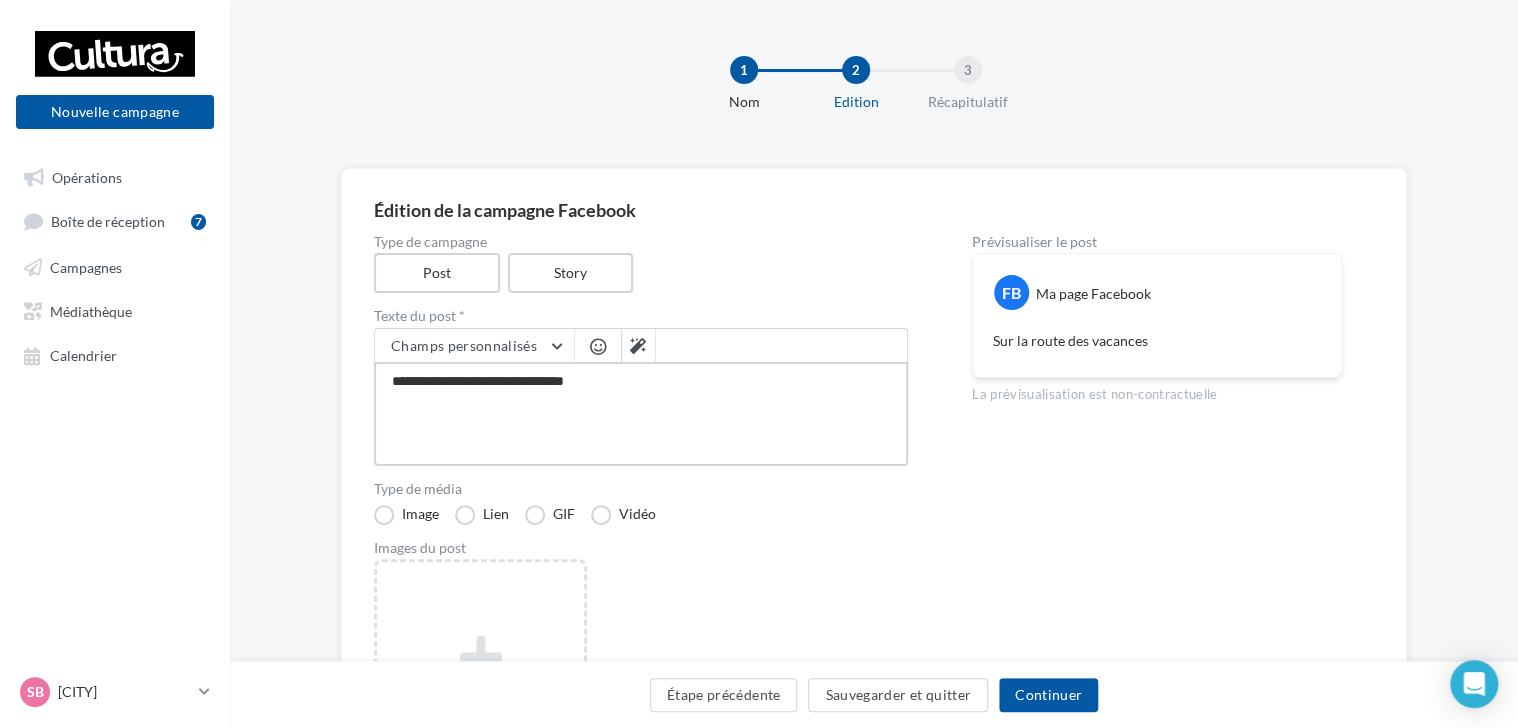 type on "**********" 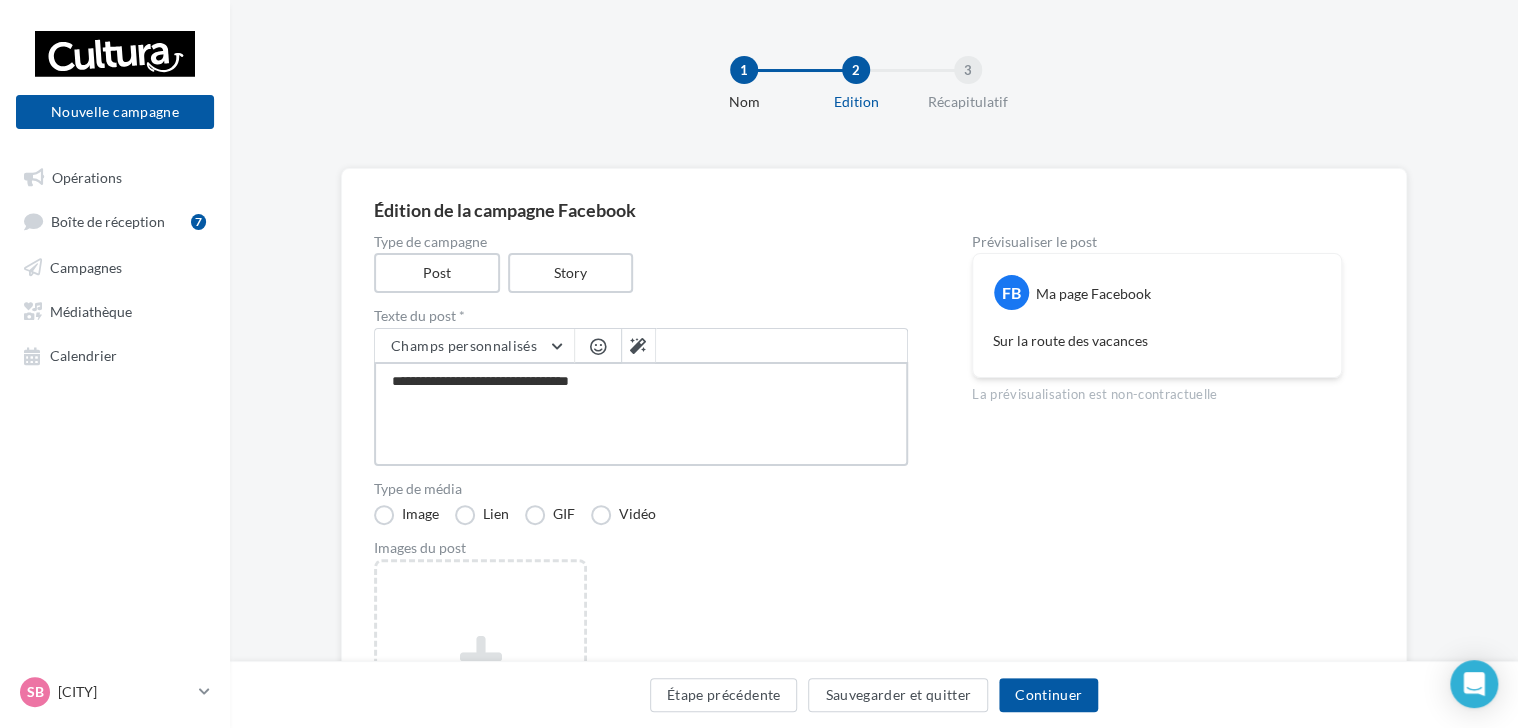 type on "**********" 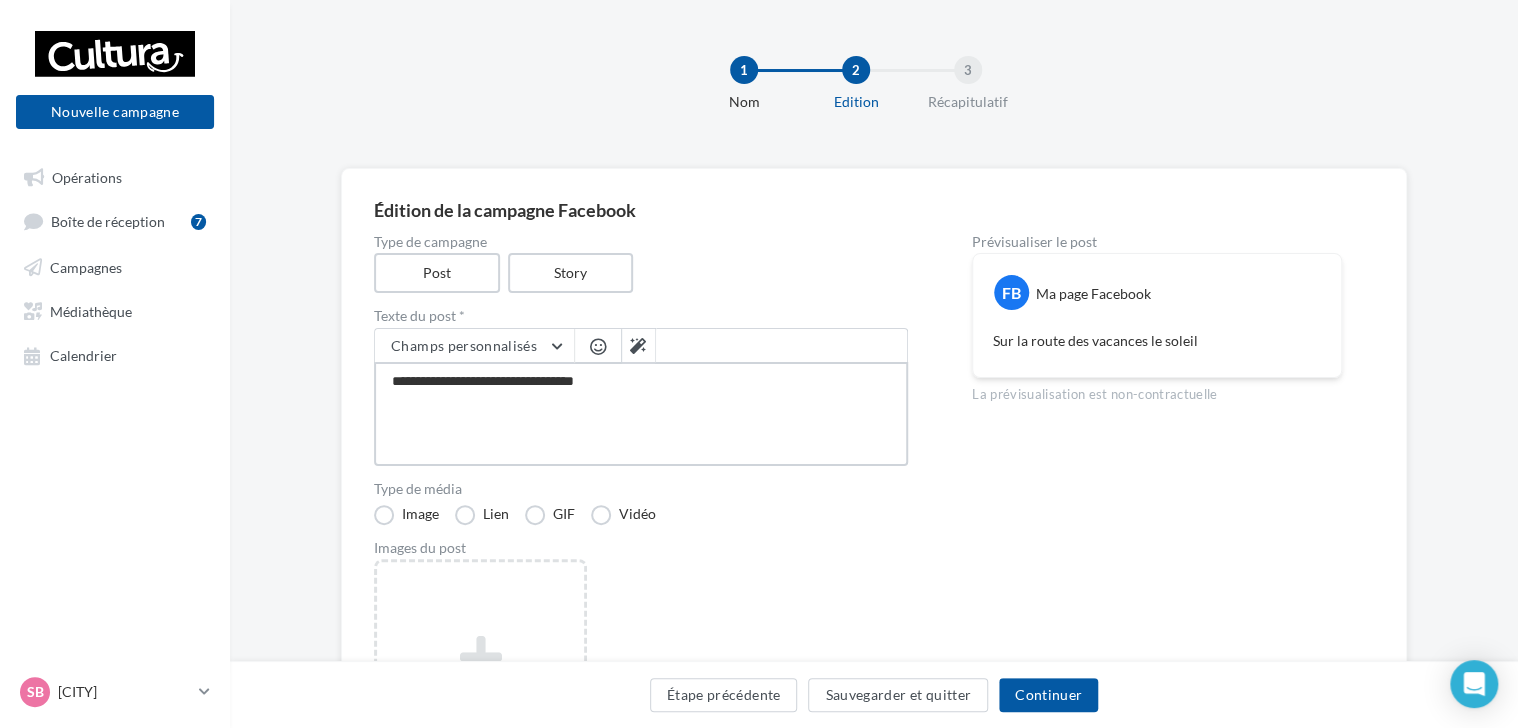 type on "**********" 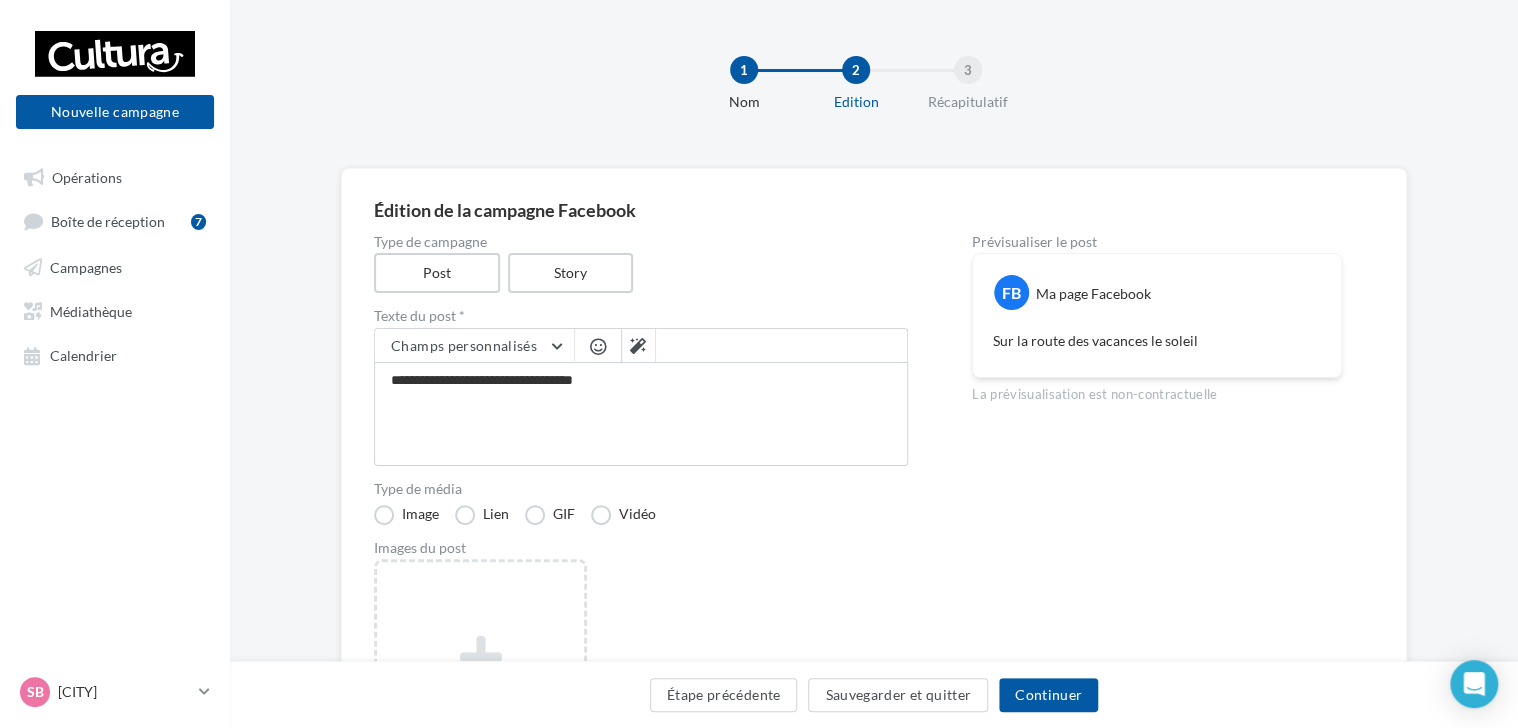 click at bounding box center [598, 346] 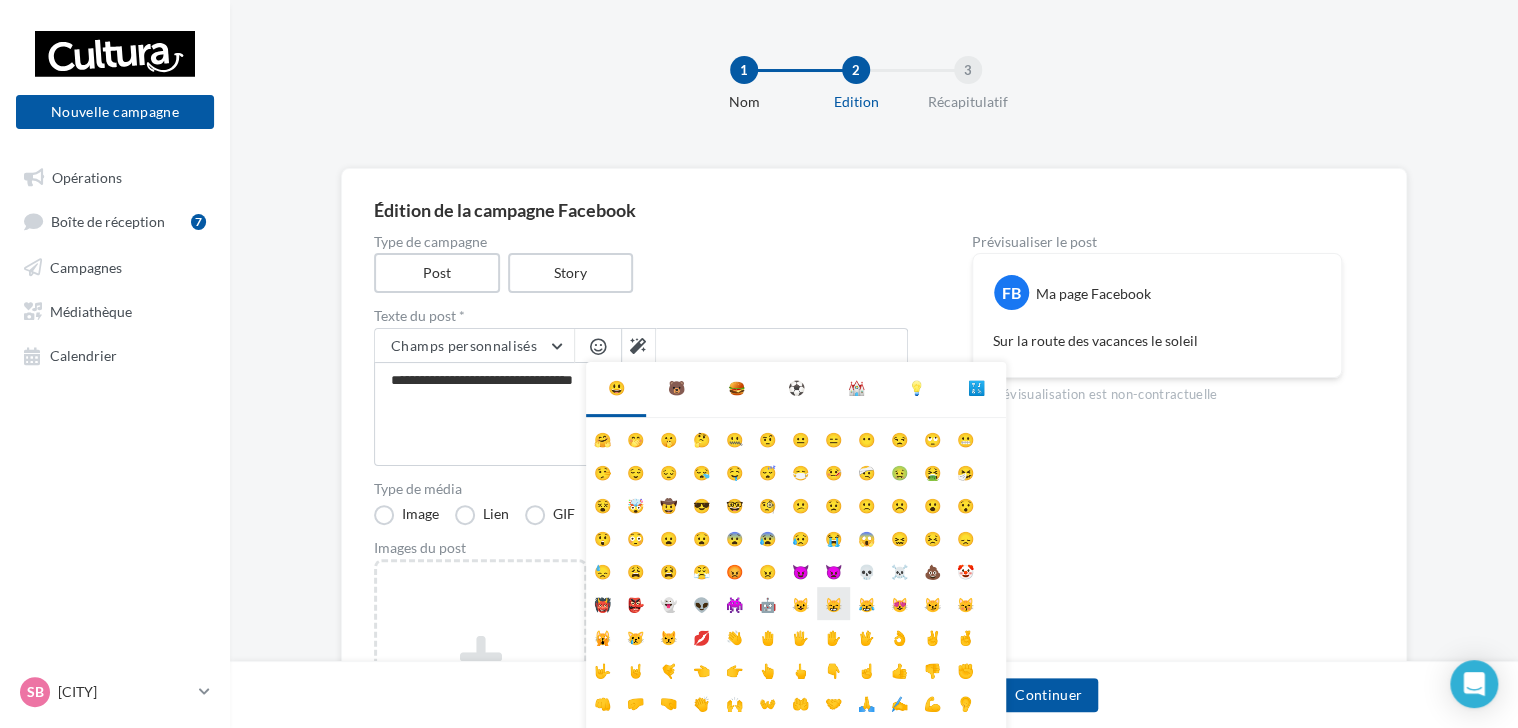 scroll, scrollTop: 78, scrollLeft: 0, axis: vertical 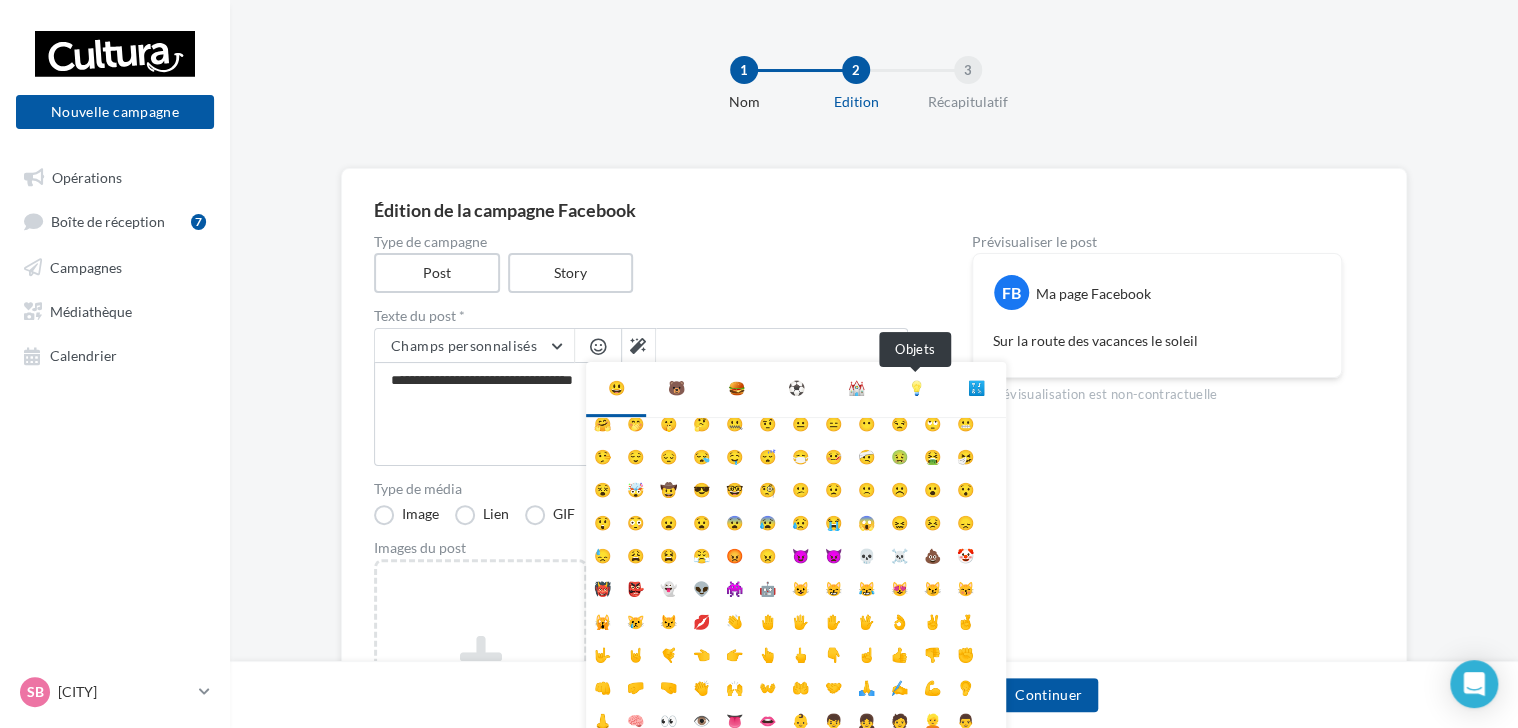 click on "💡" at bounding box center (916, 388) 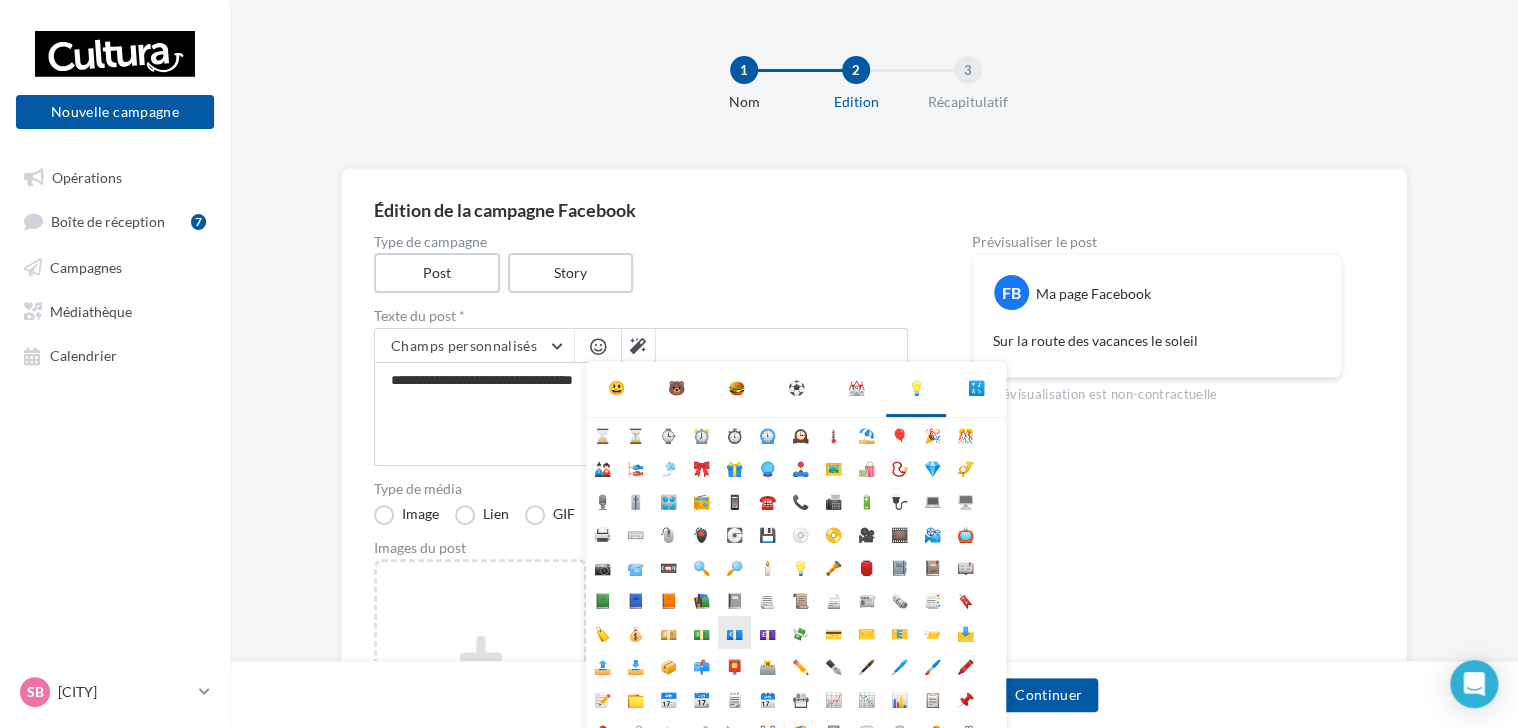 scroll, scrollTop: 177, scrollLeft: 0, axis: vertical 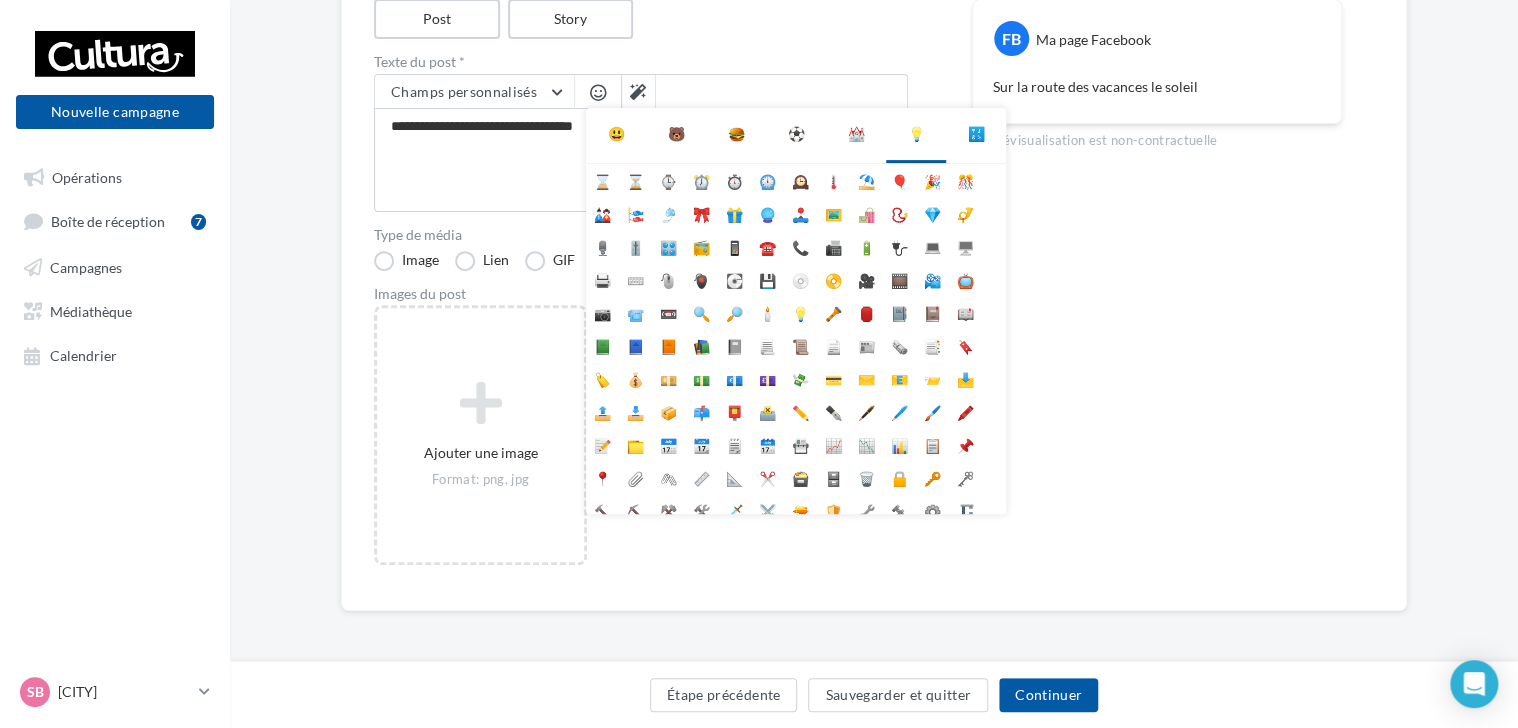 click on "🐻" at bounding box center [676, 134] 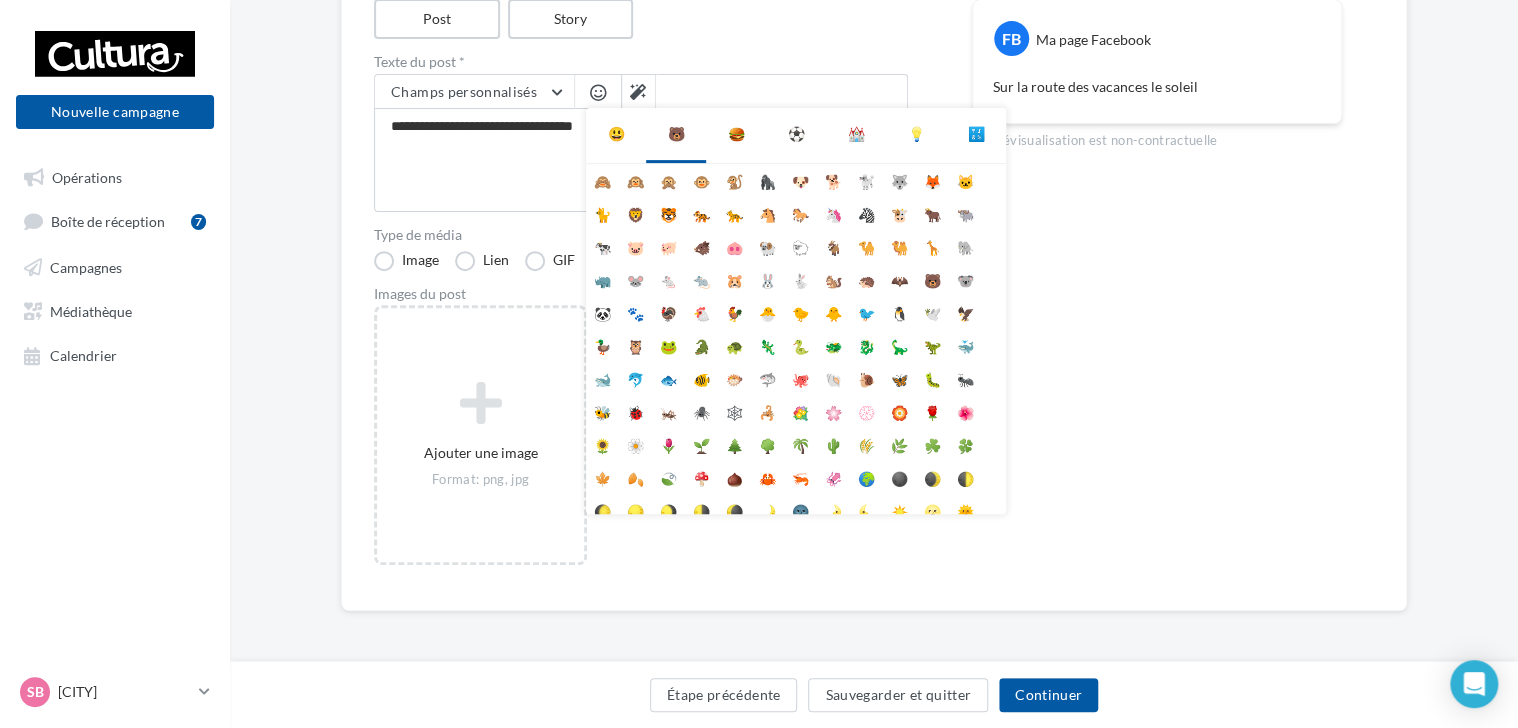 click on "🐻" at bounding box center [676, 134] 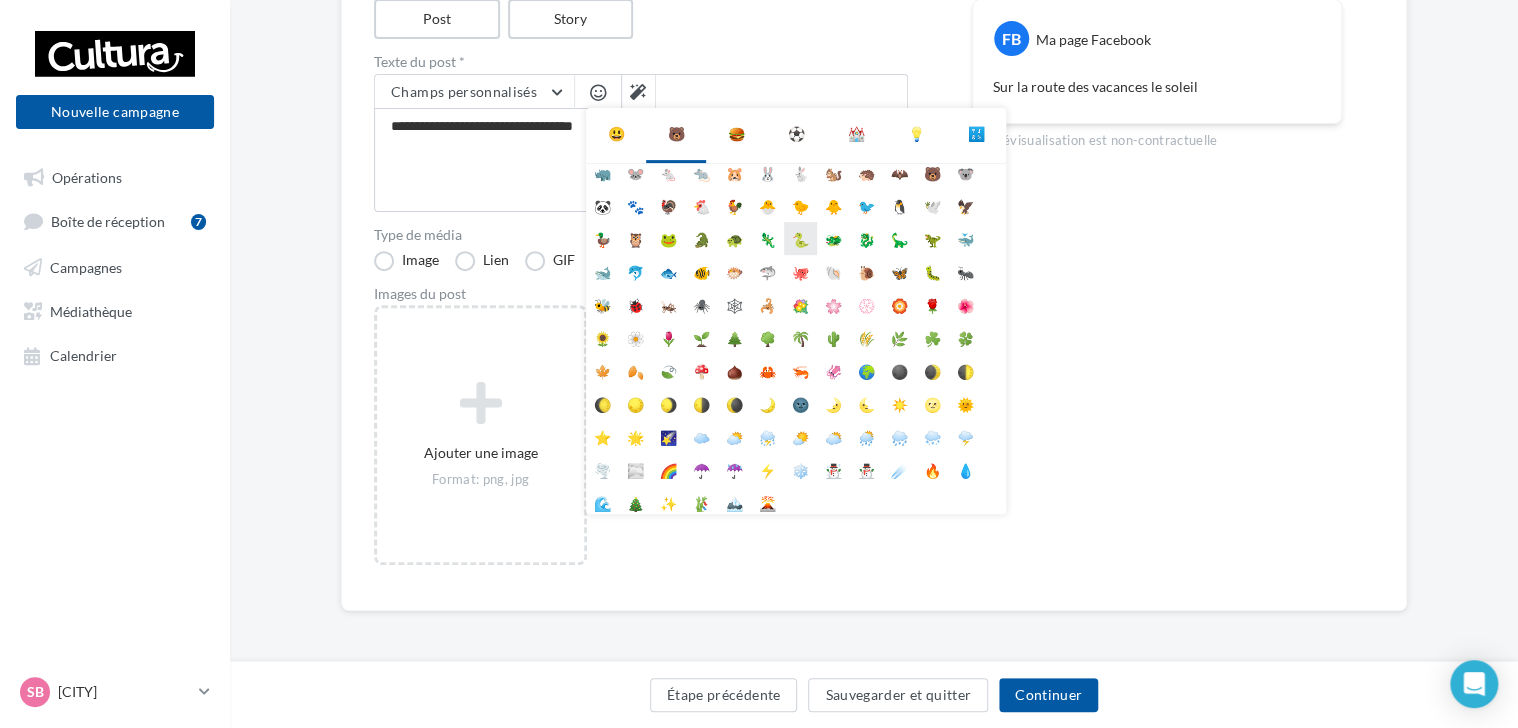 scroll, scrollTop: 112, scrollLeft: 0, axis: vertical 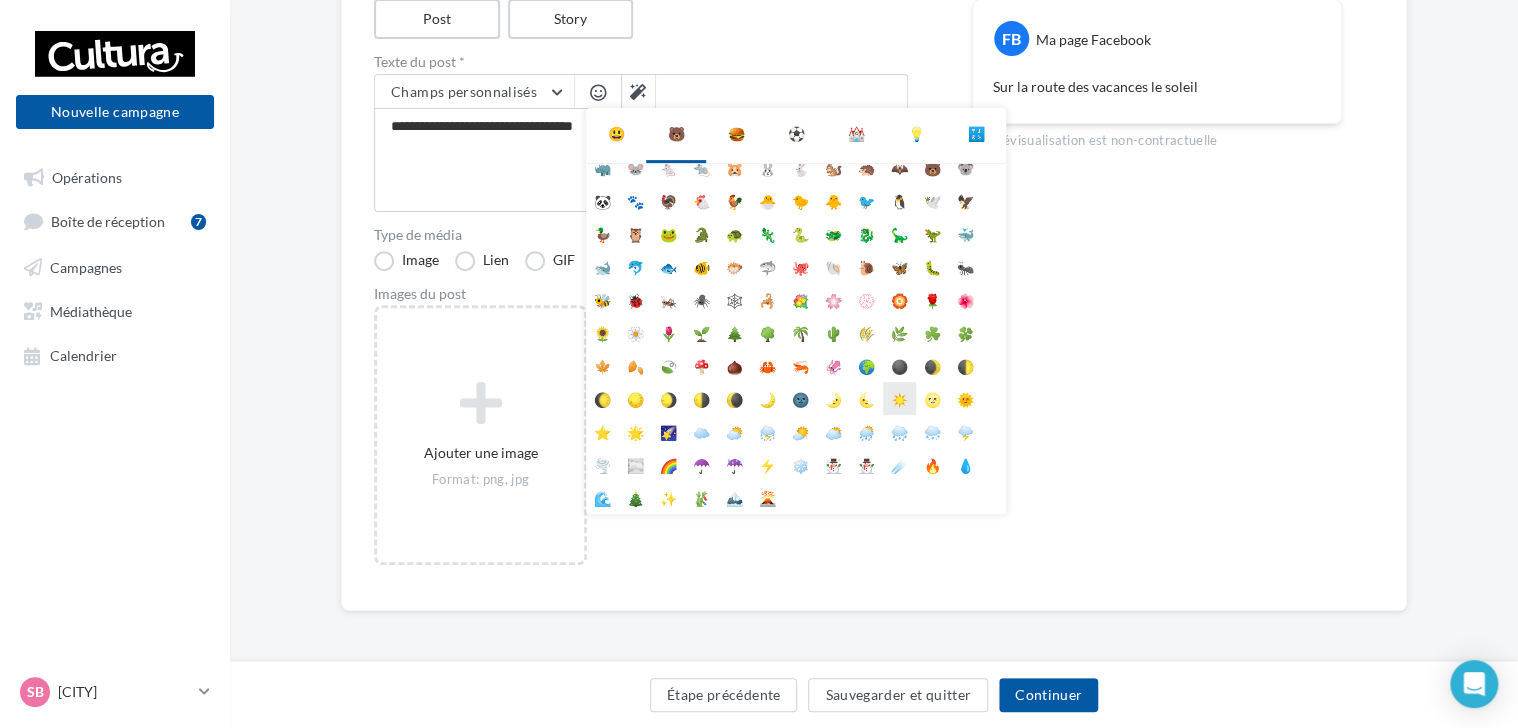 click on "☀️" at bounding box center (899, 398) 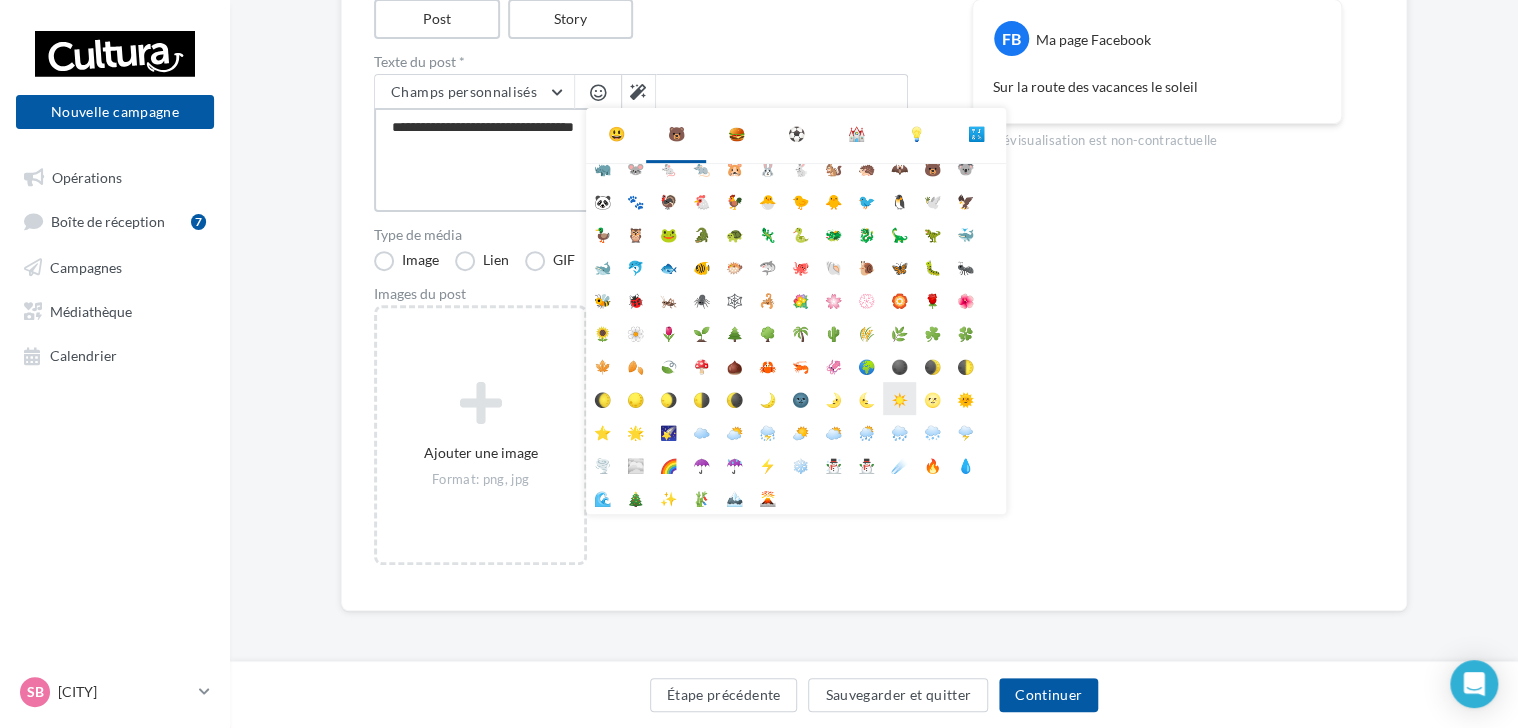 type on "**********" 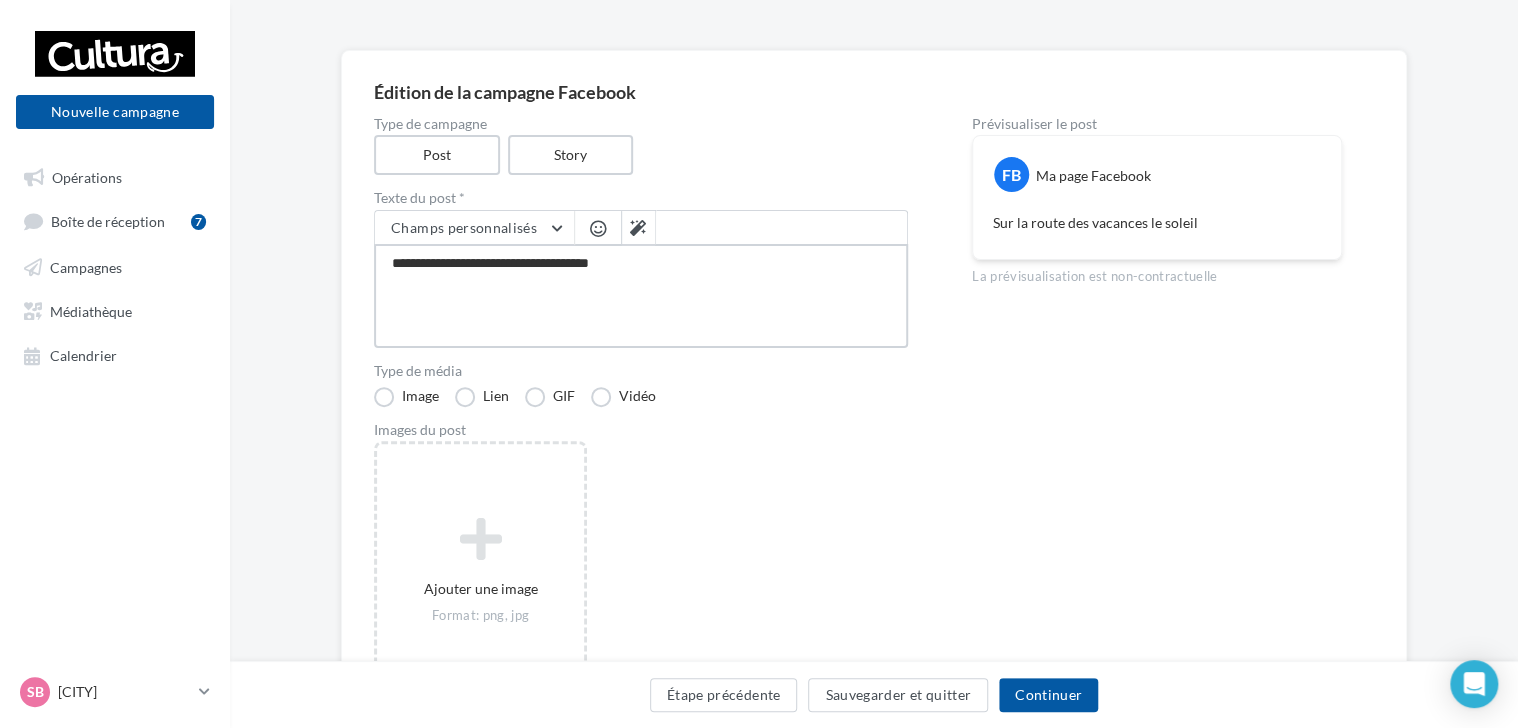 scroll, scrollTop: 54, scrollLeft: 0, axis: vertical 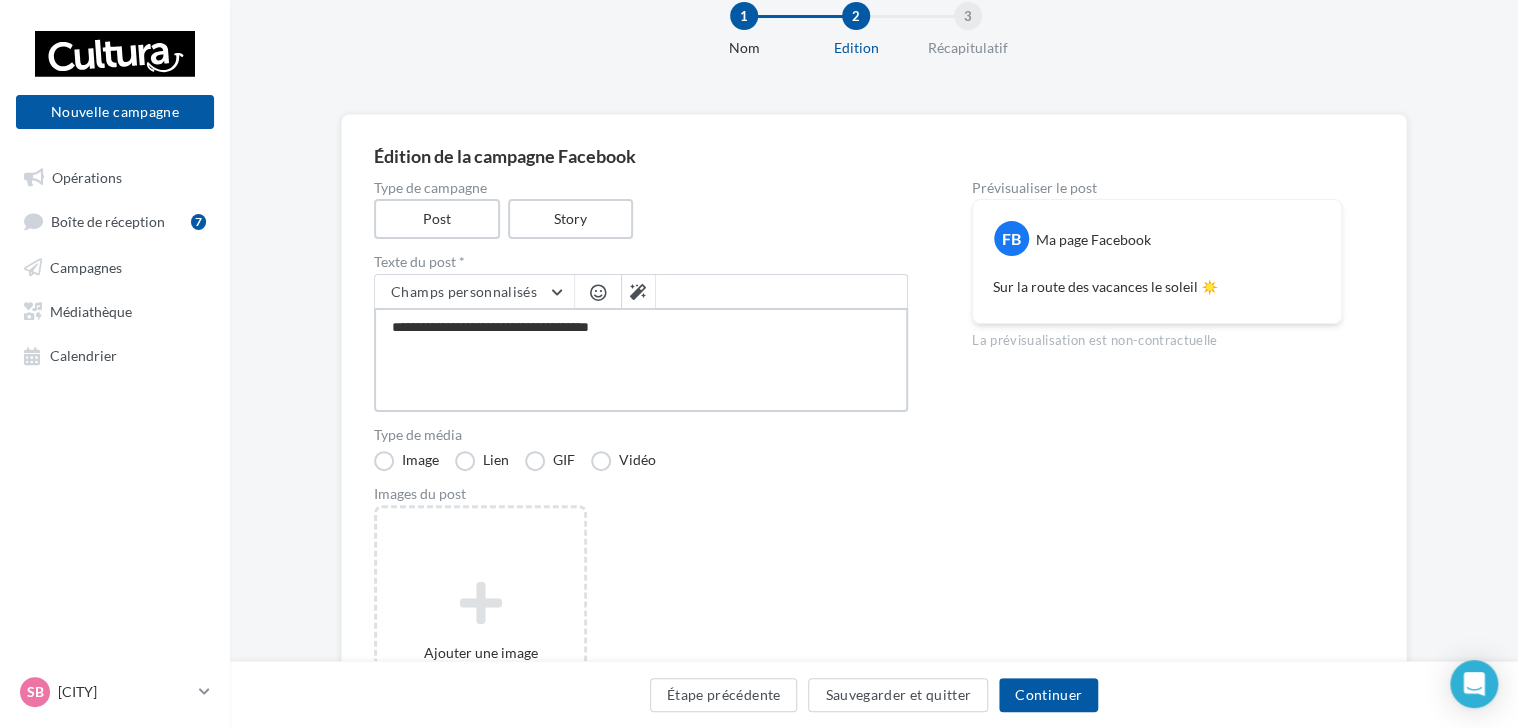 click on "**********" at bounding box center (641, 360) 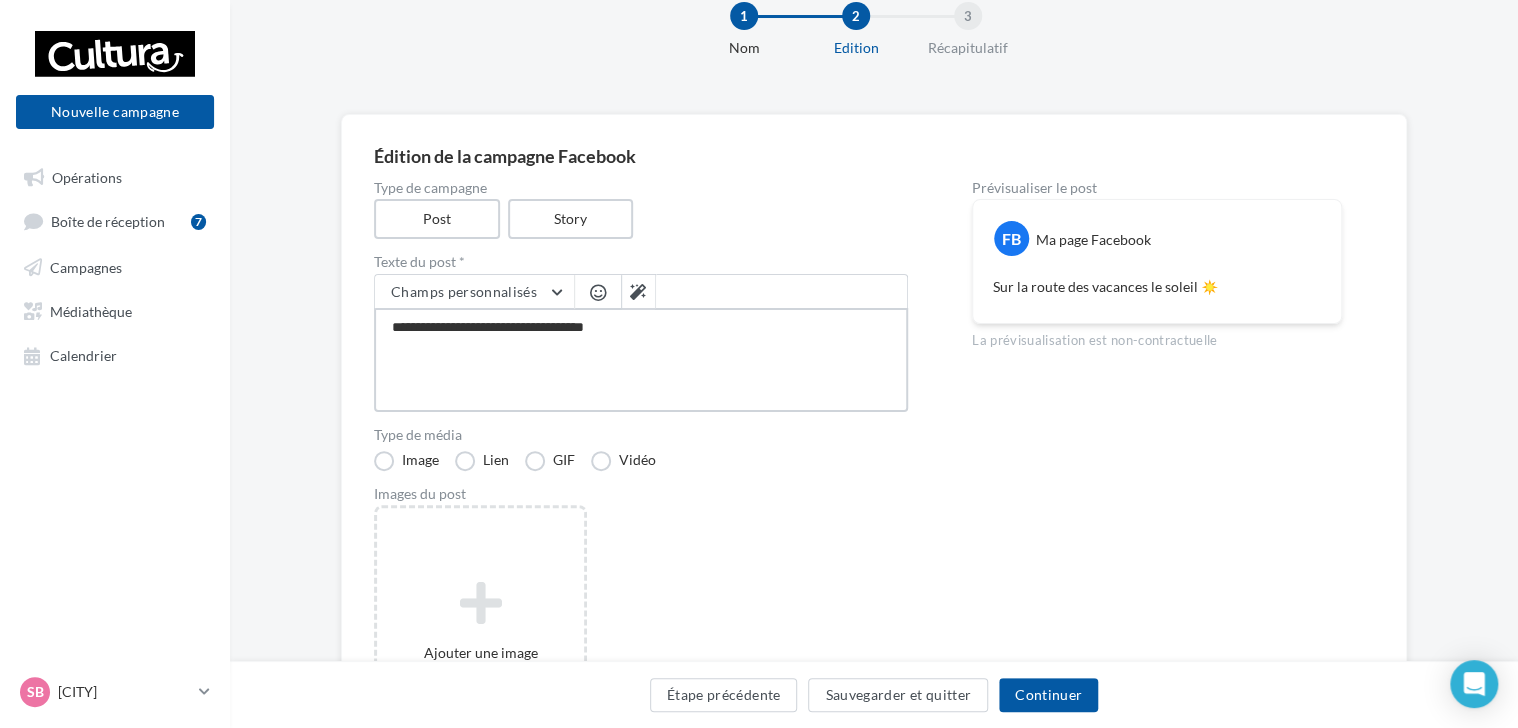type on "**********" 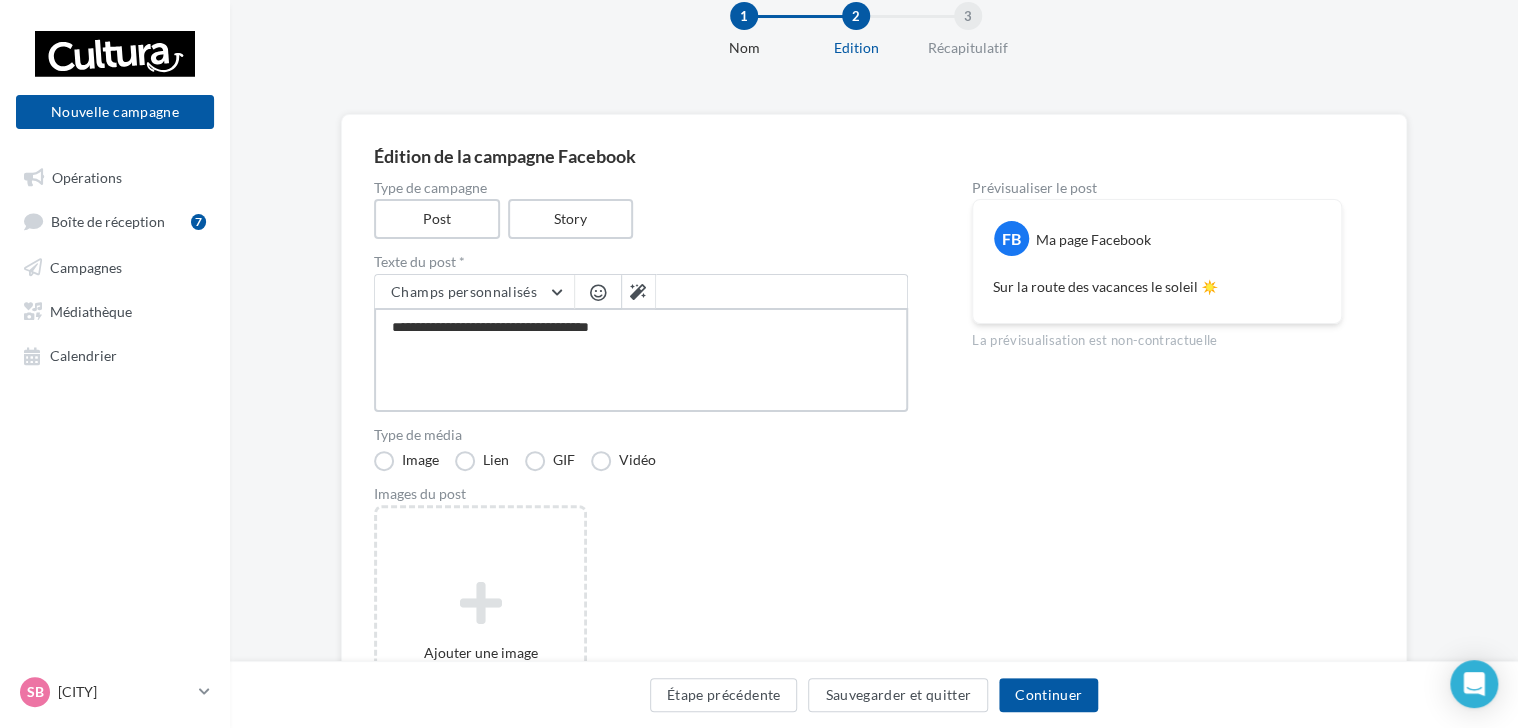 type on "**********" 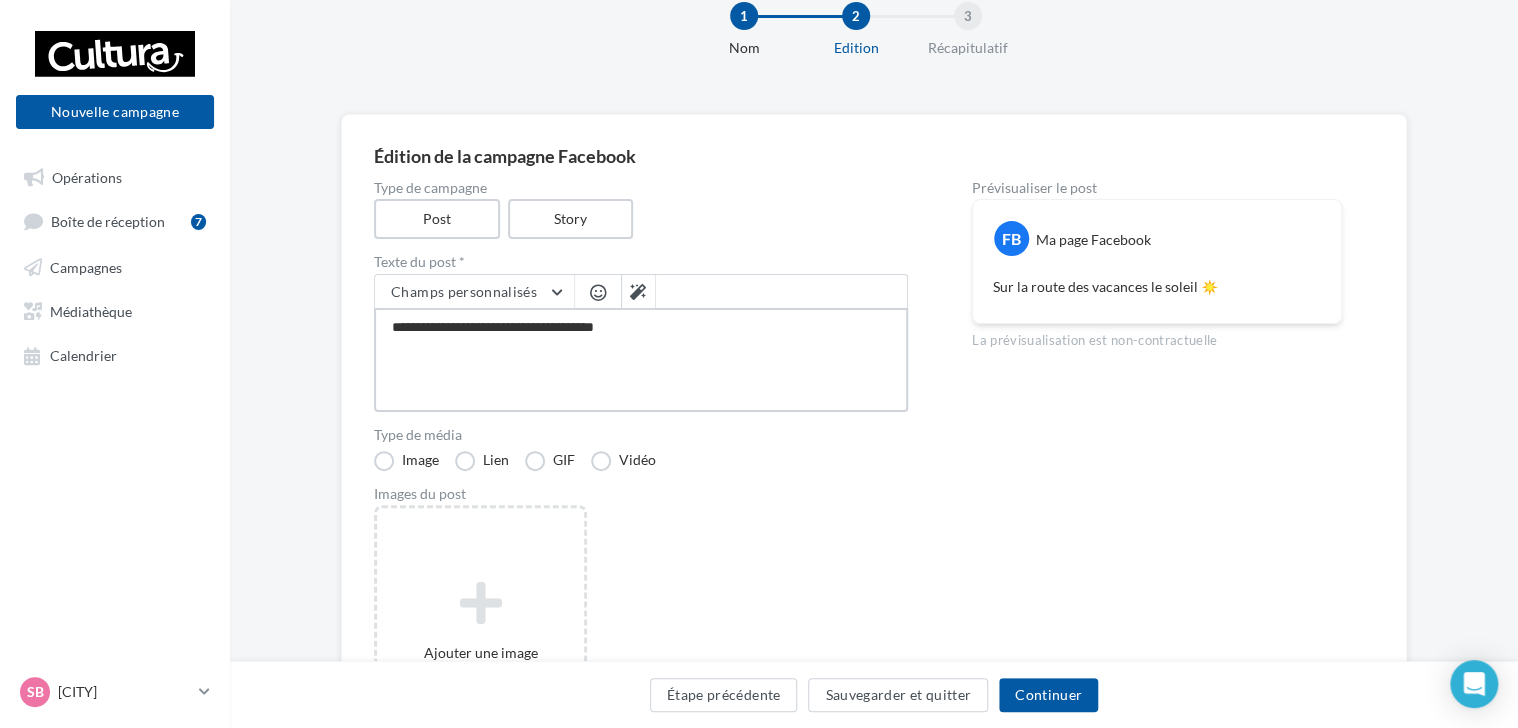 type on "**********" 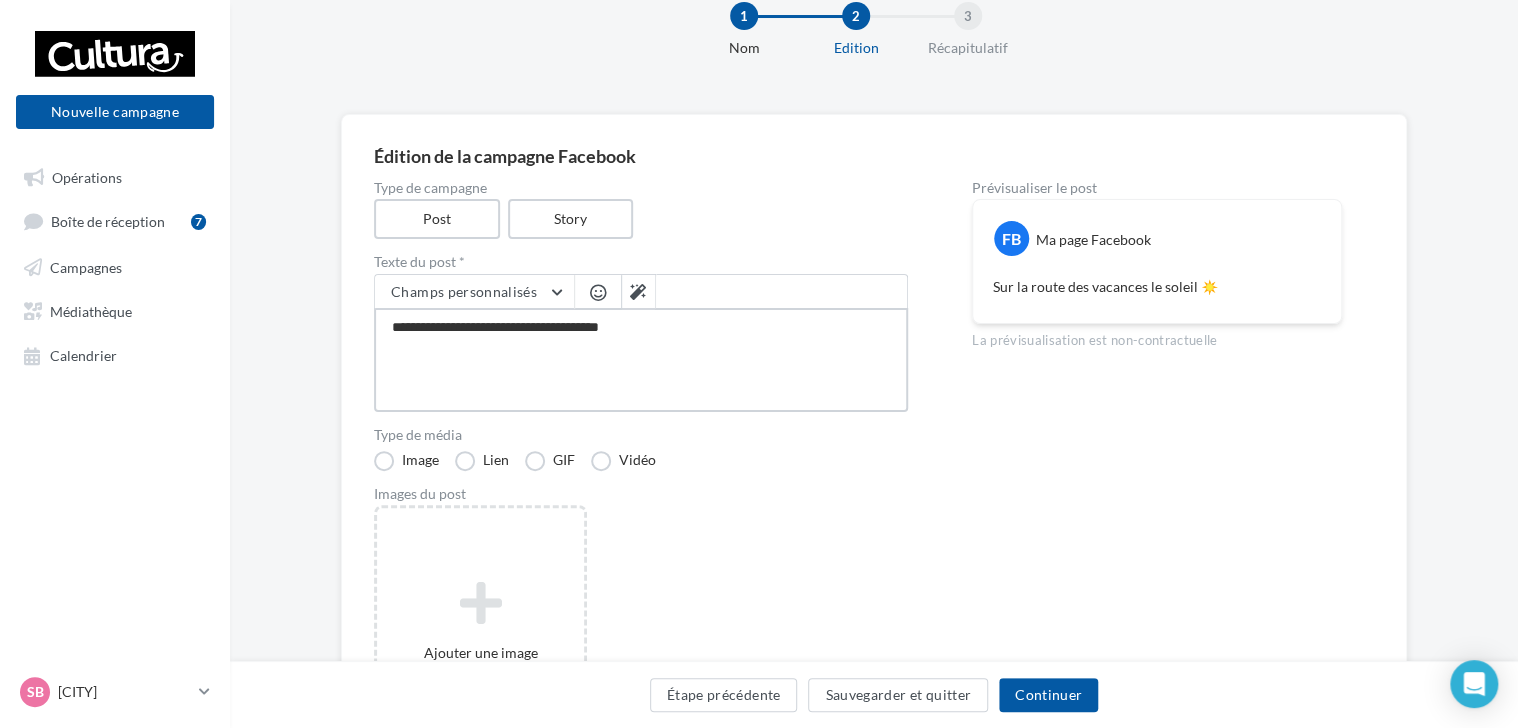 type on "**********" 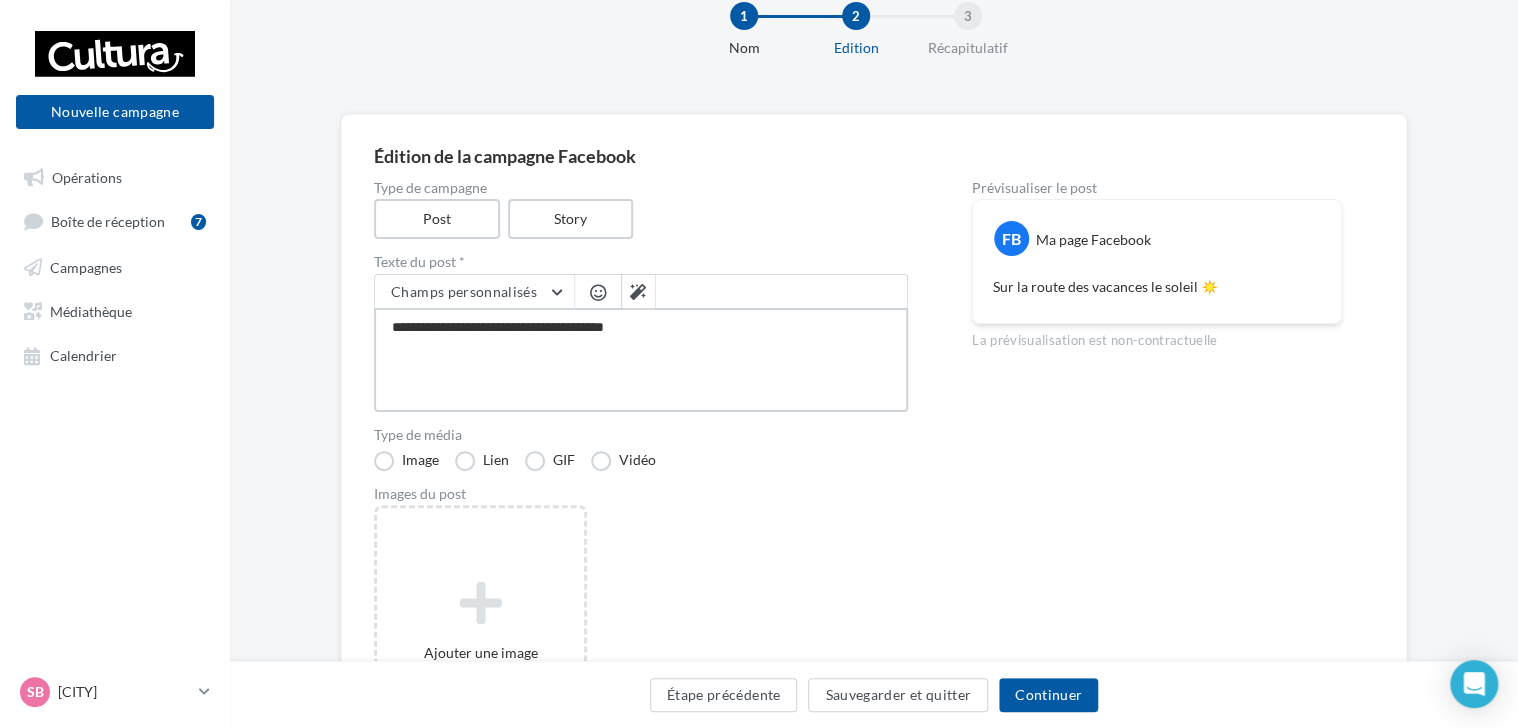 type on "**********" 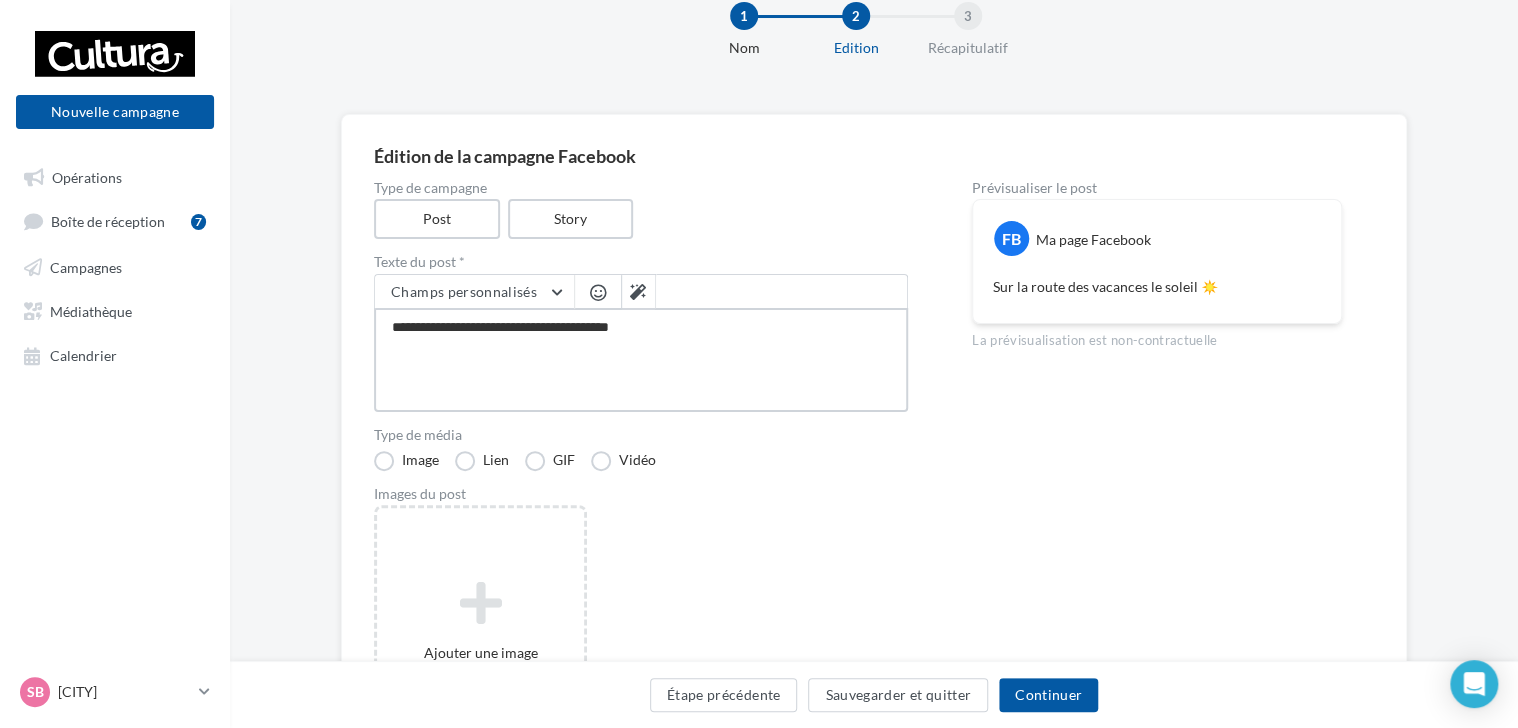 type on "**********" 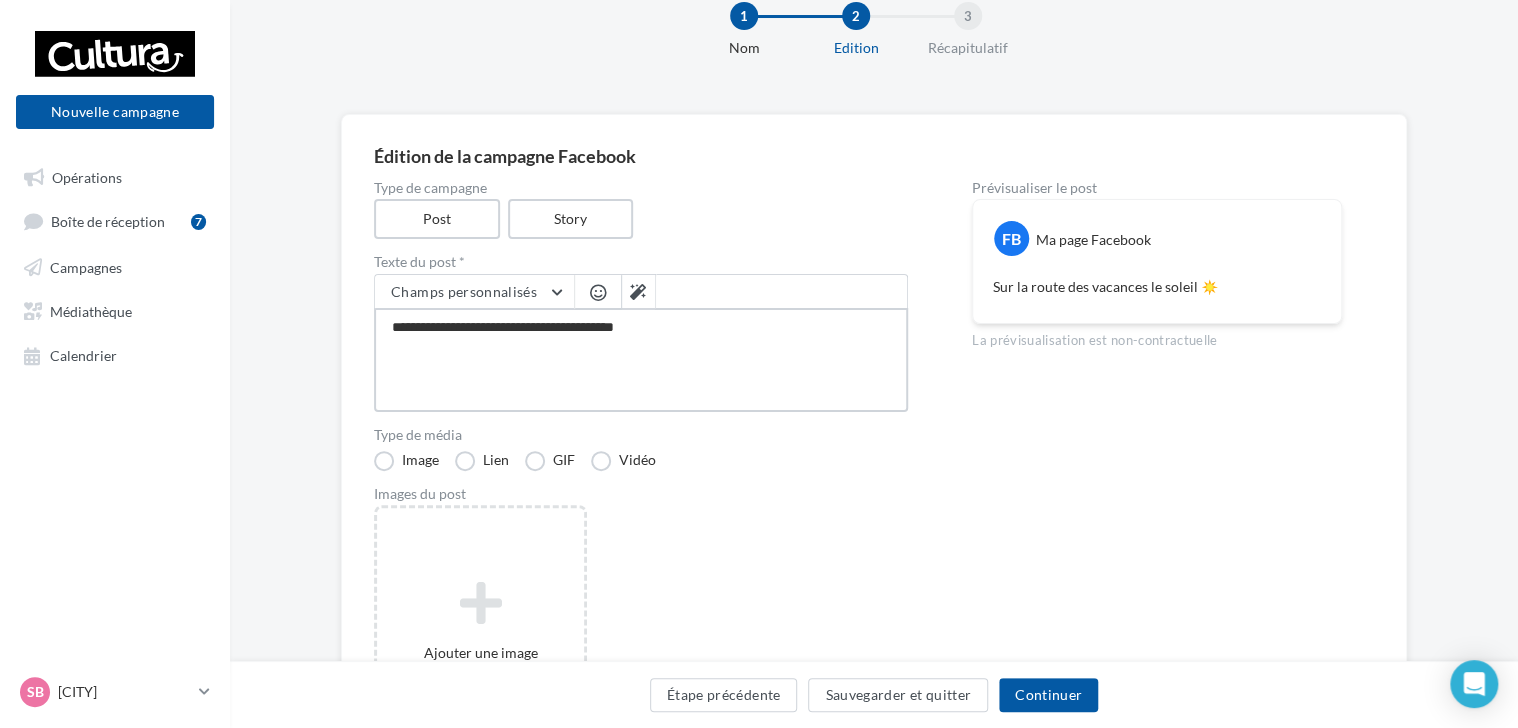 type on "**********" 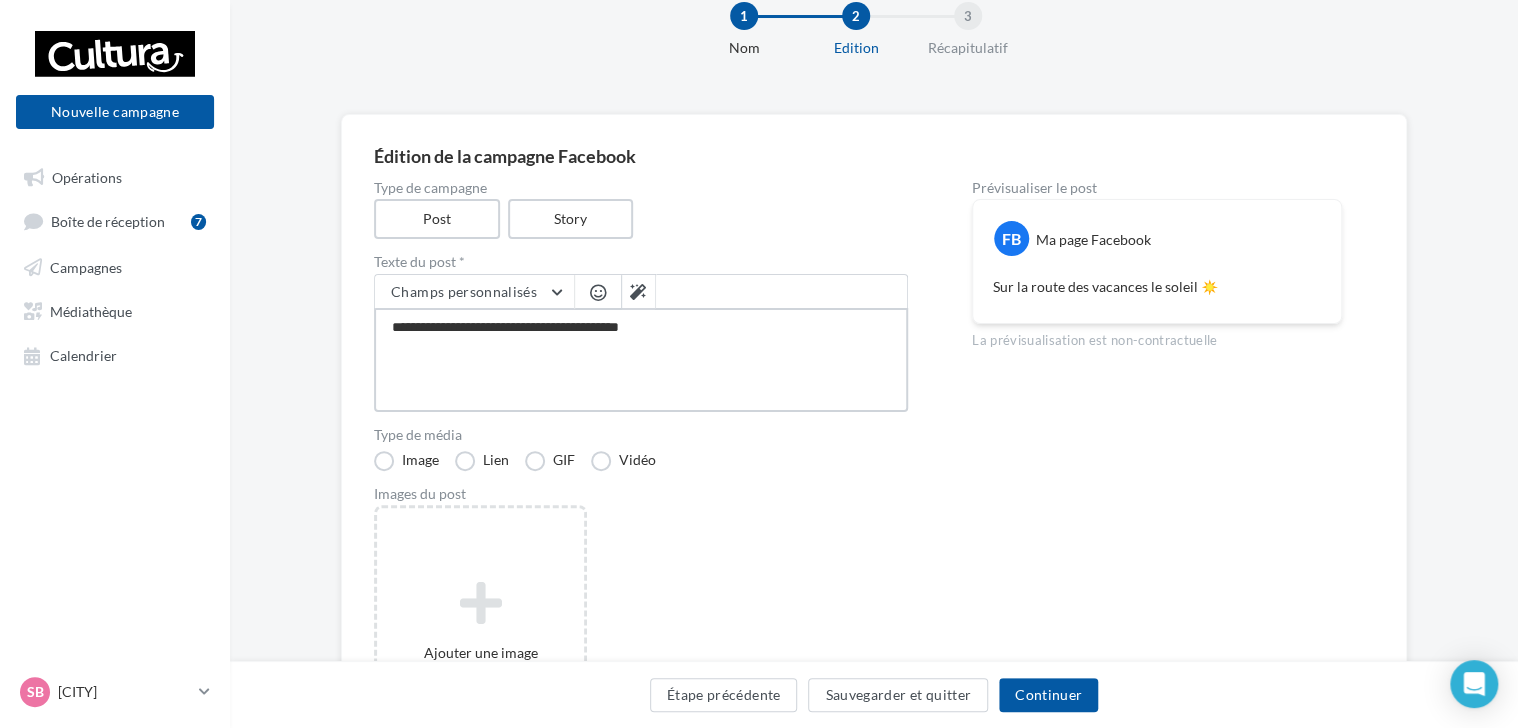 type on "**********" 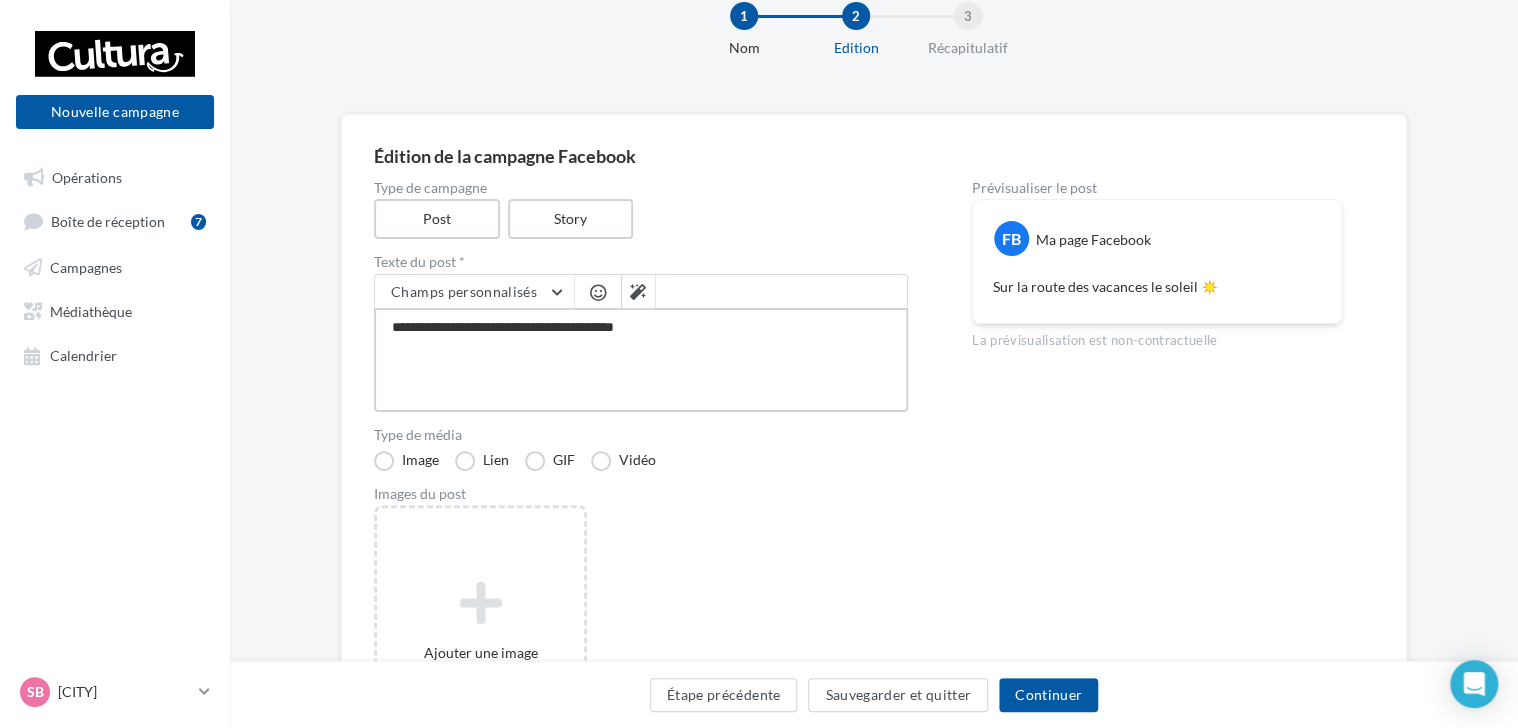 type on "**********" 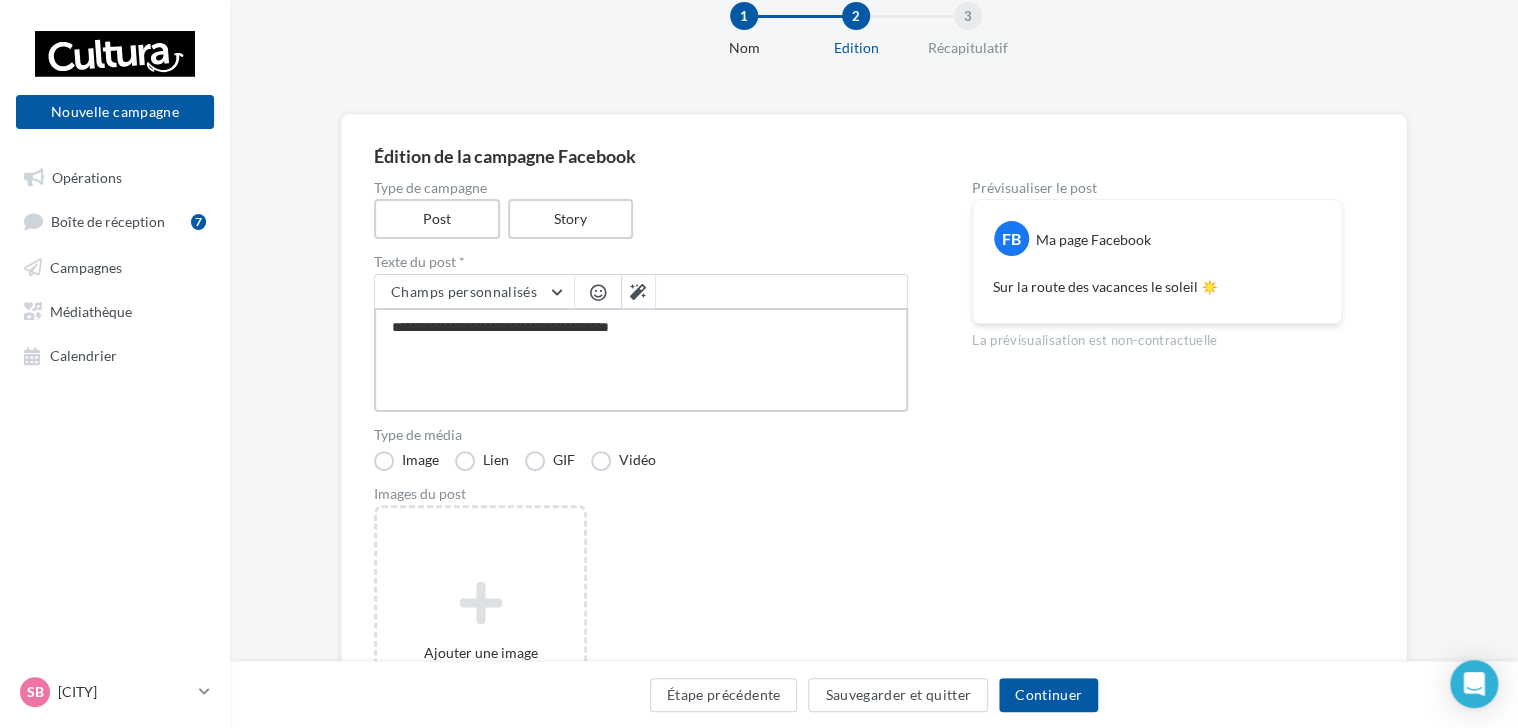 type on "**********" 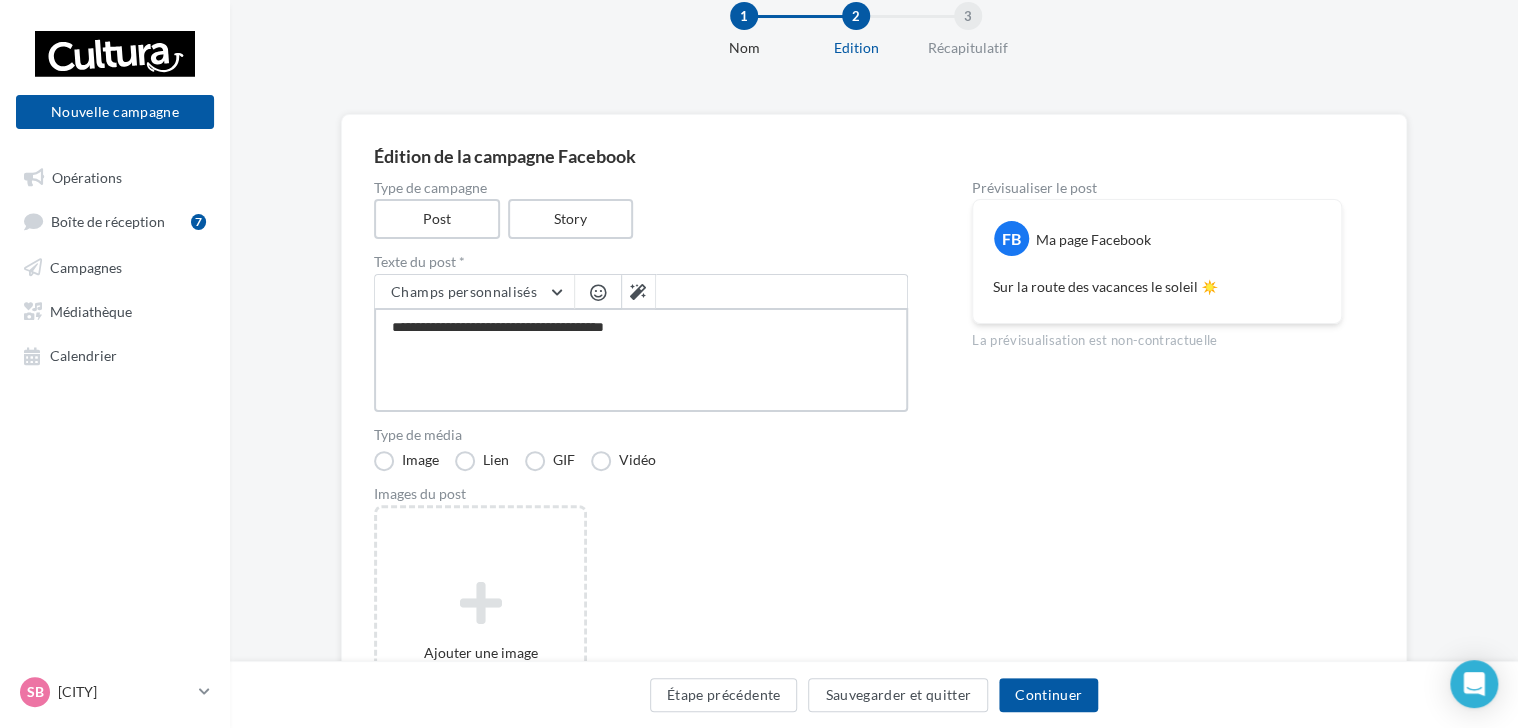 type on "**********" 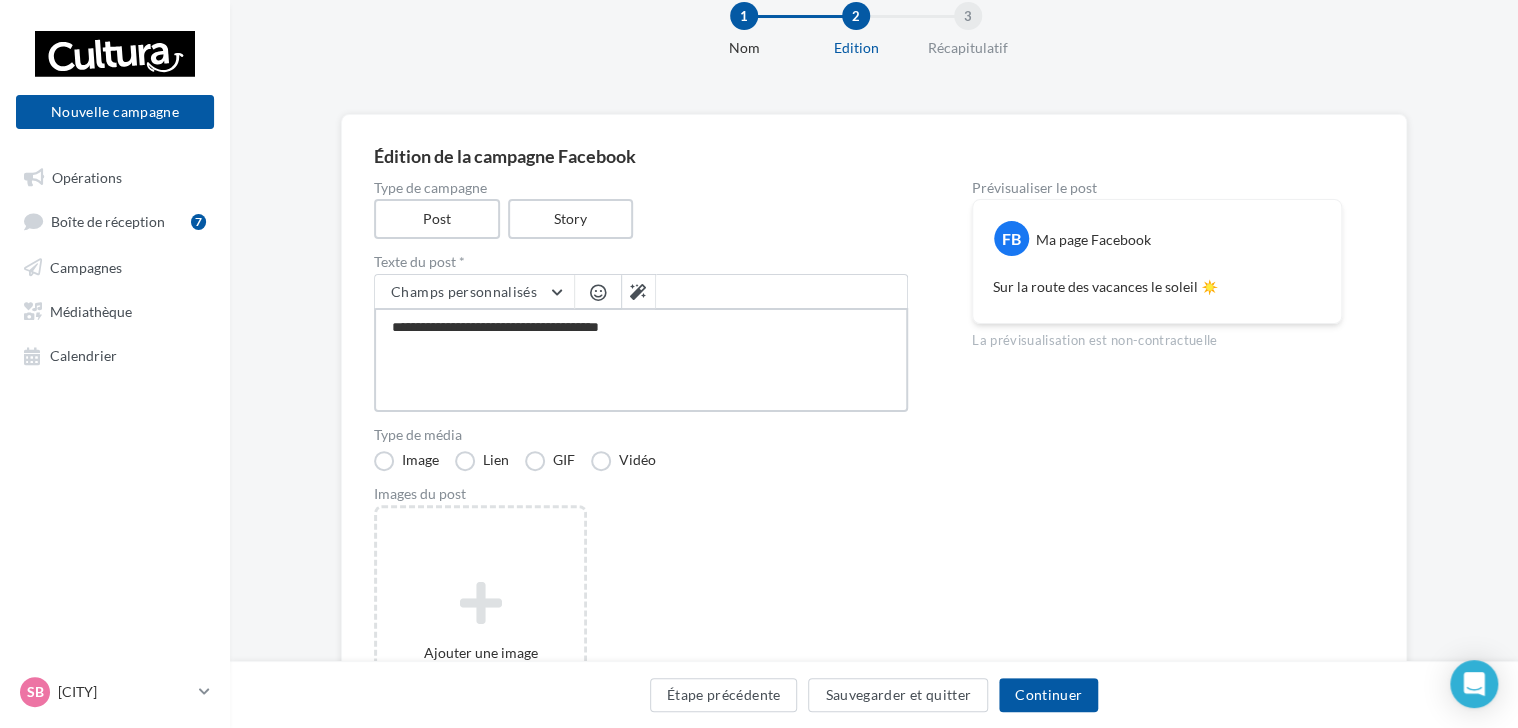 type on "**********" 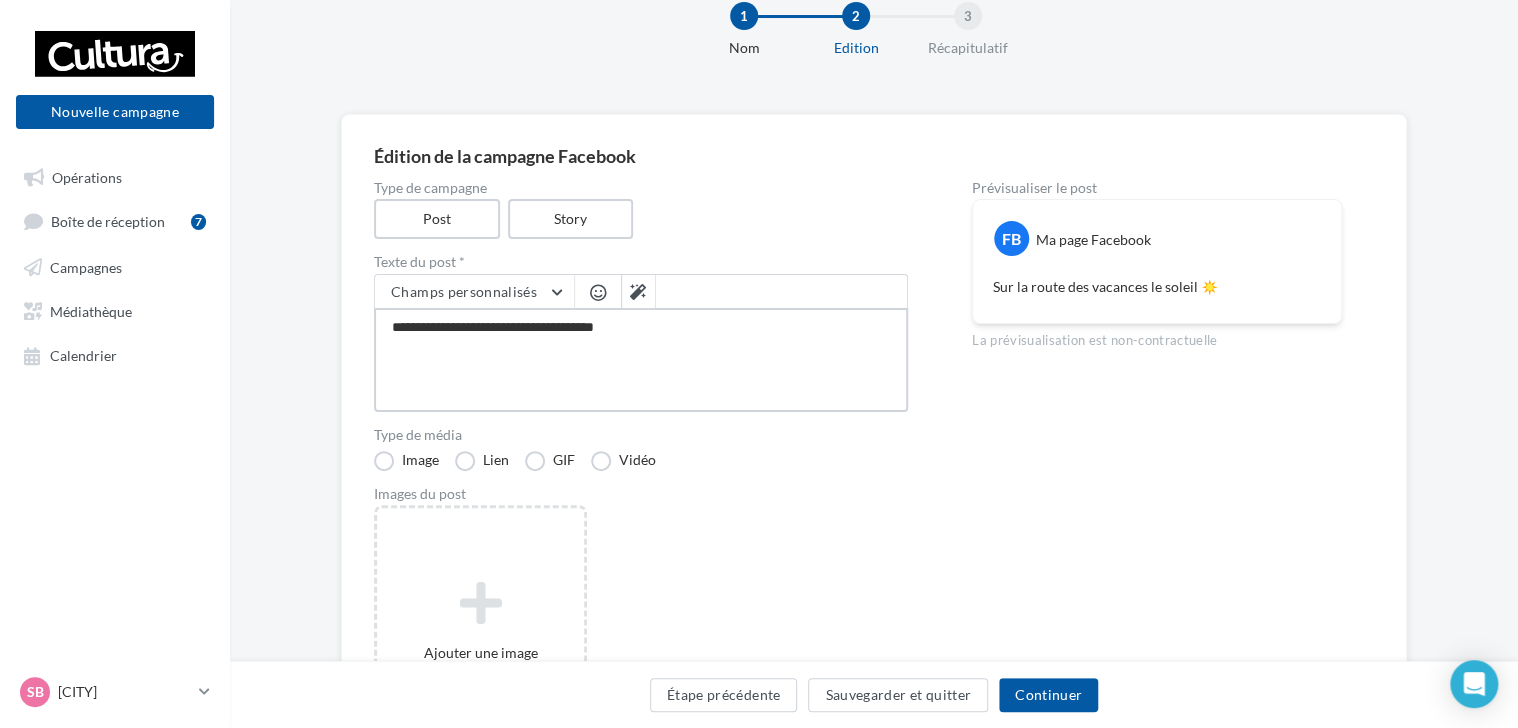 type on "**********" 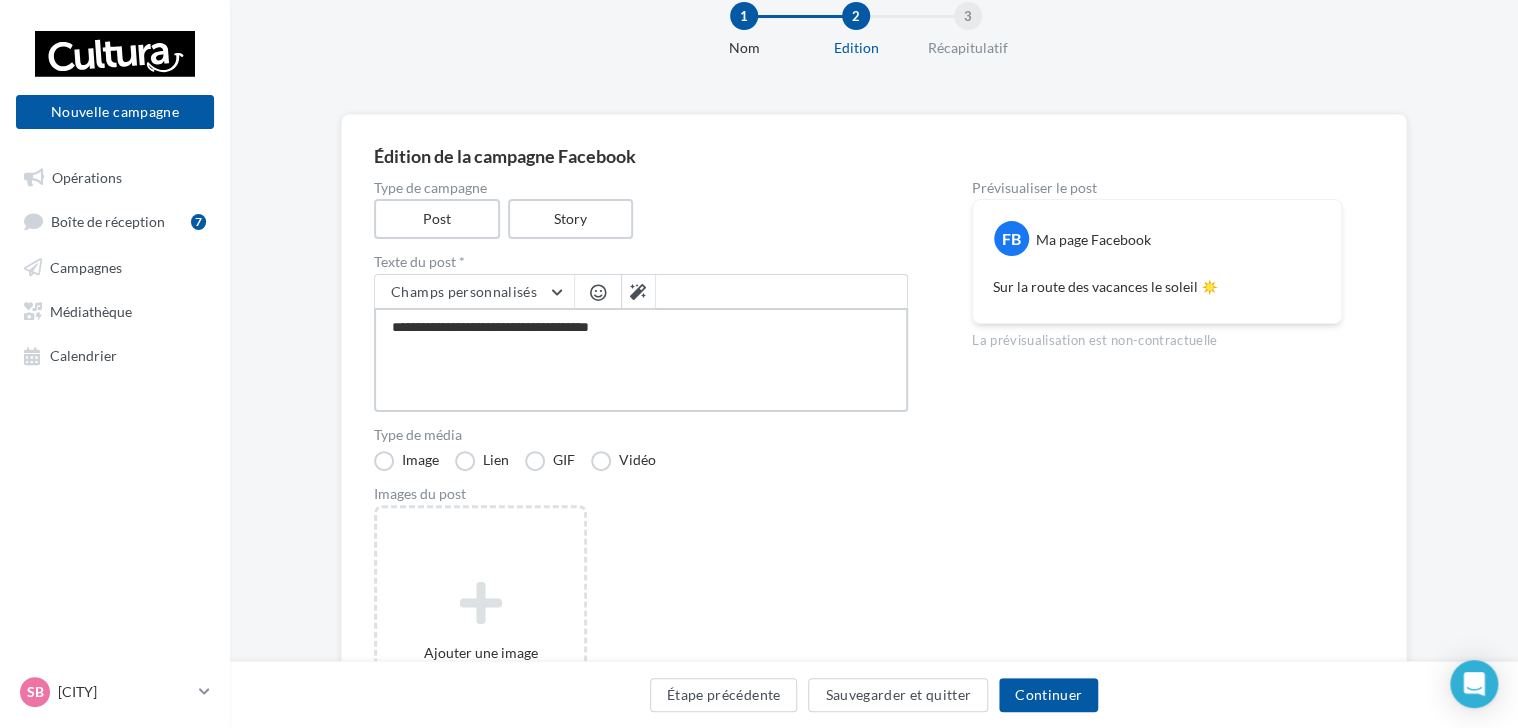 type on "**********" 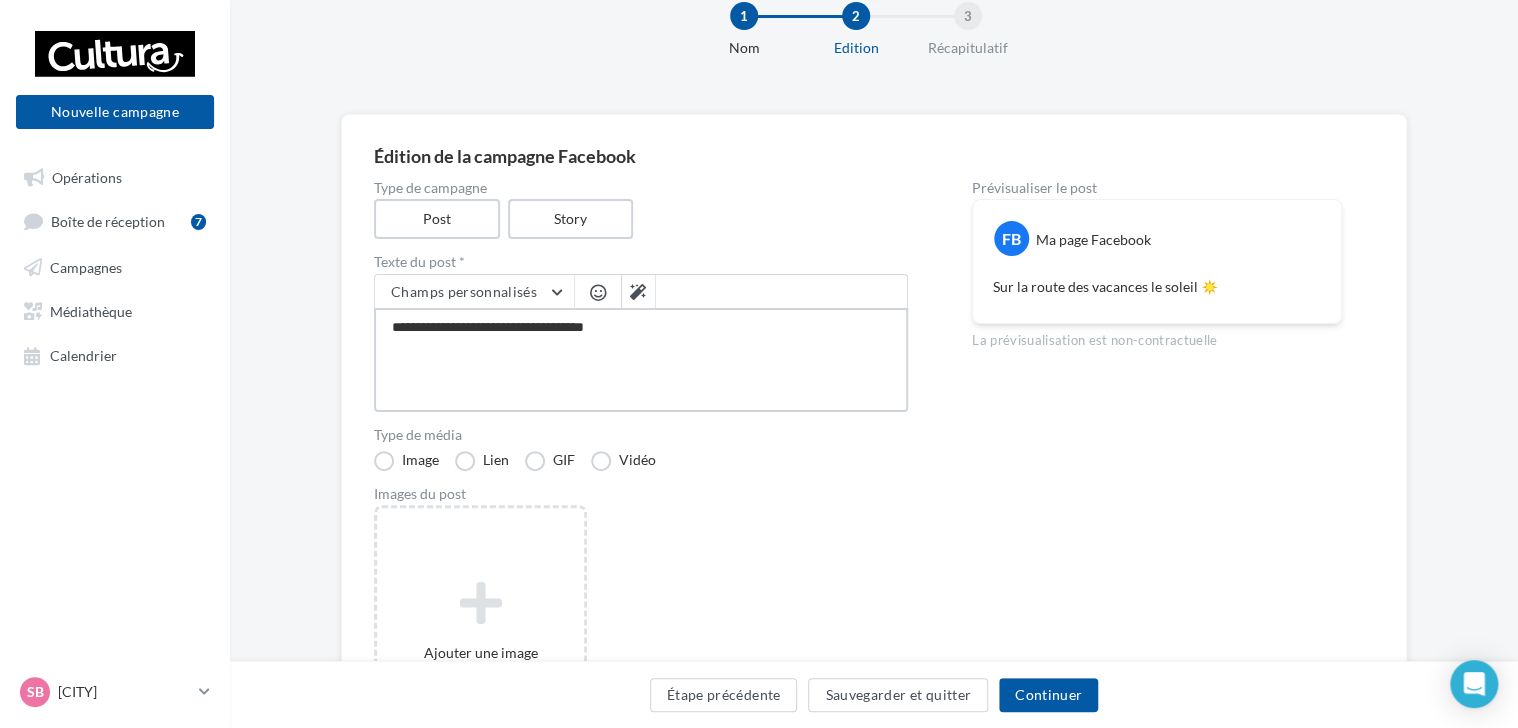 click on "**********" at bounding box center [641, 360] 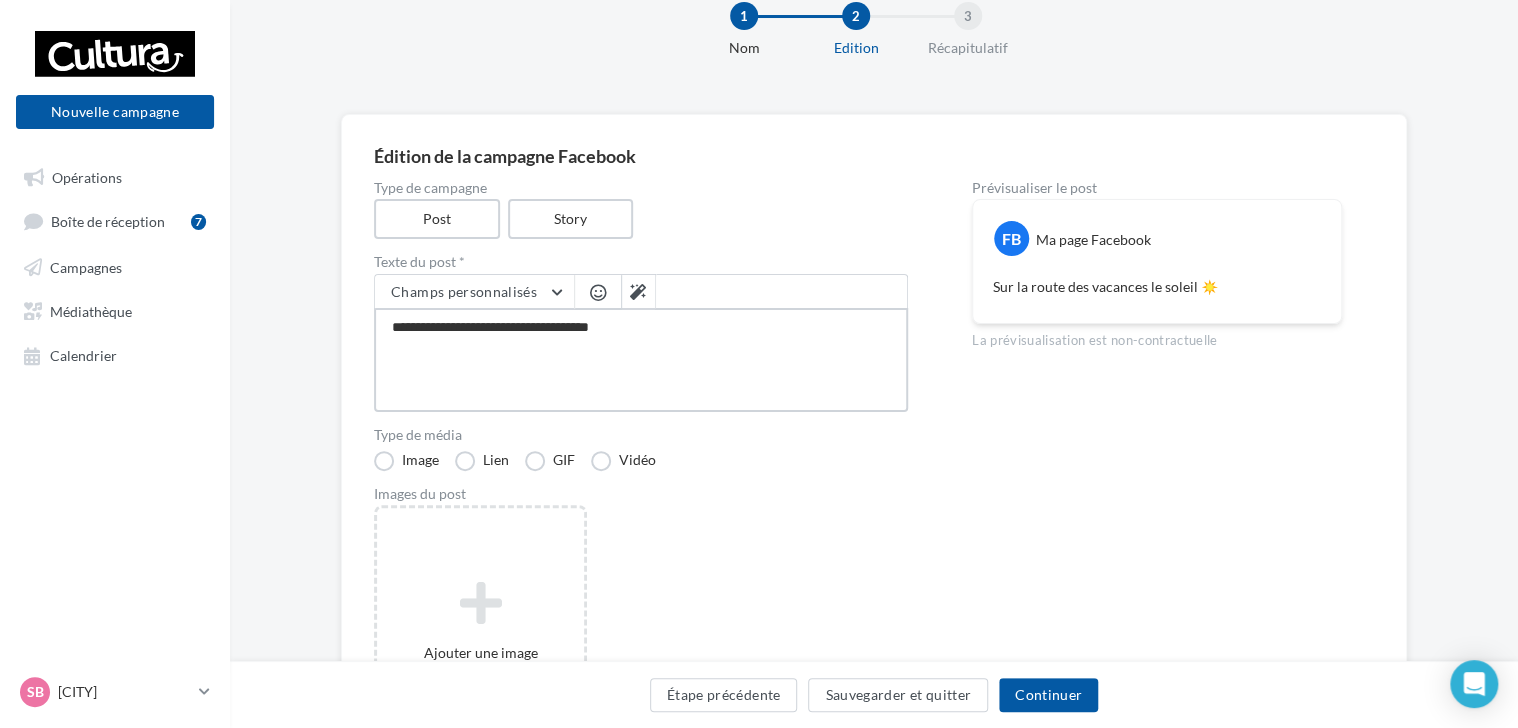 type on "**********" 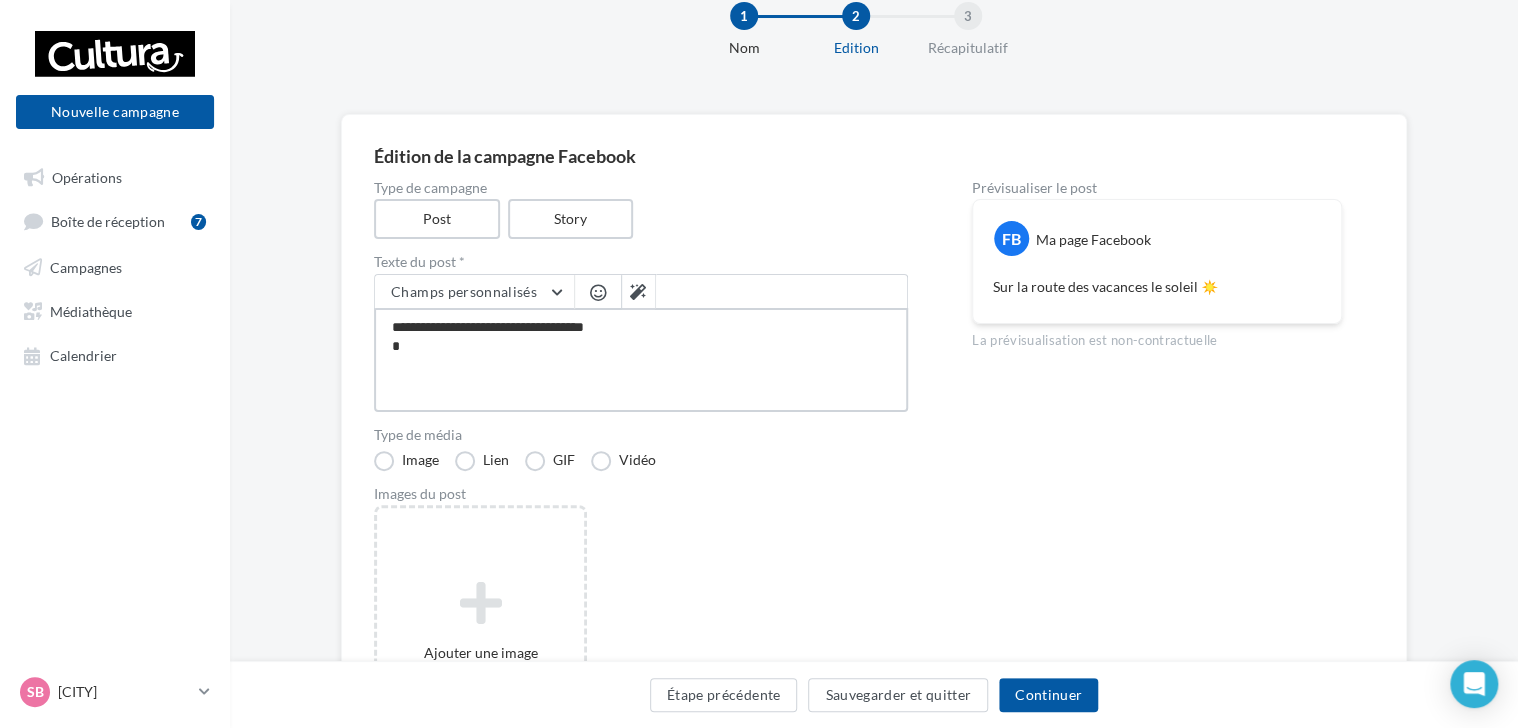type on "**********" 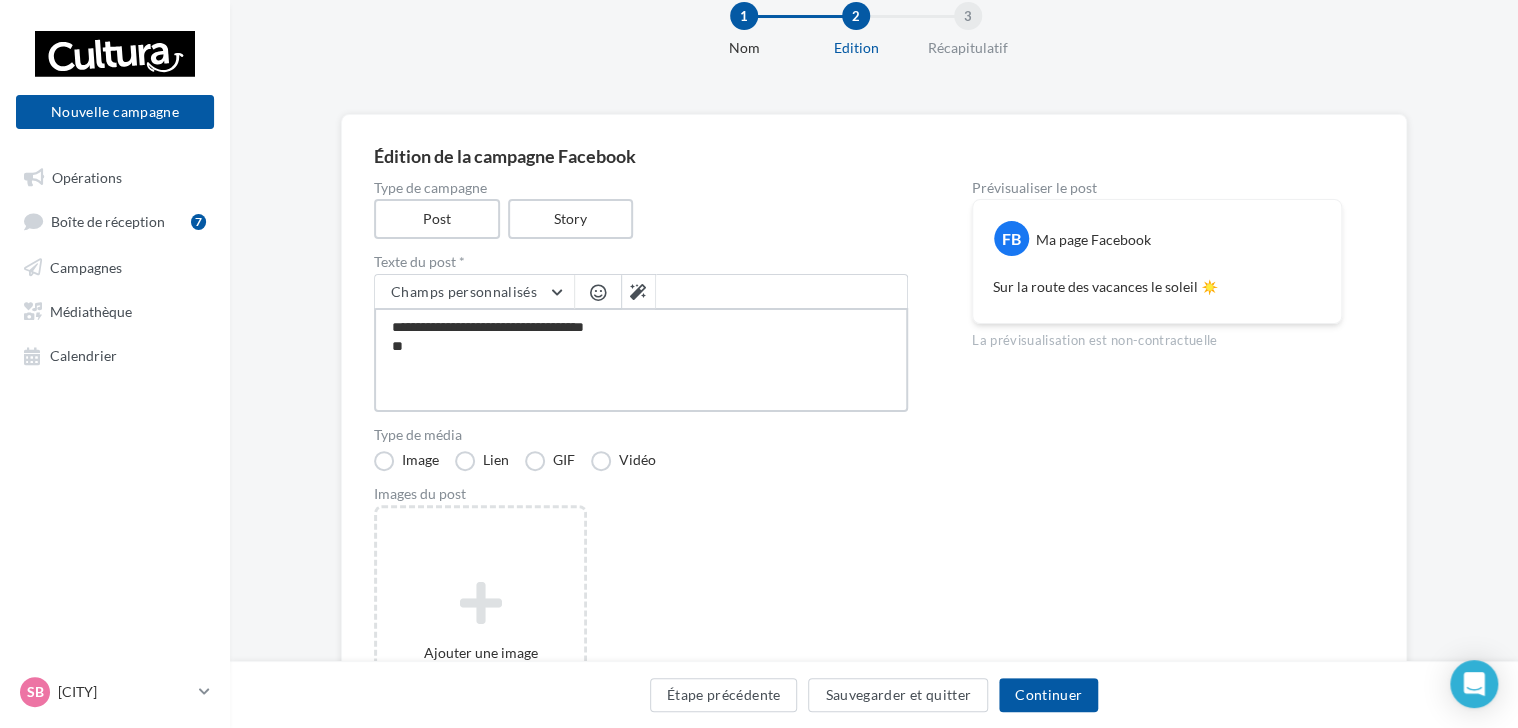 type on "**********" 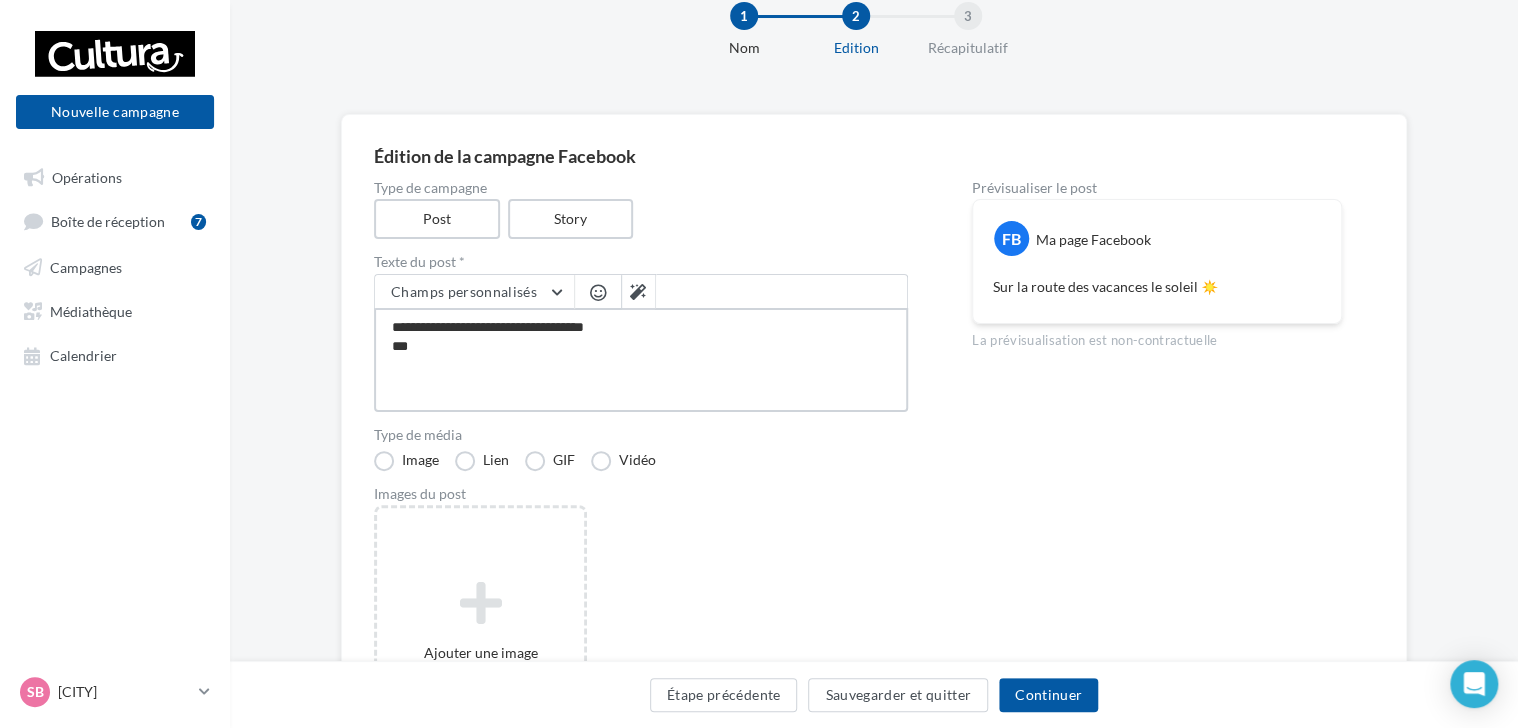 type on "**********" 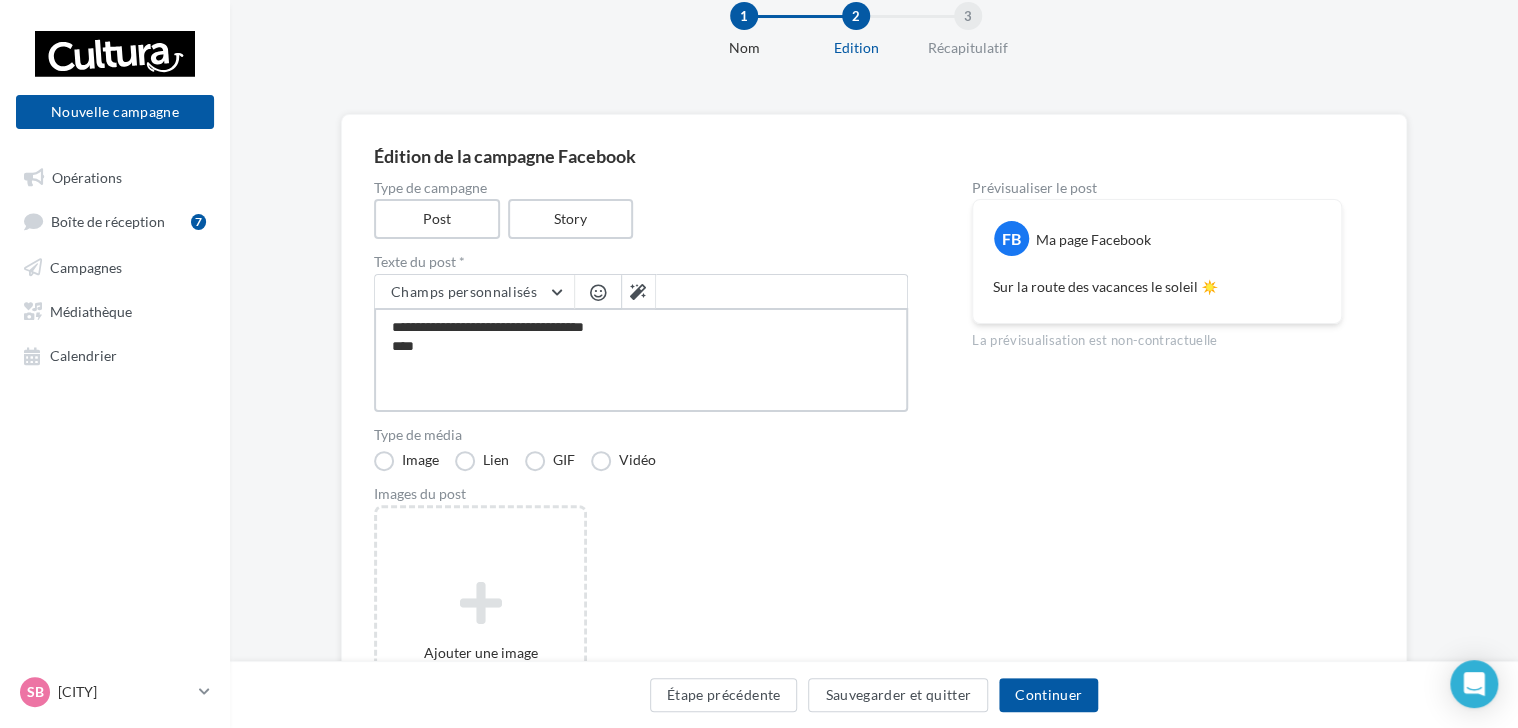 type on "**********" 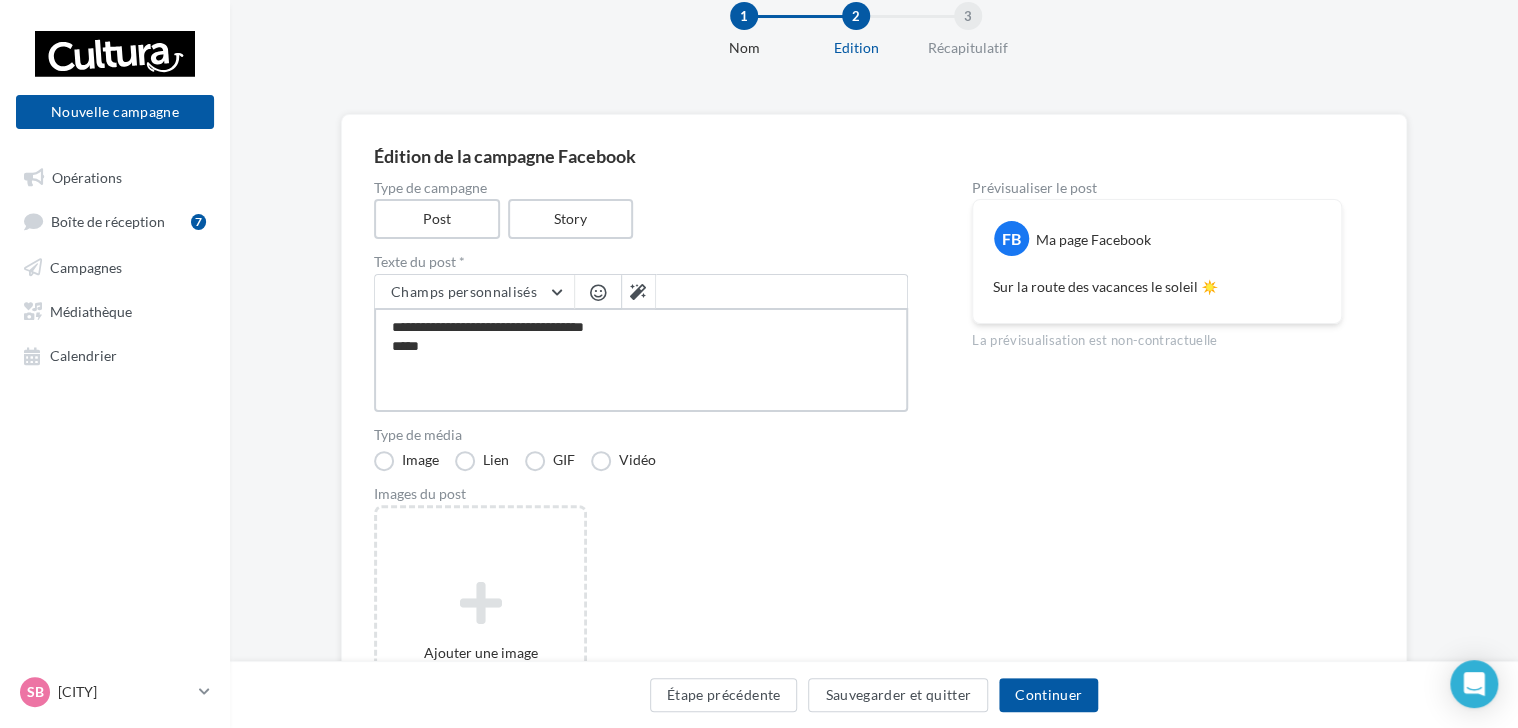 type on "**********" 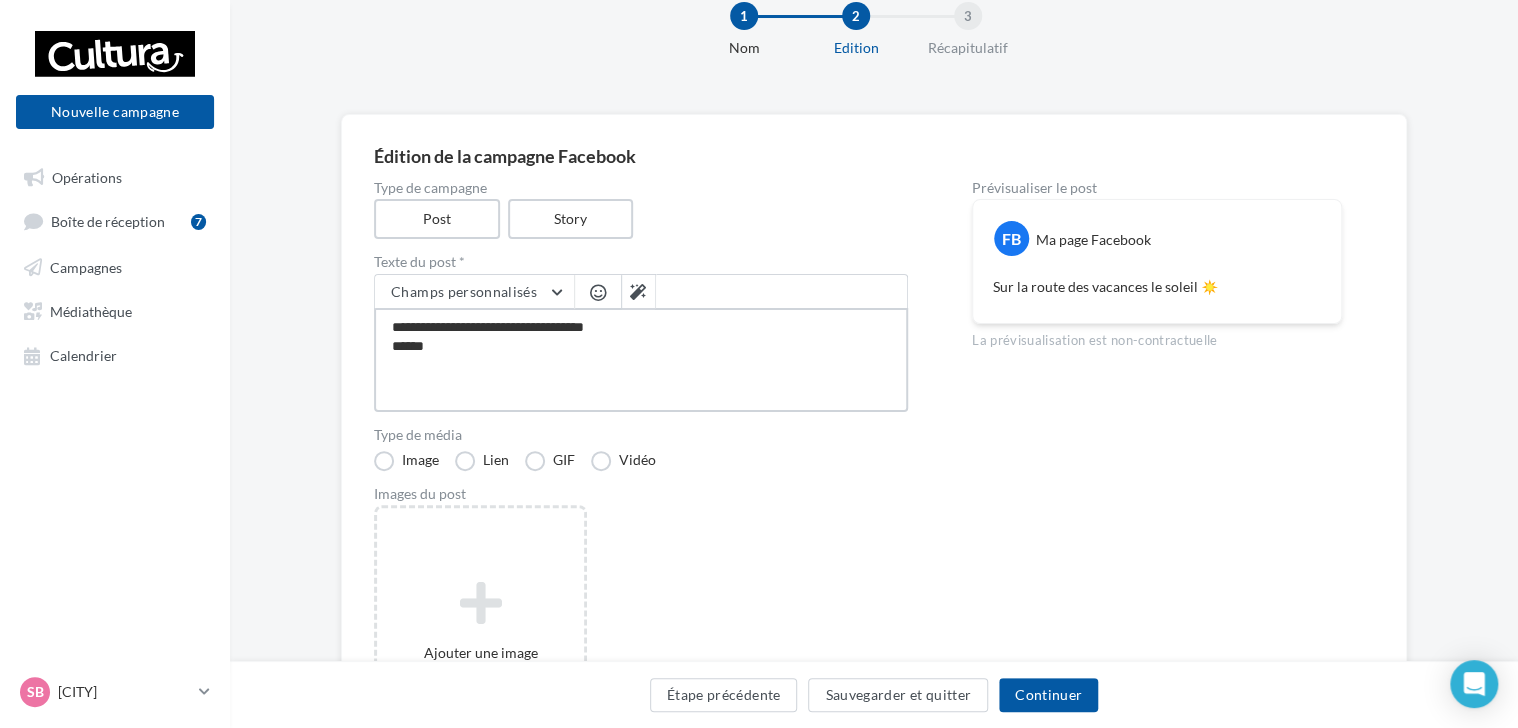 type on "**********" 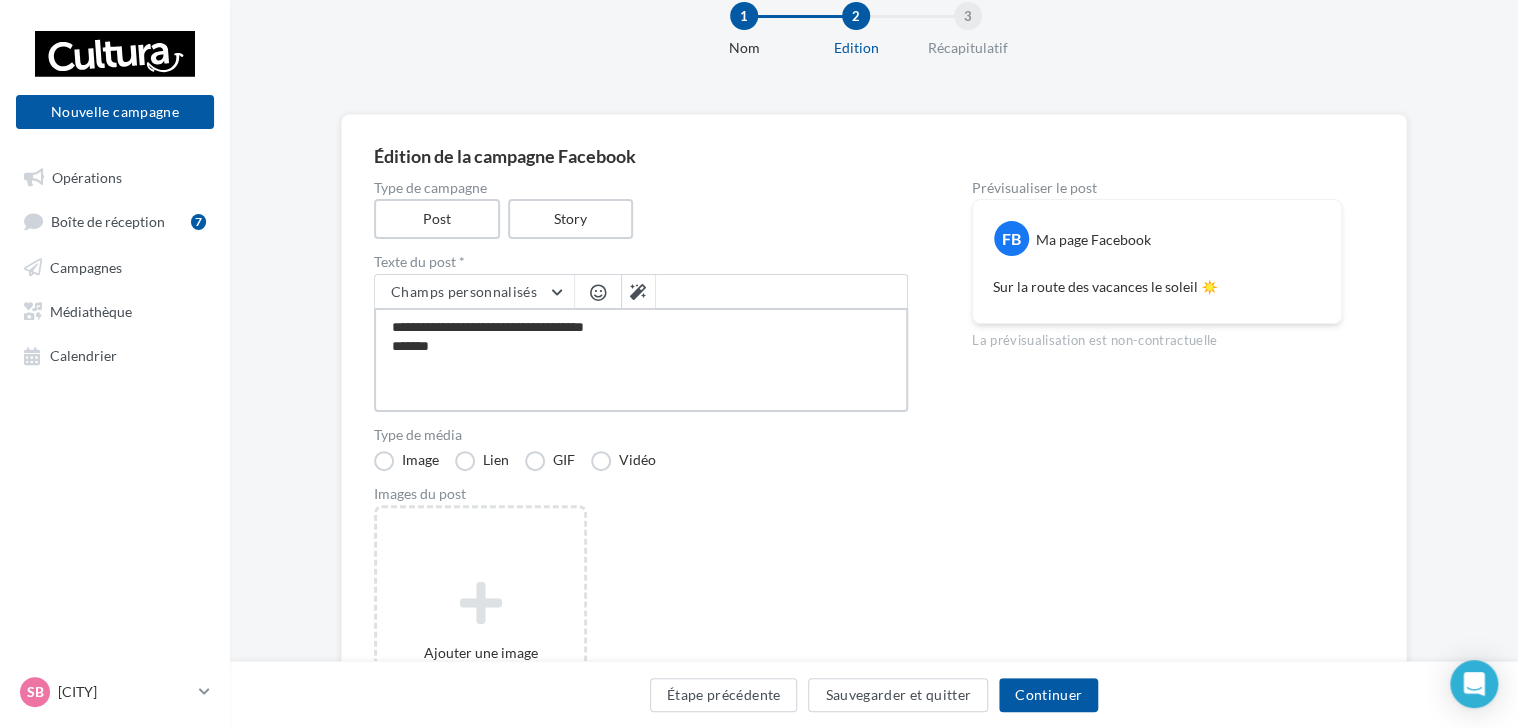 type on "**********" 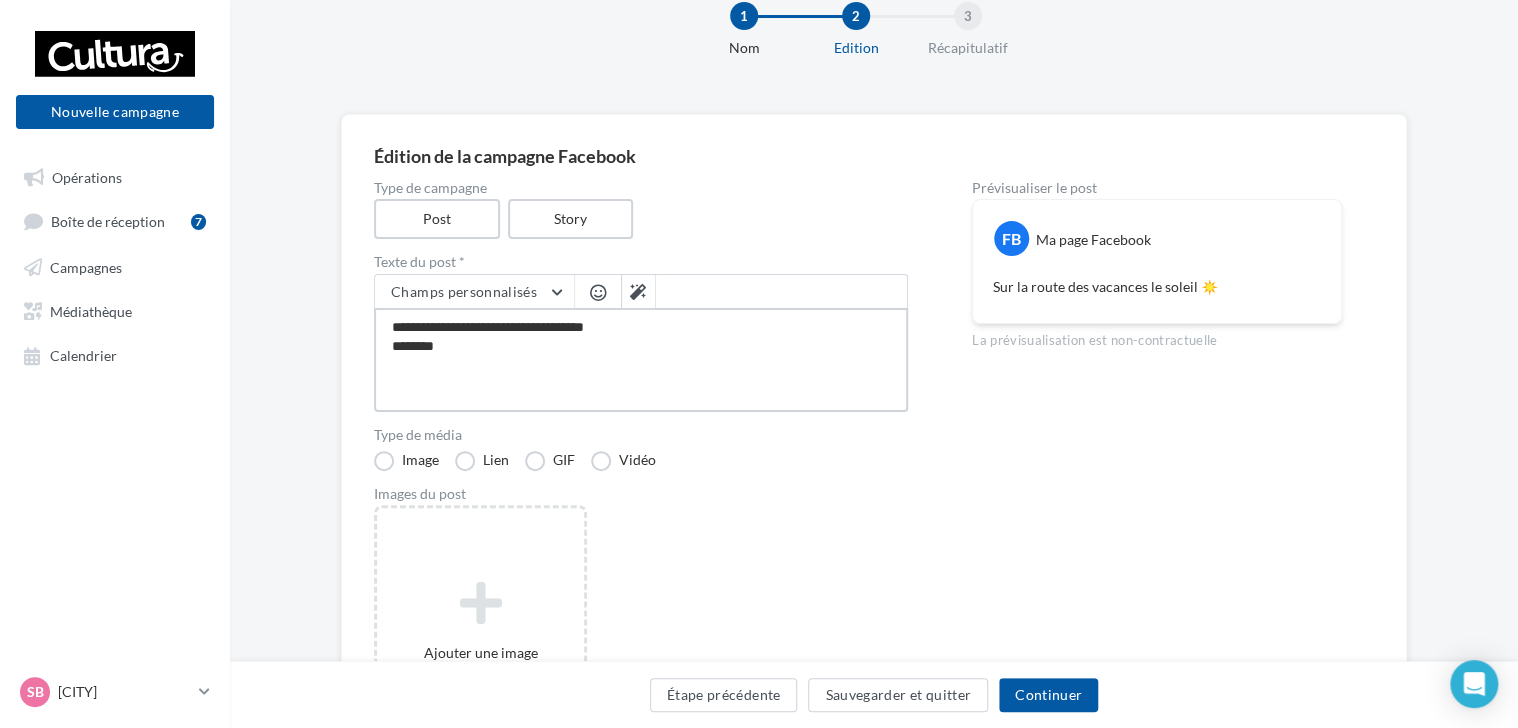 type on "**********" 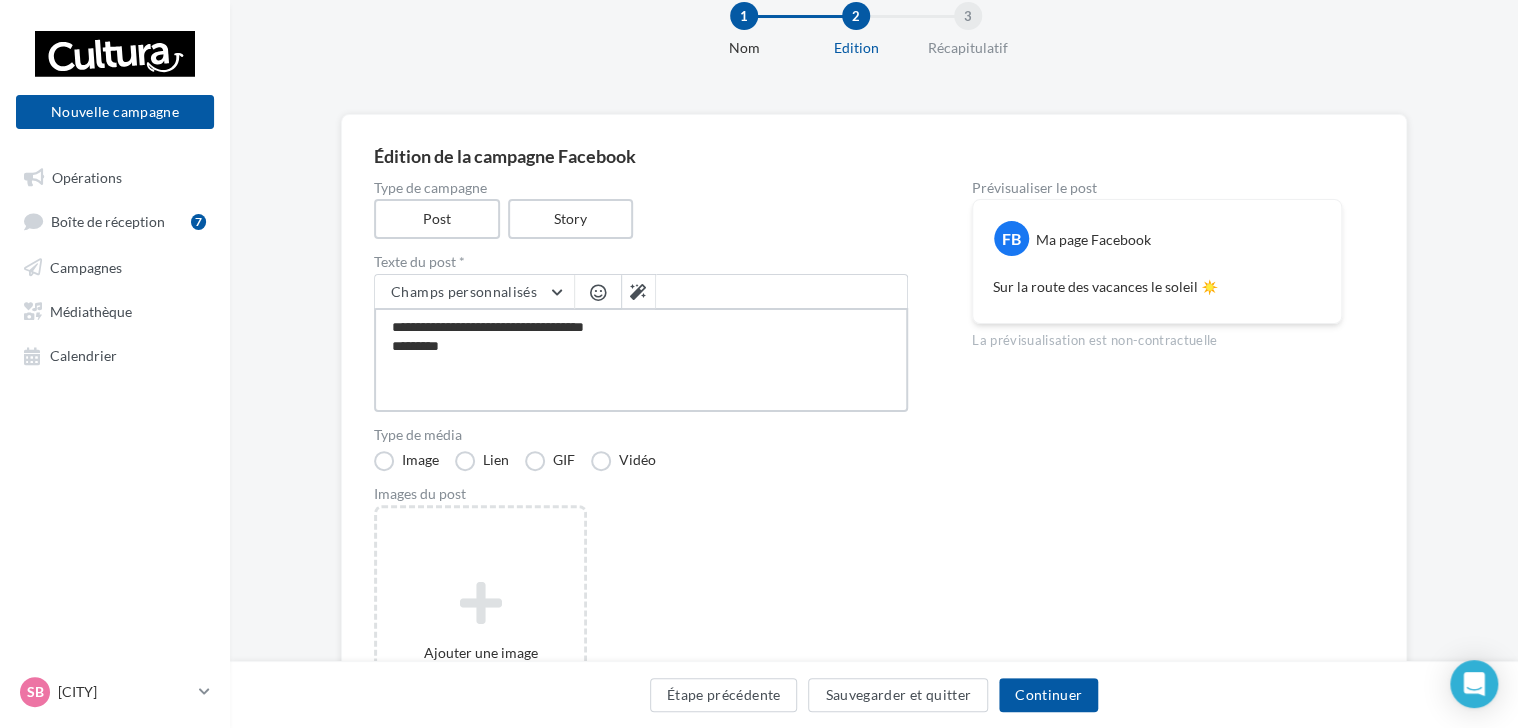 type on "**********" 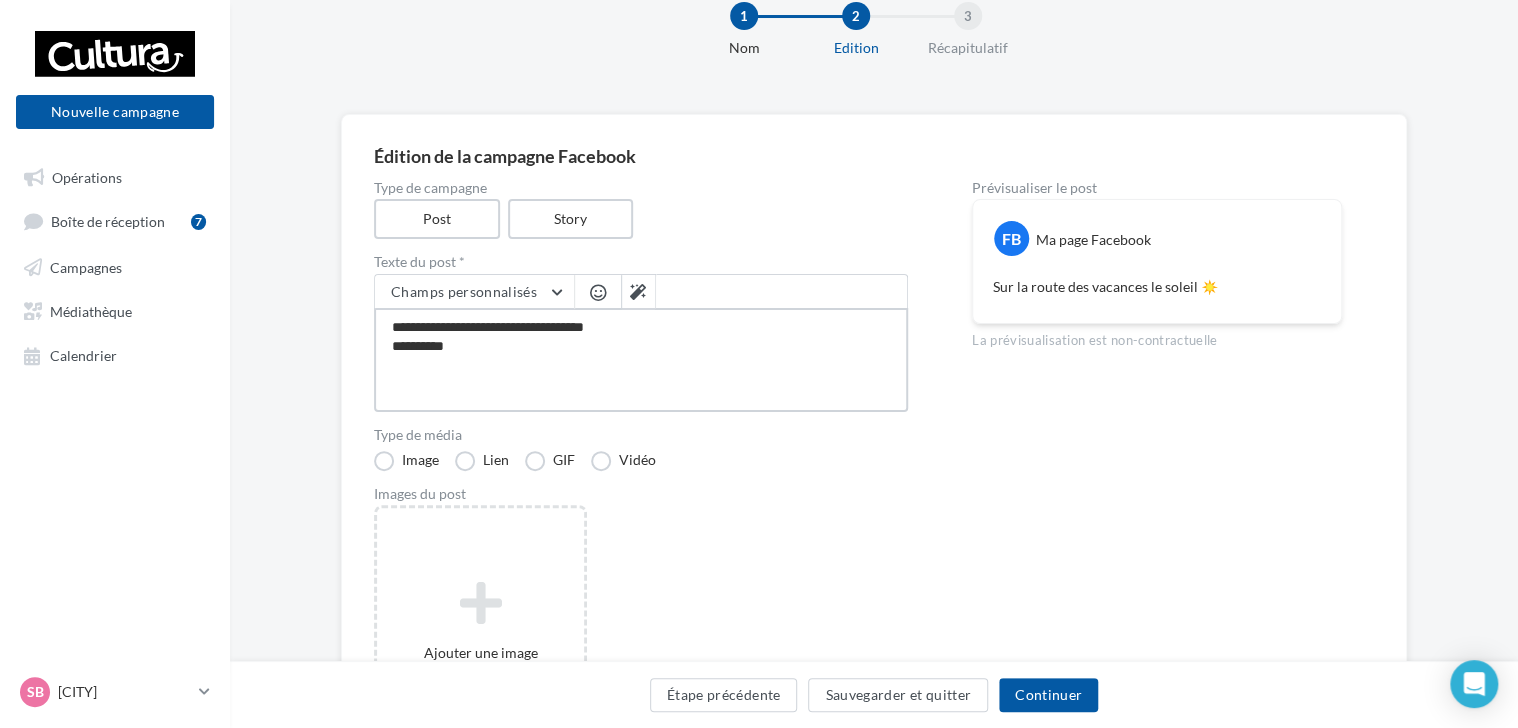 type on "**********" 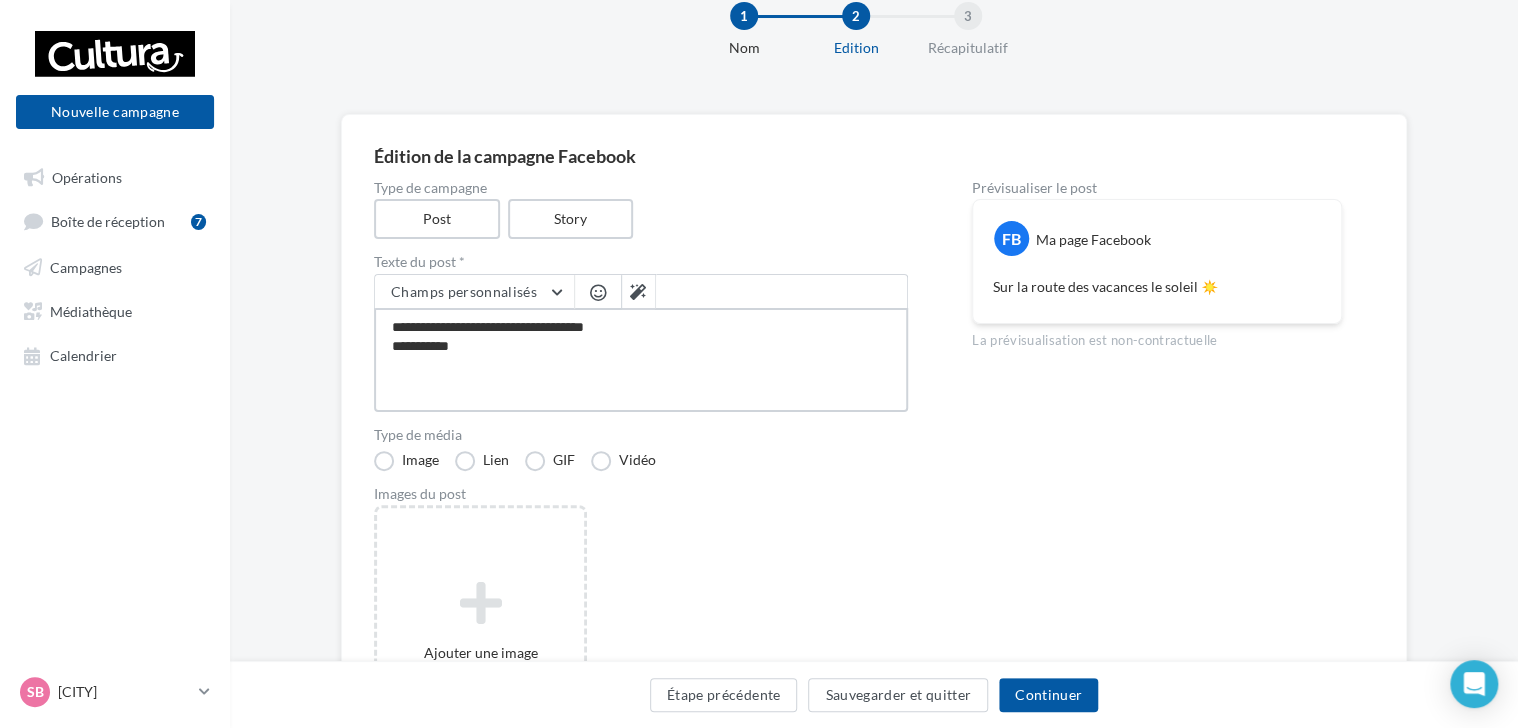 type on "**********" 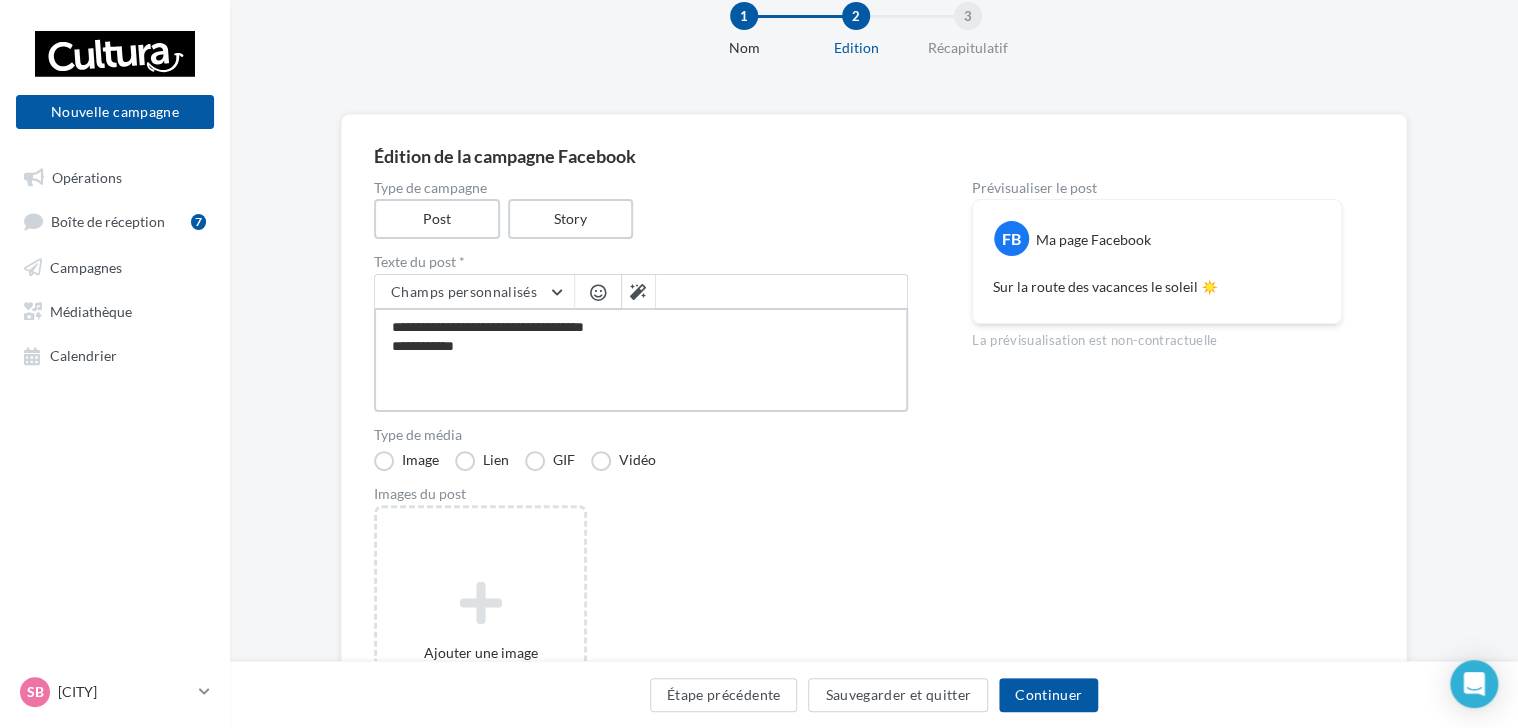 type on "**********" 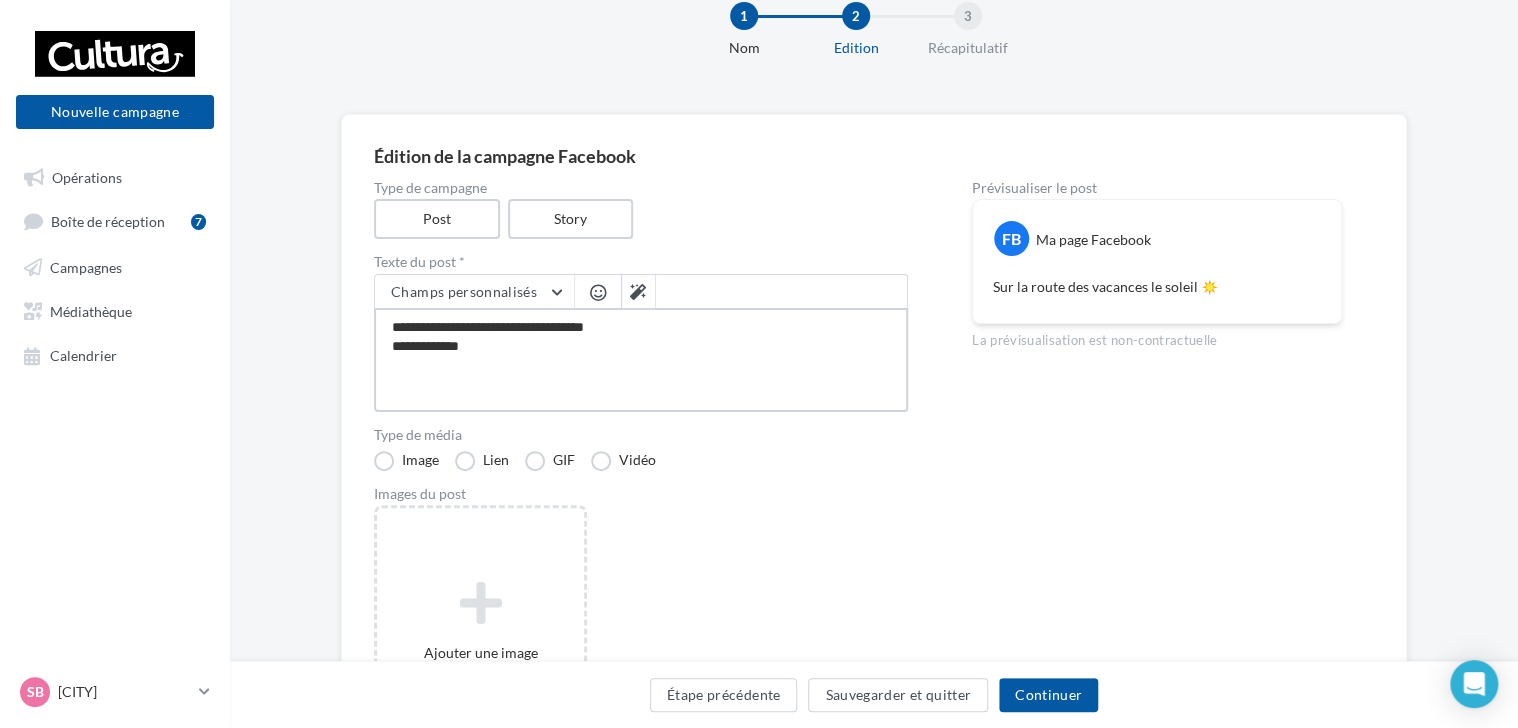 type on "**********" 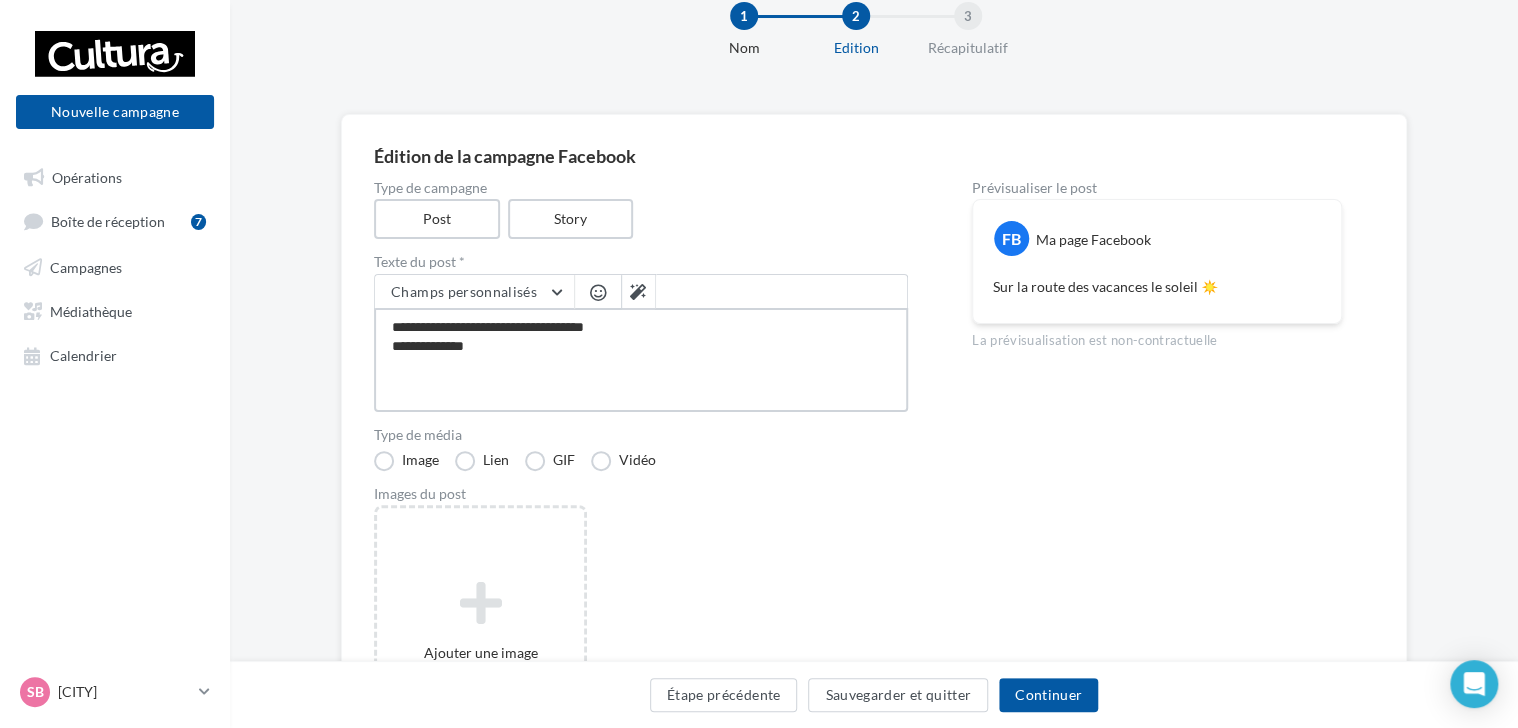 type on "**********" 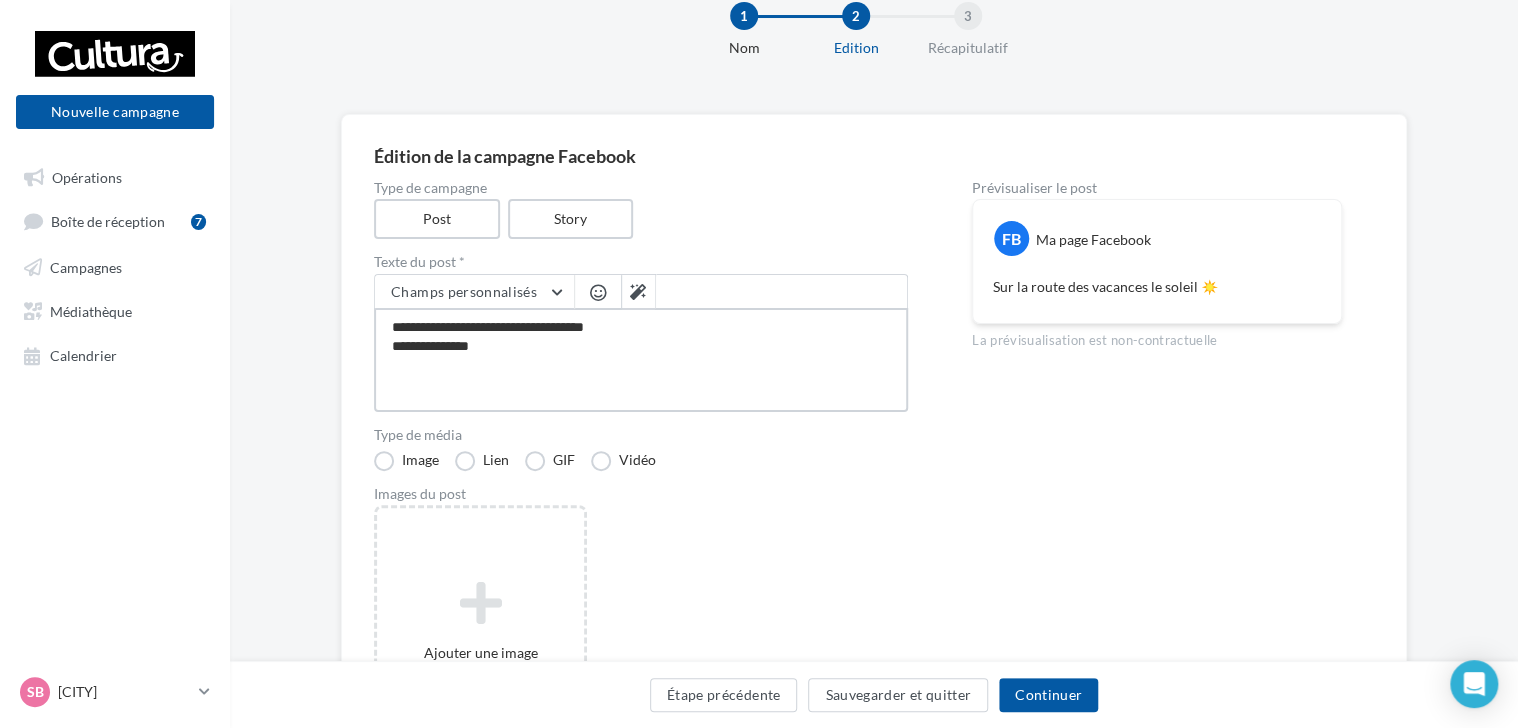 type on "**********" 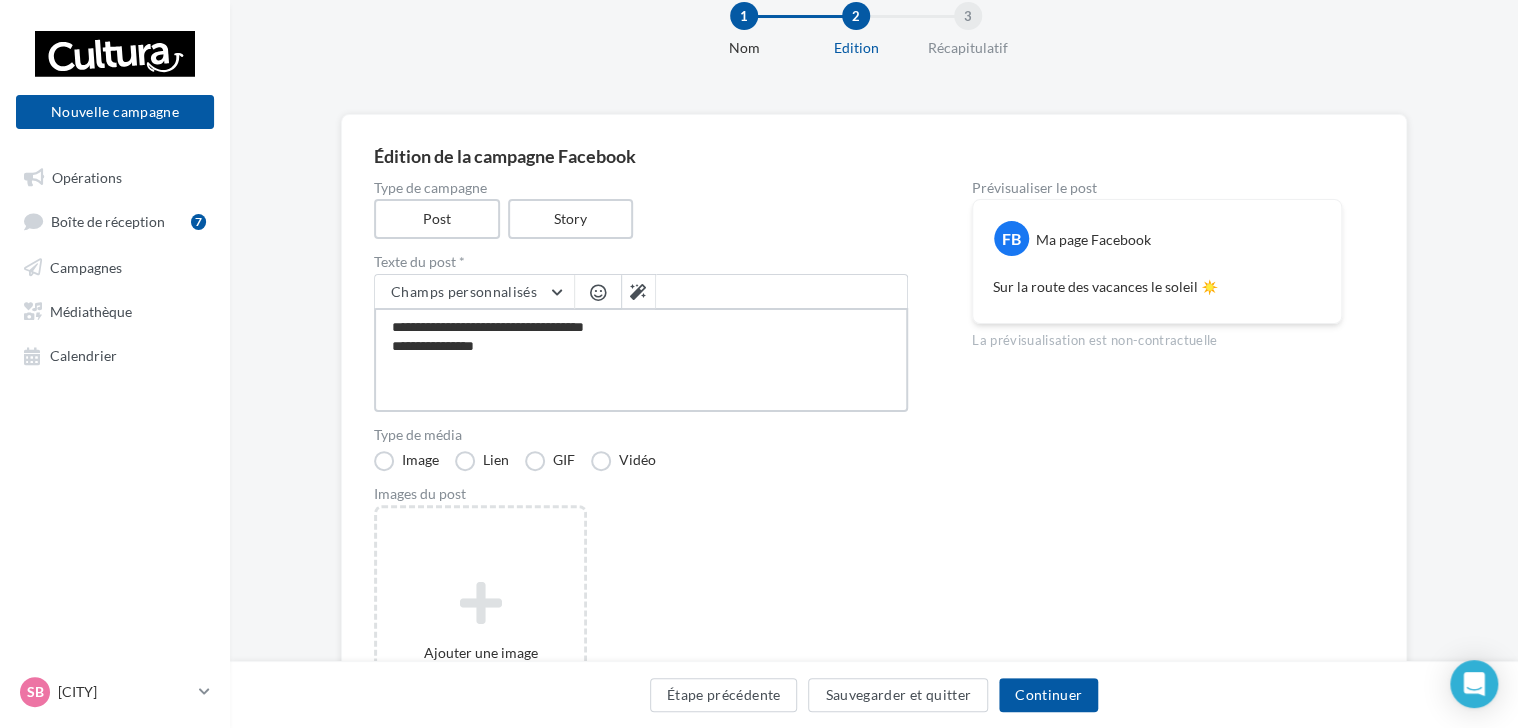 type on "**********" 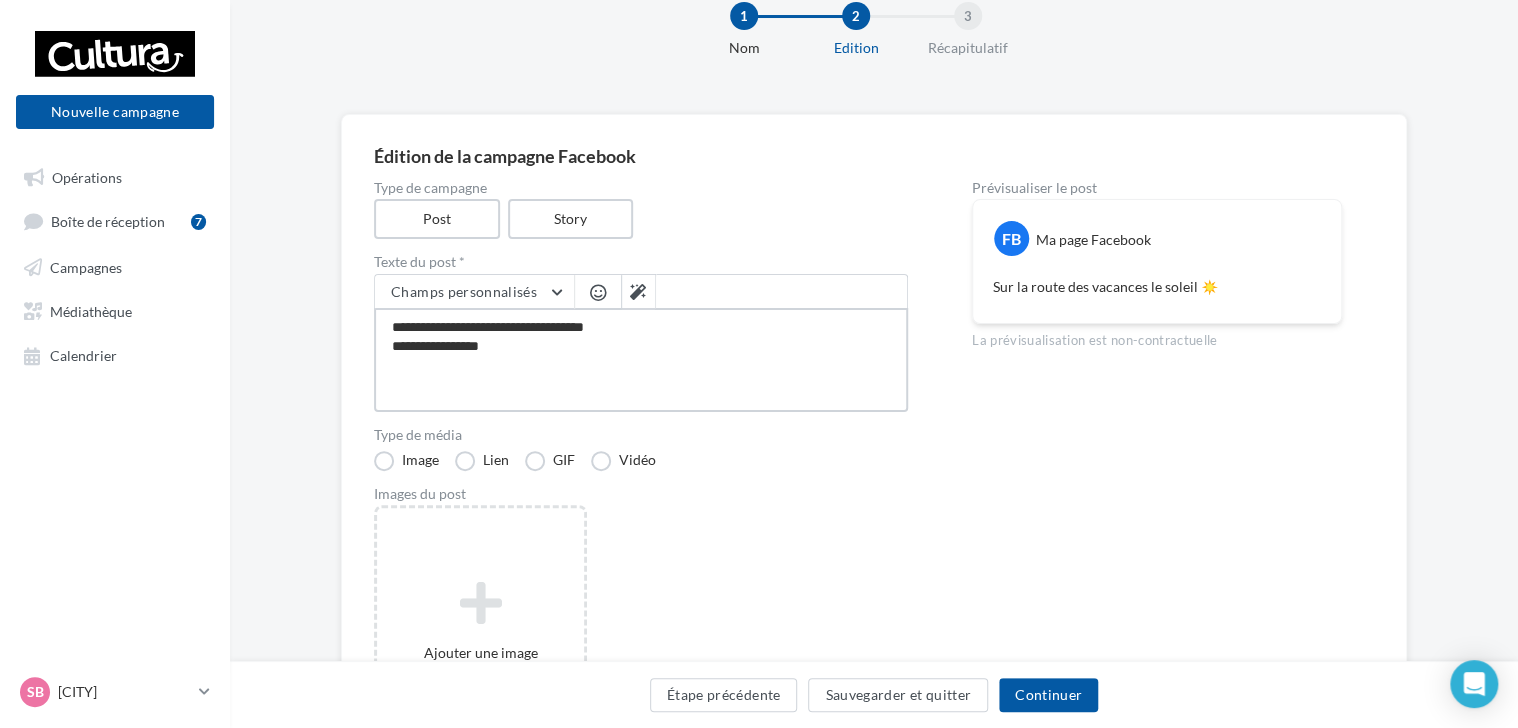 type on "**********" 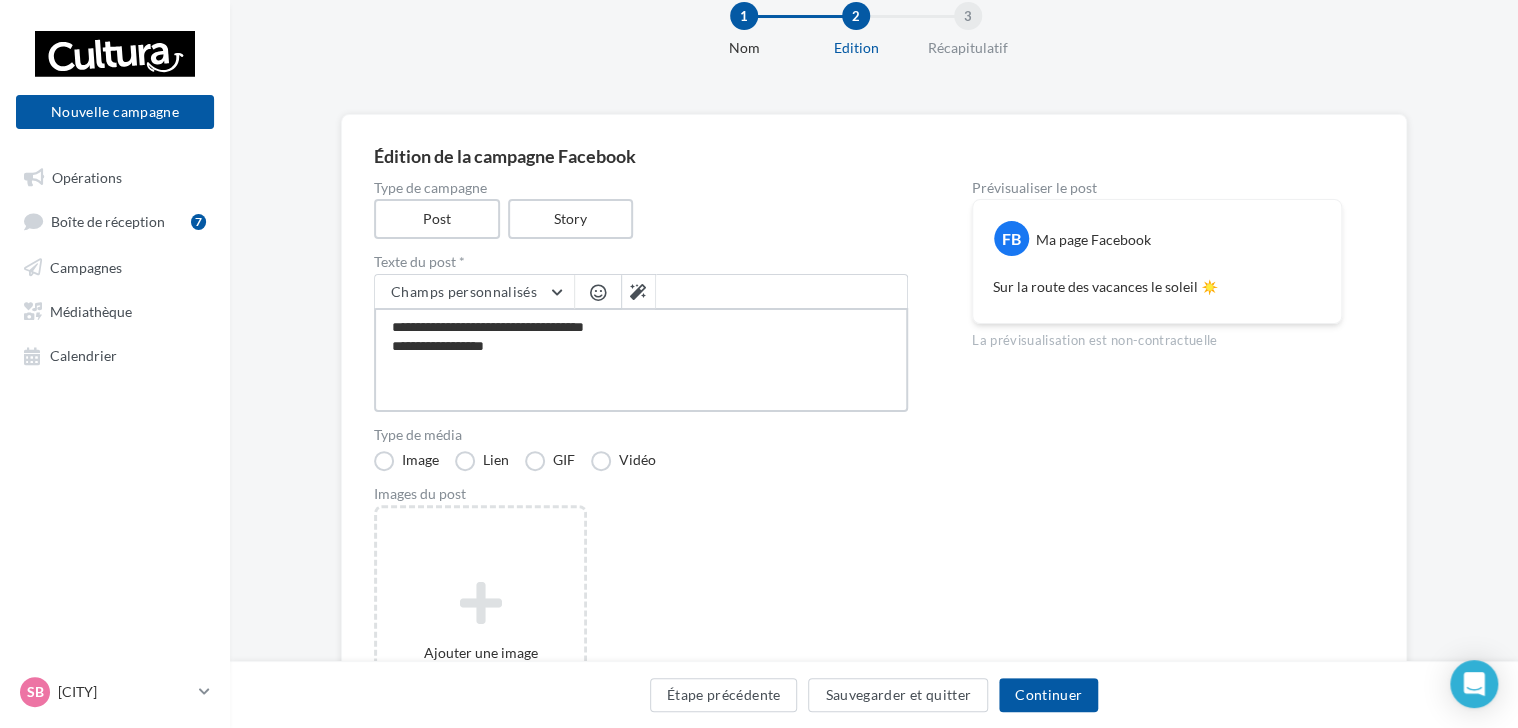type on "**********" 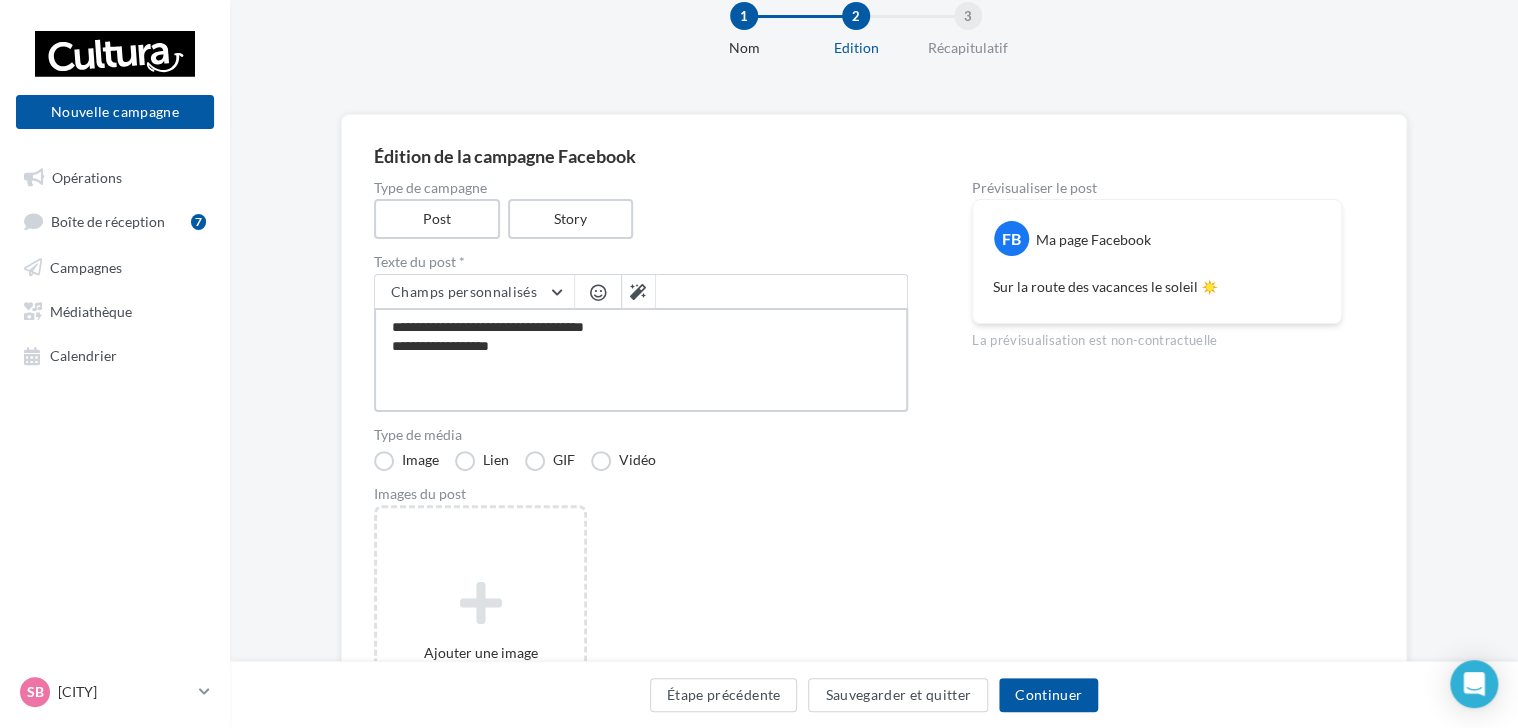 type on "**********" 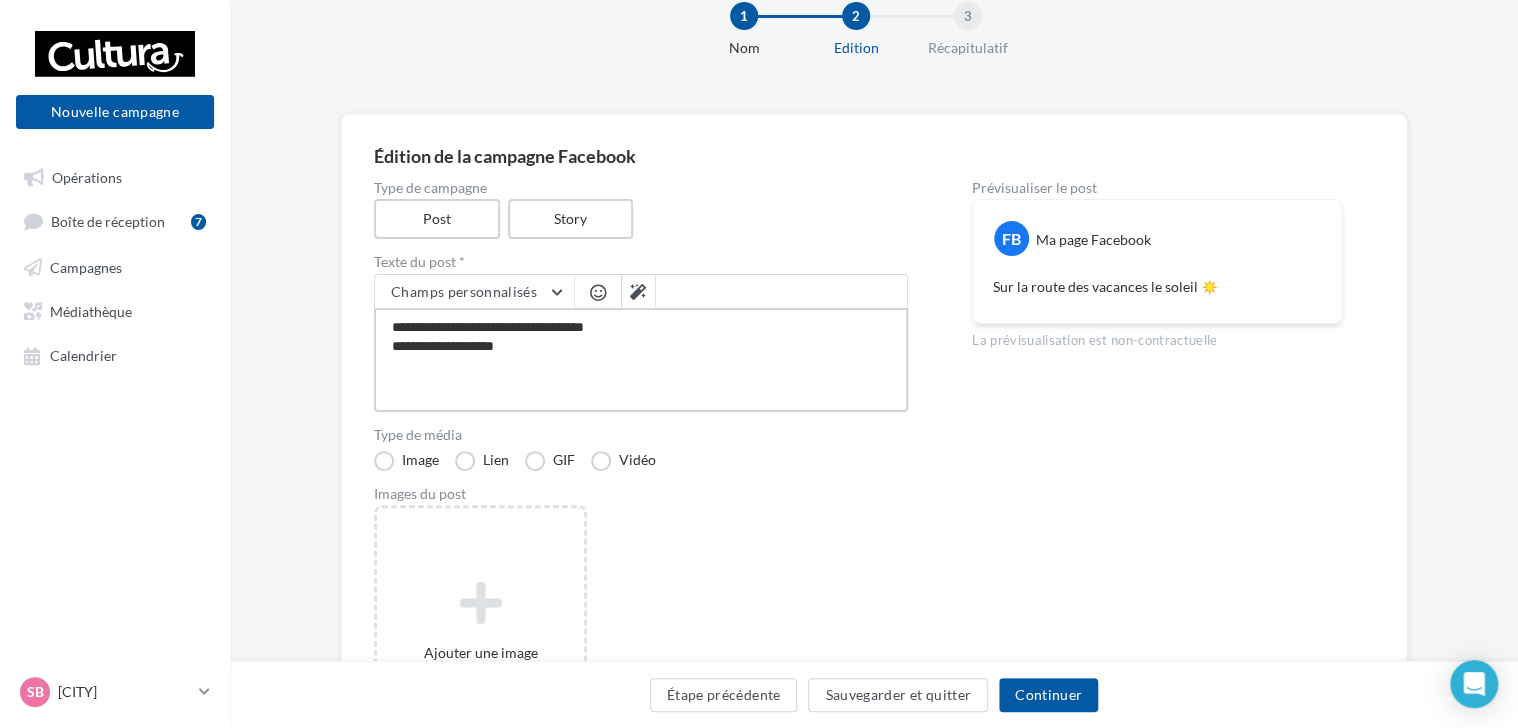 type on "**********" 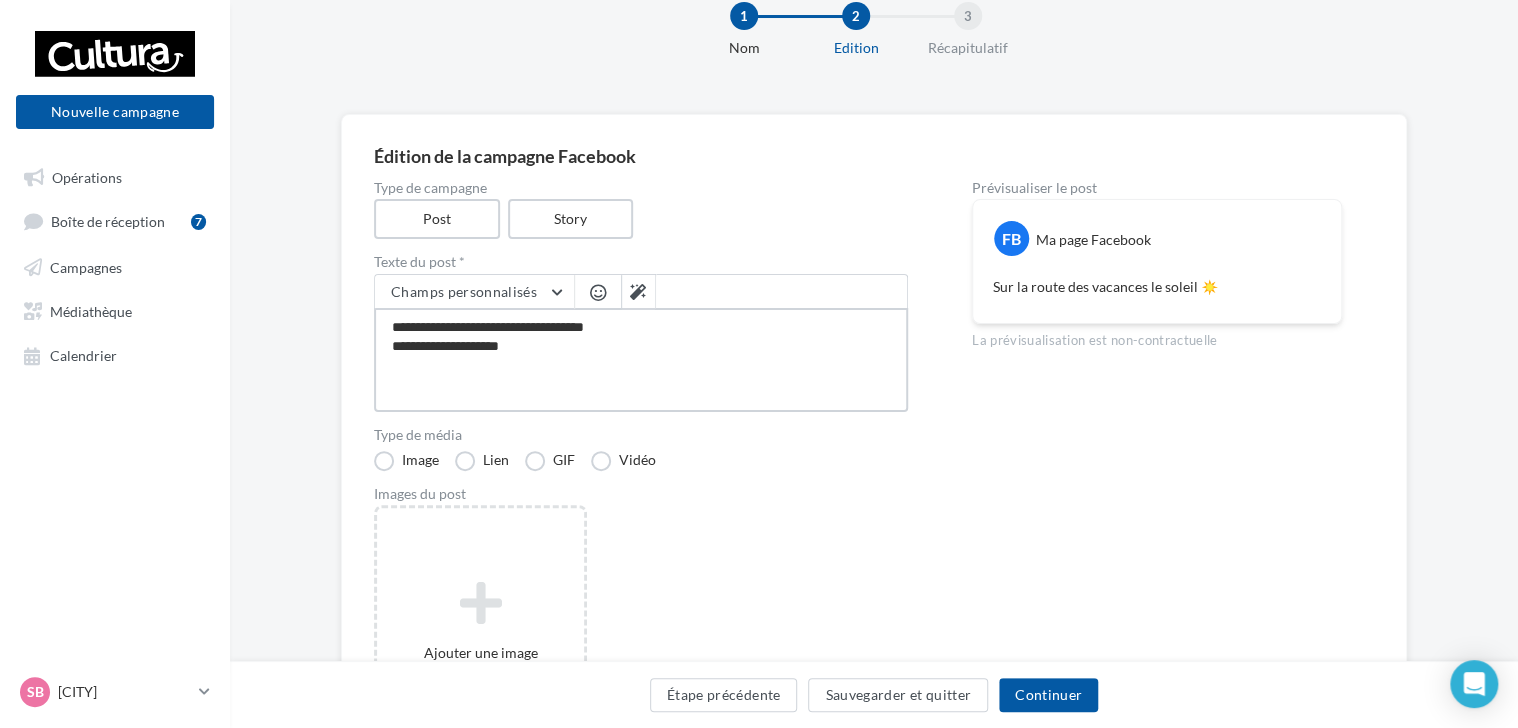 type on "**********" 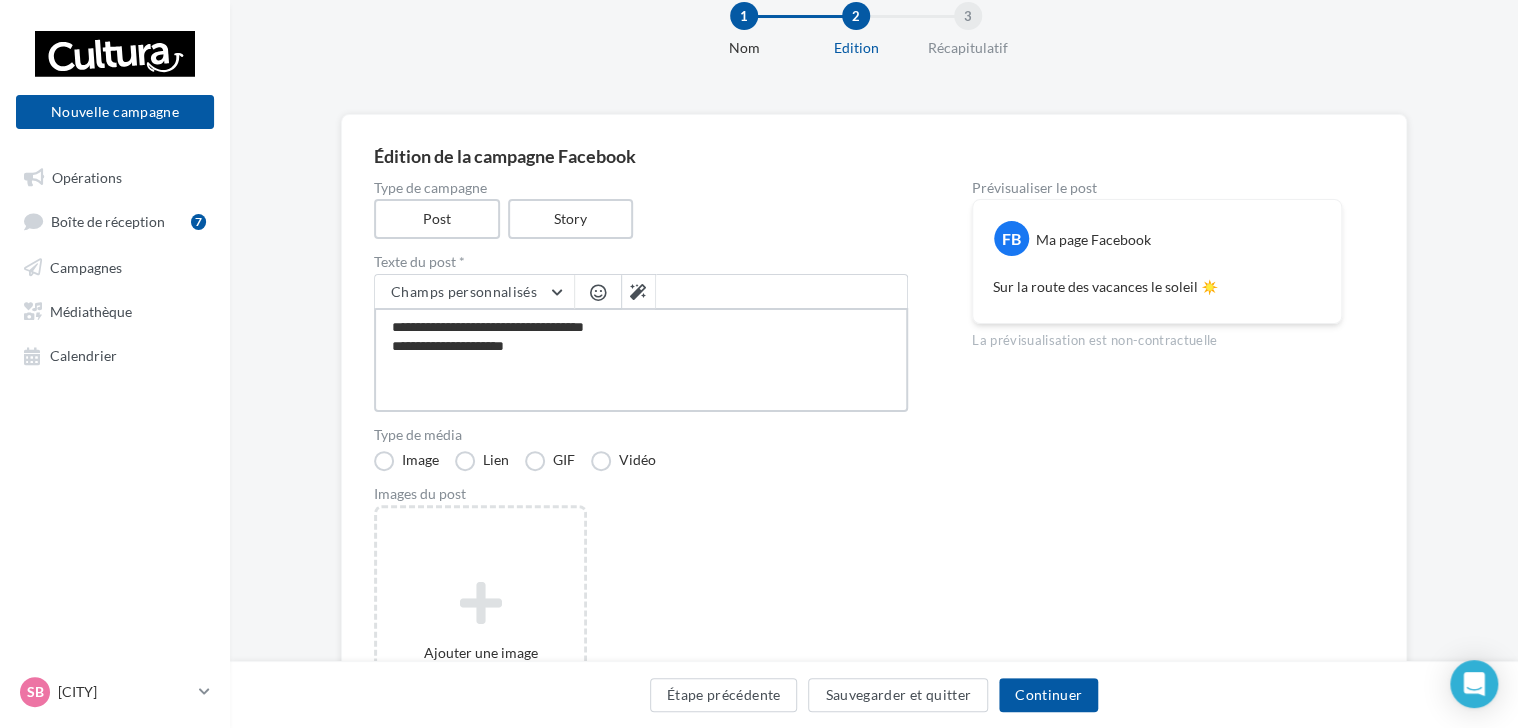 type on "**********" 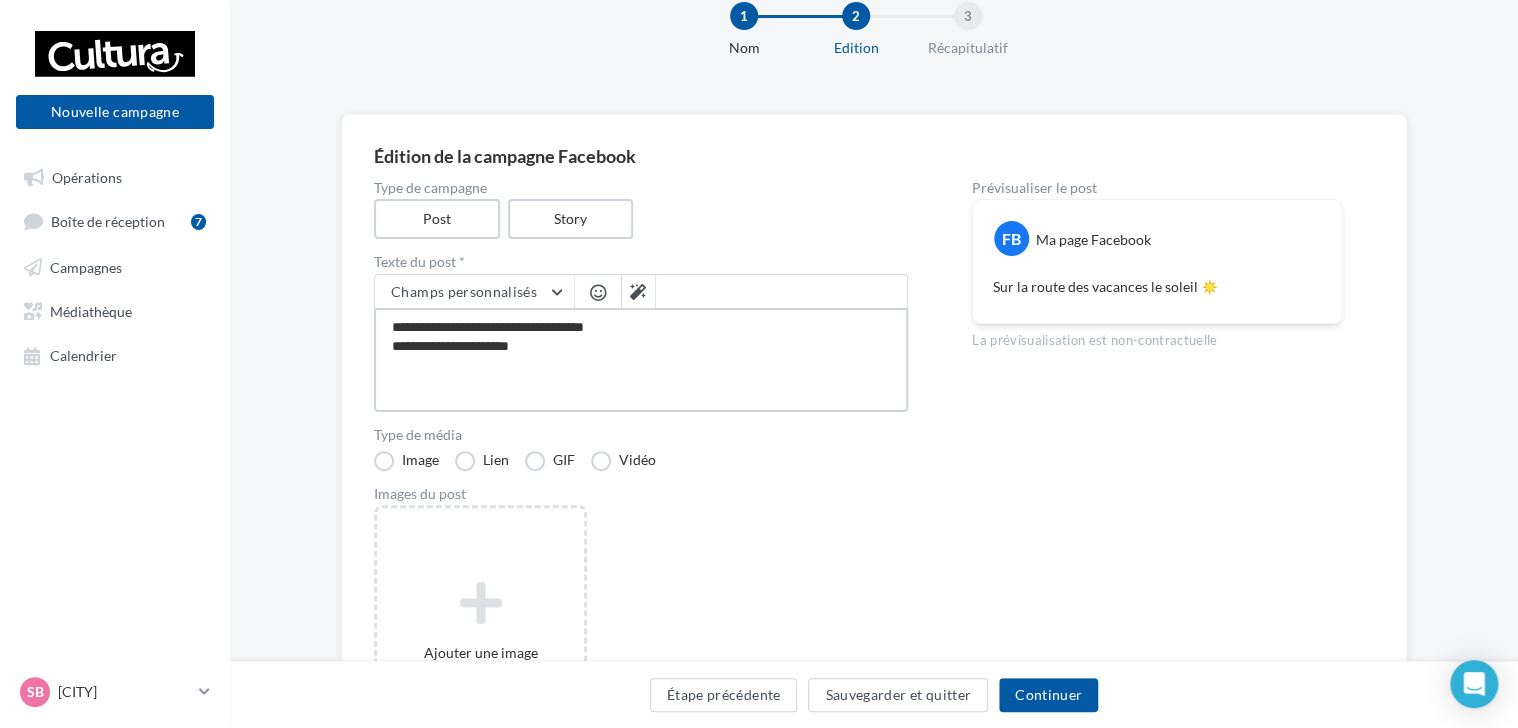 type on "**********" 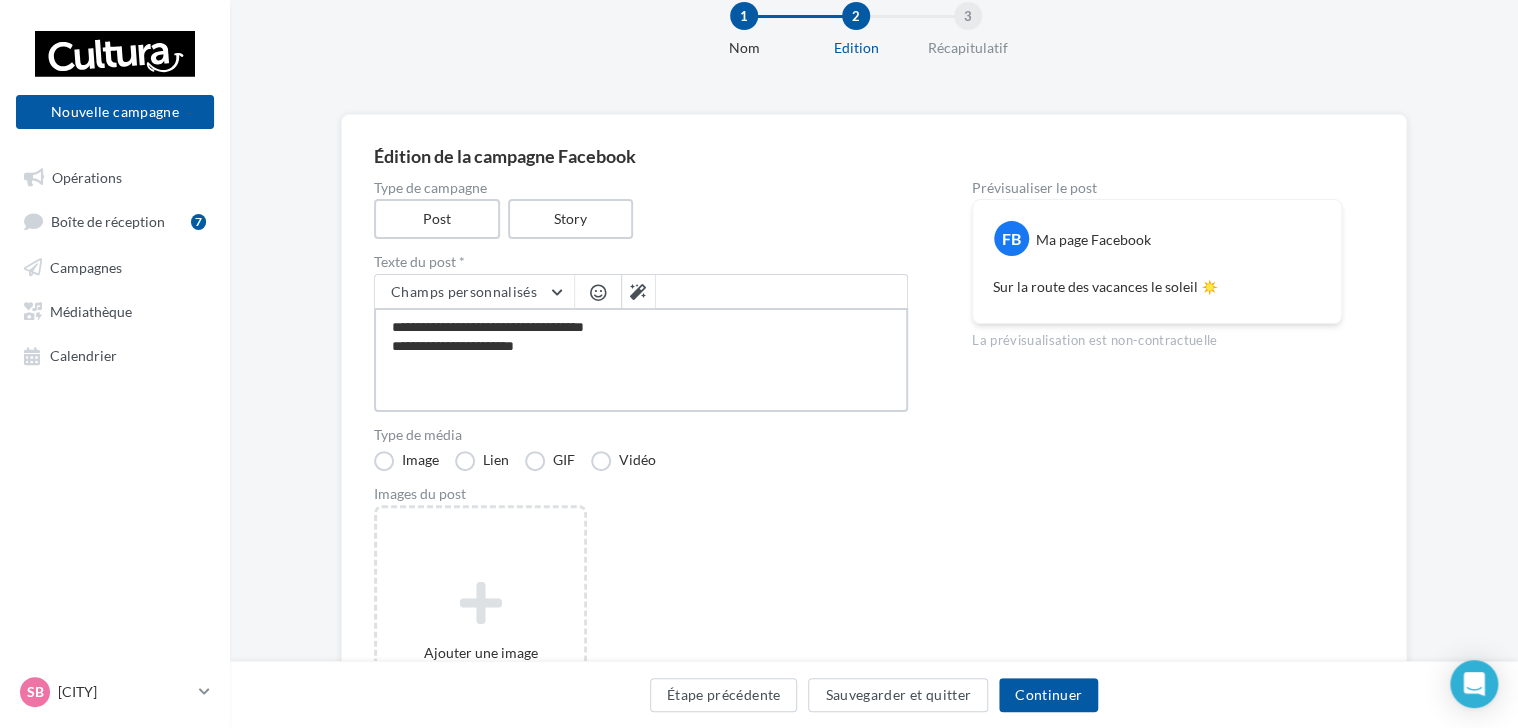 type on "**********" 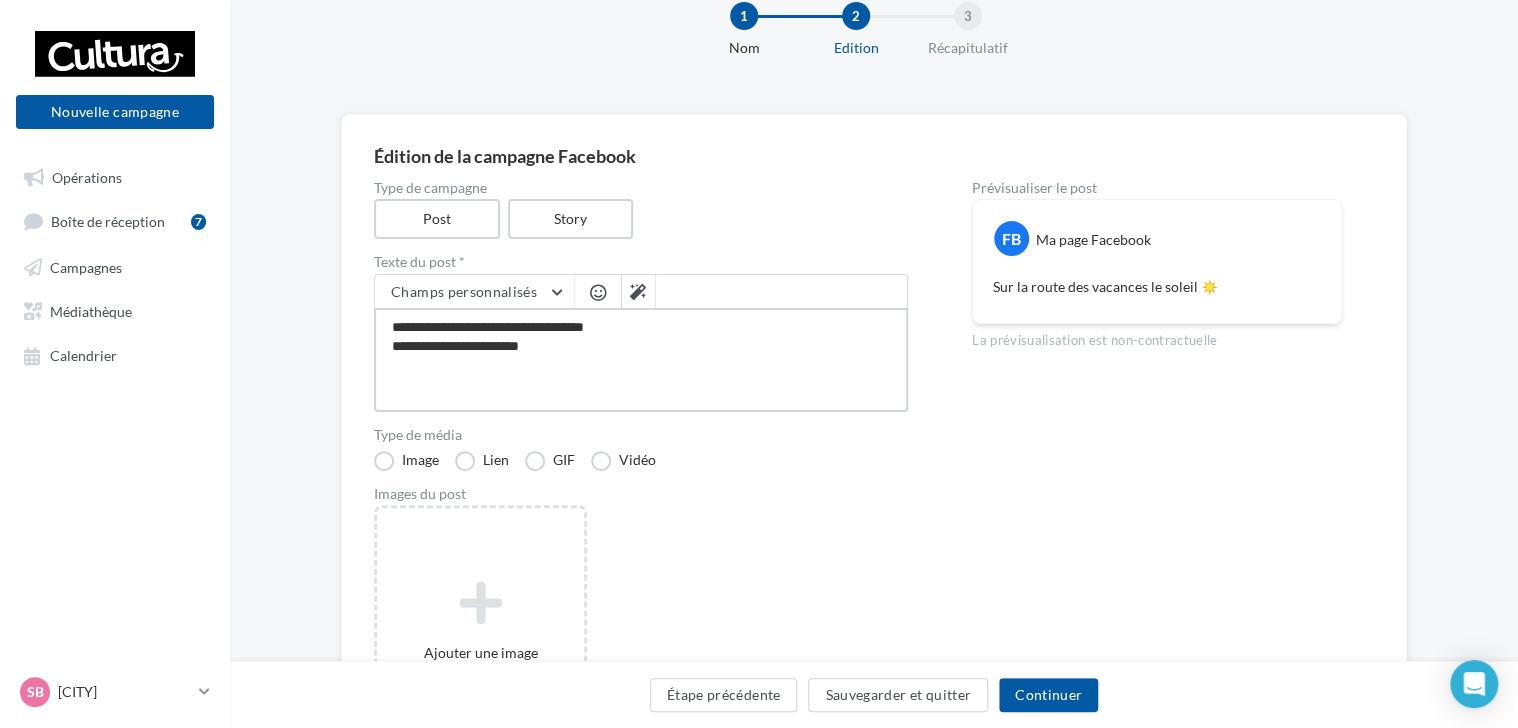 type on "**********" 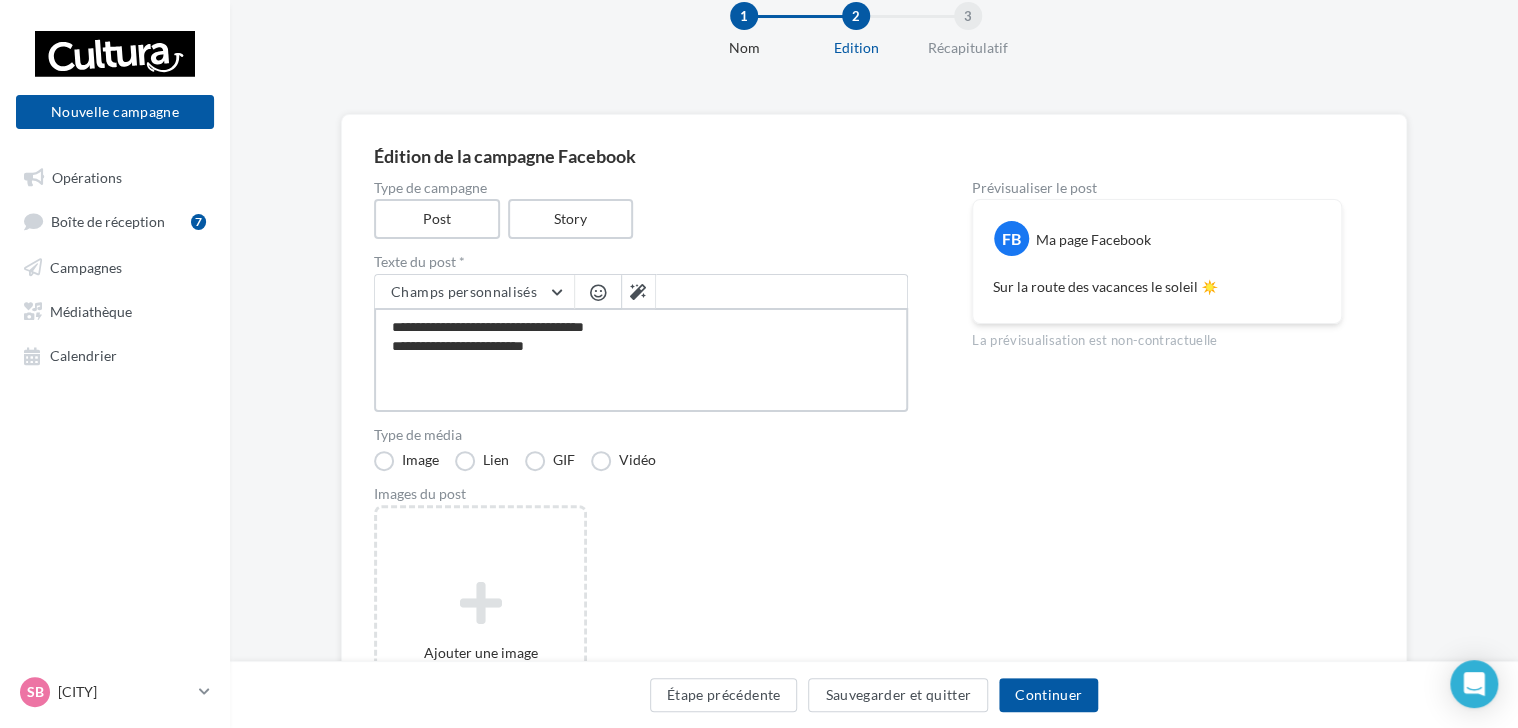 type on "**********" 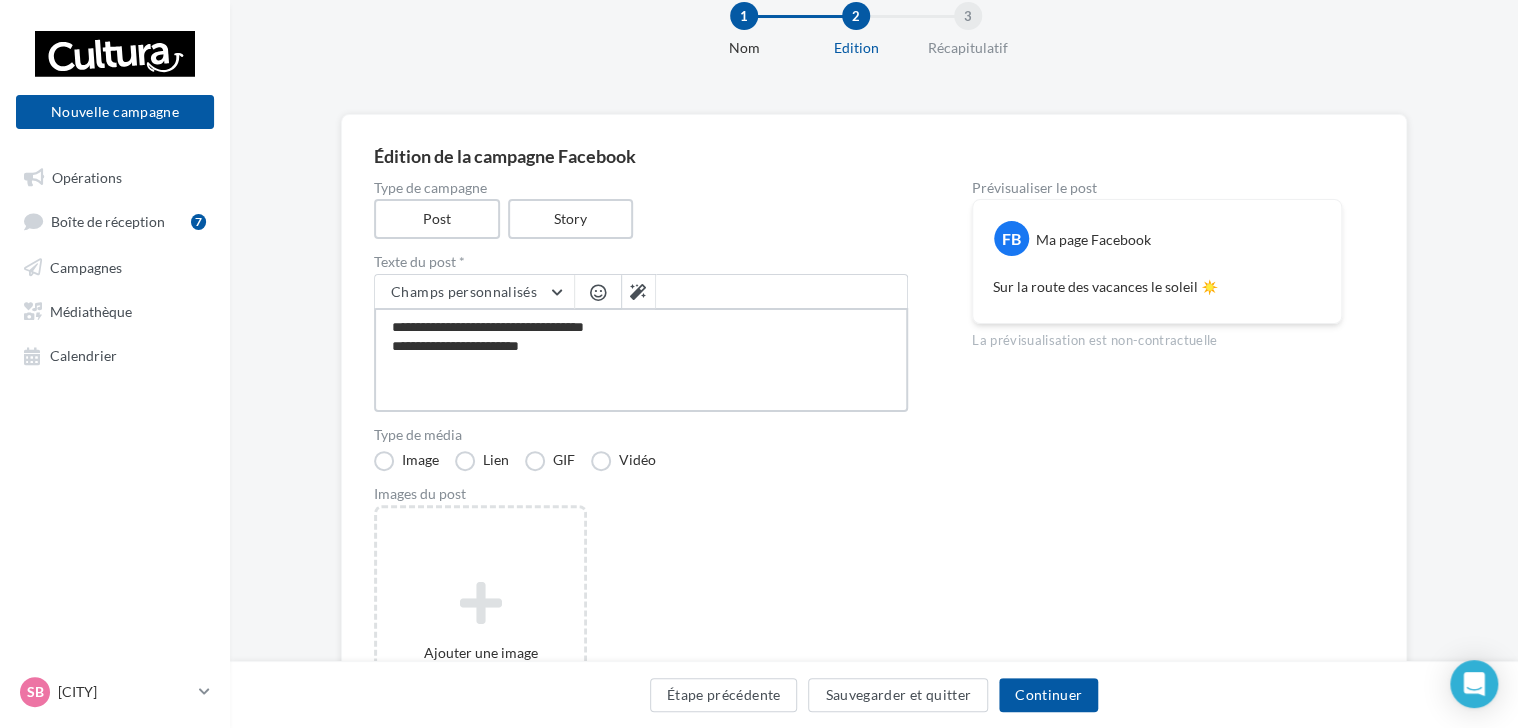 type on "**********" 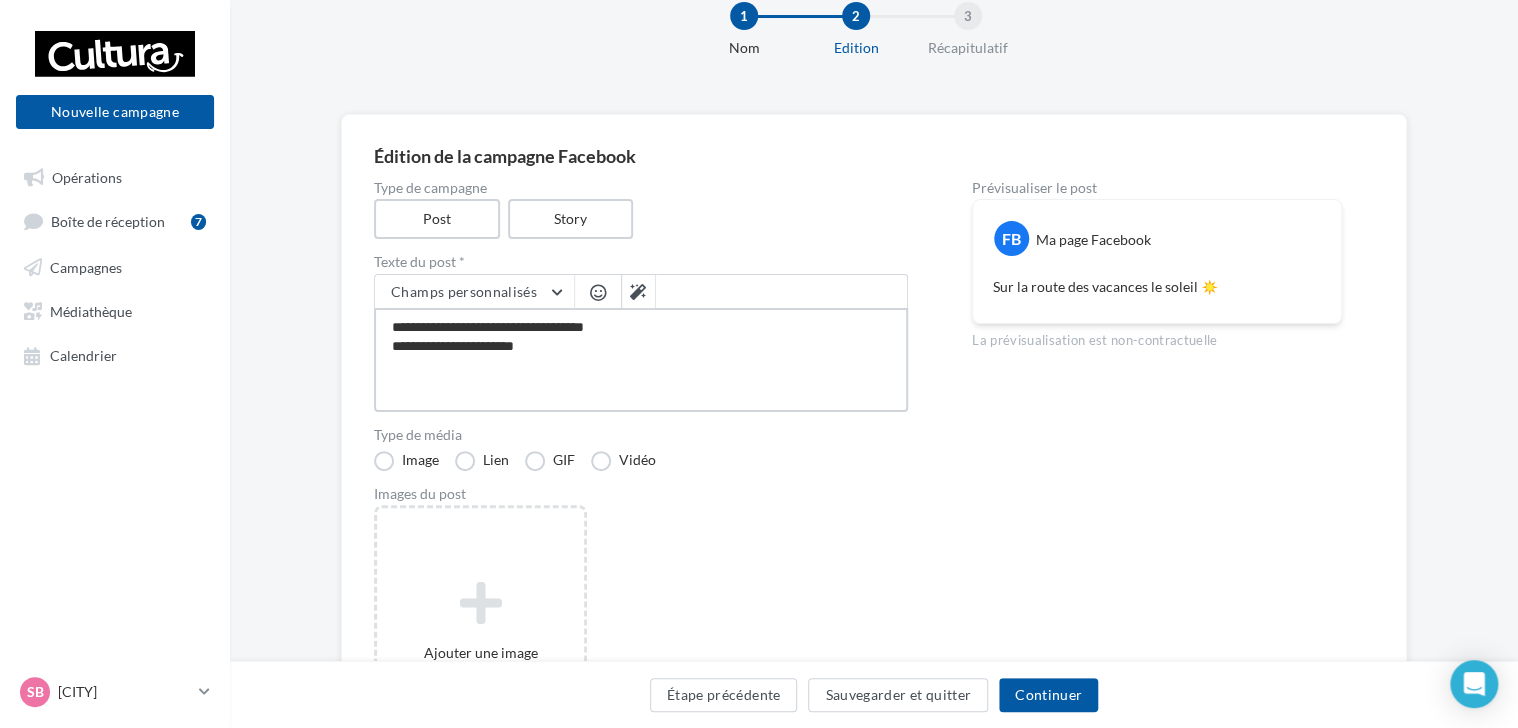 type on "**********" 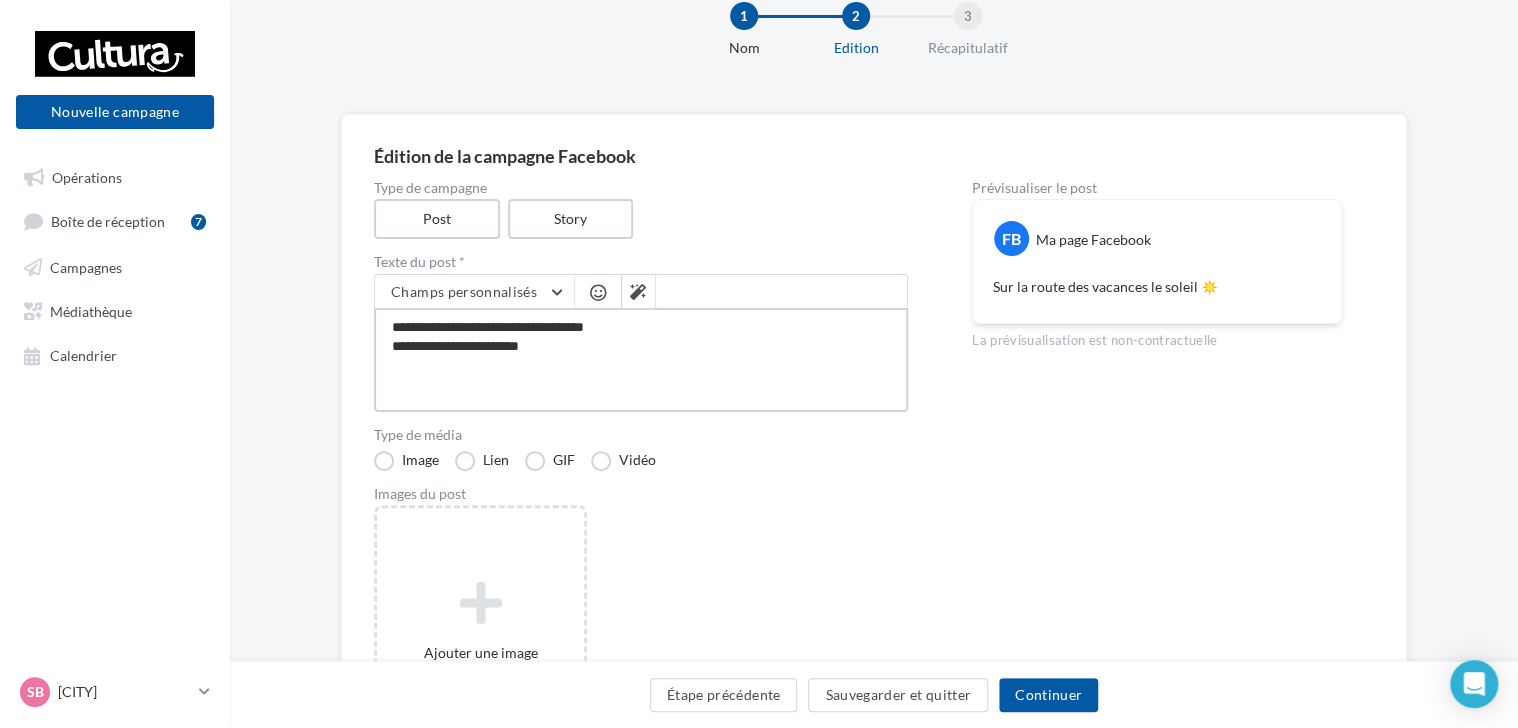 type on "**********" 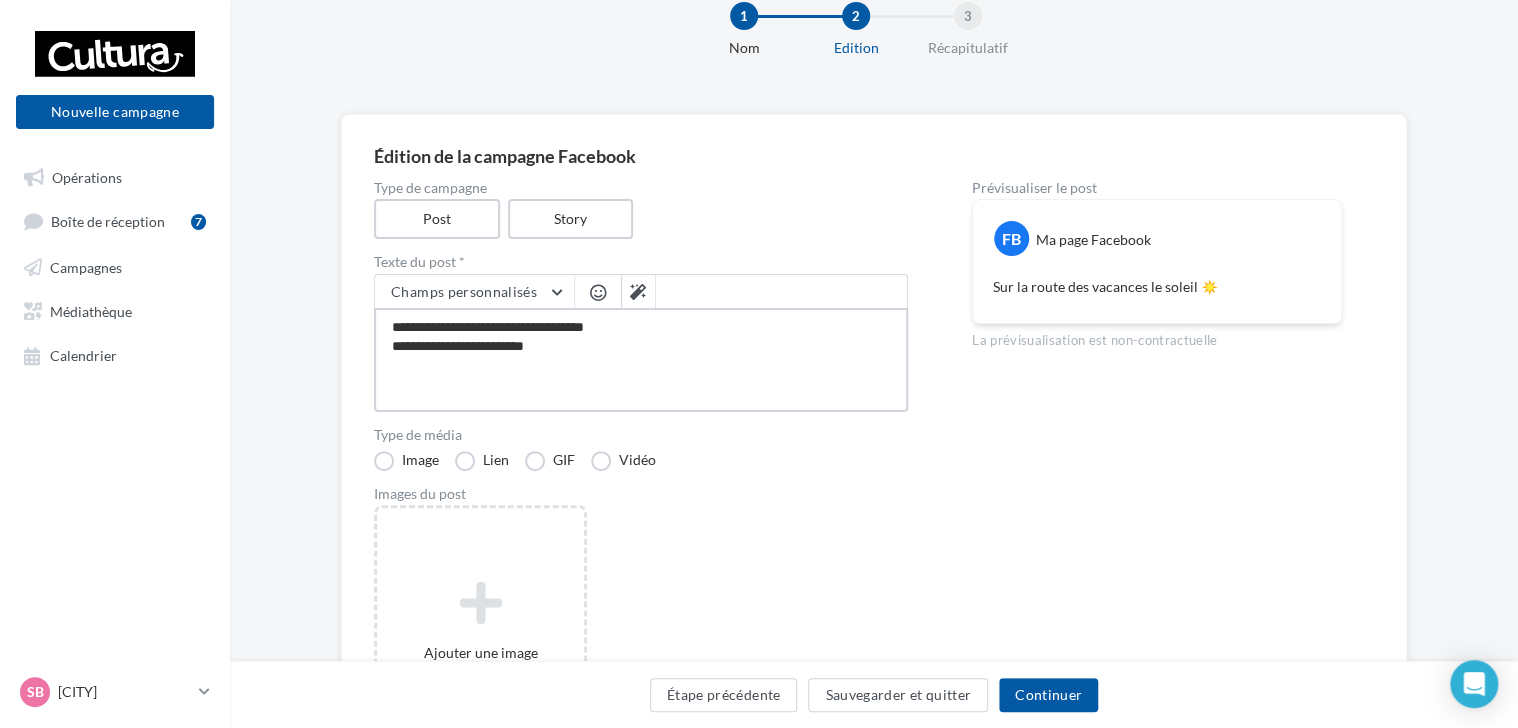 type on "**********" 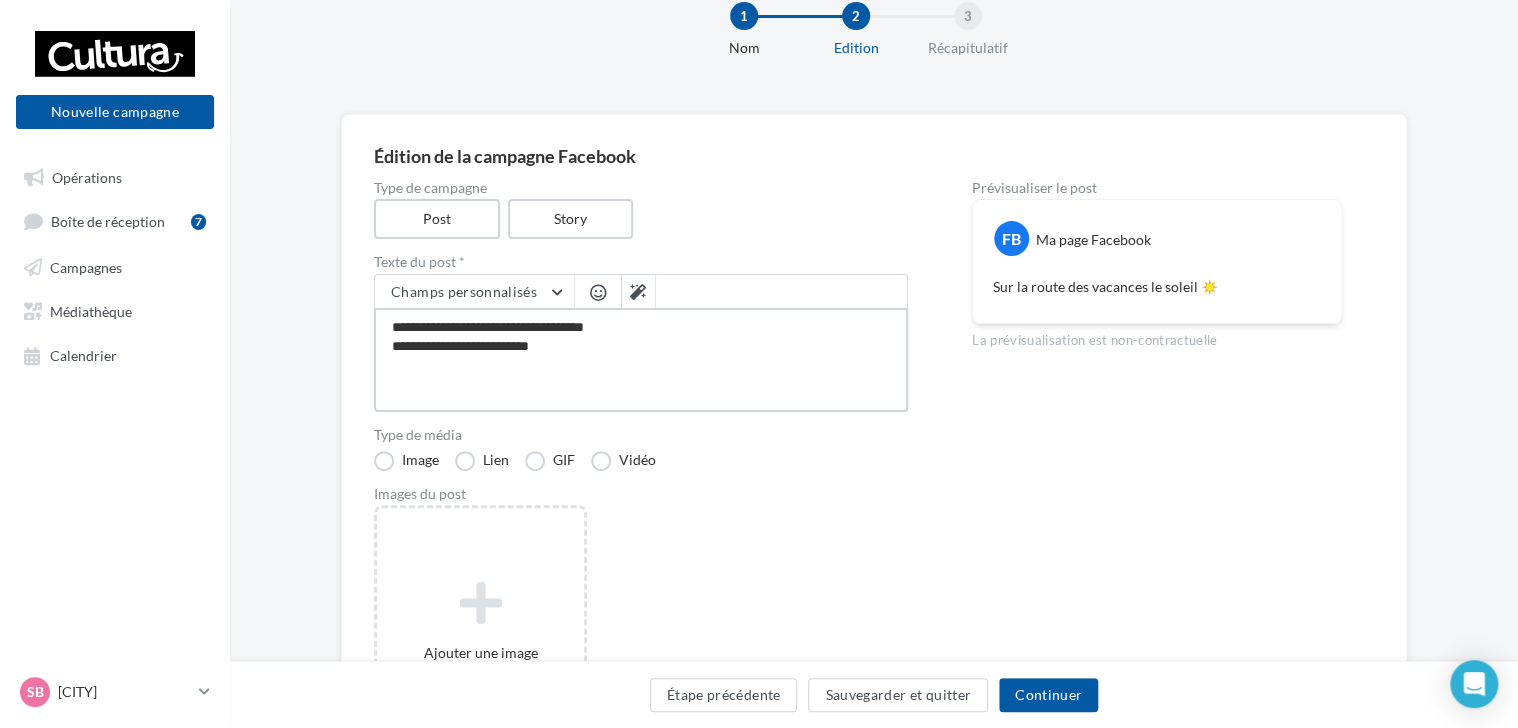 type on "**********" 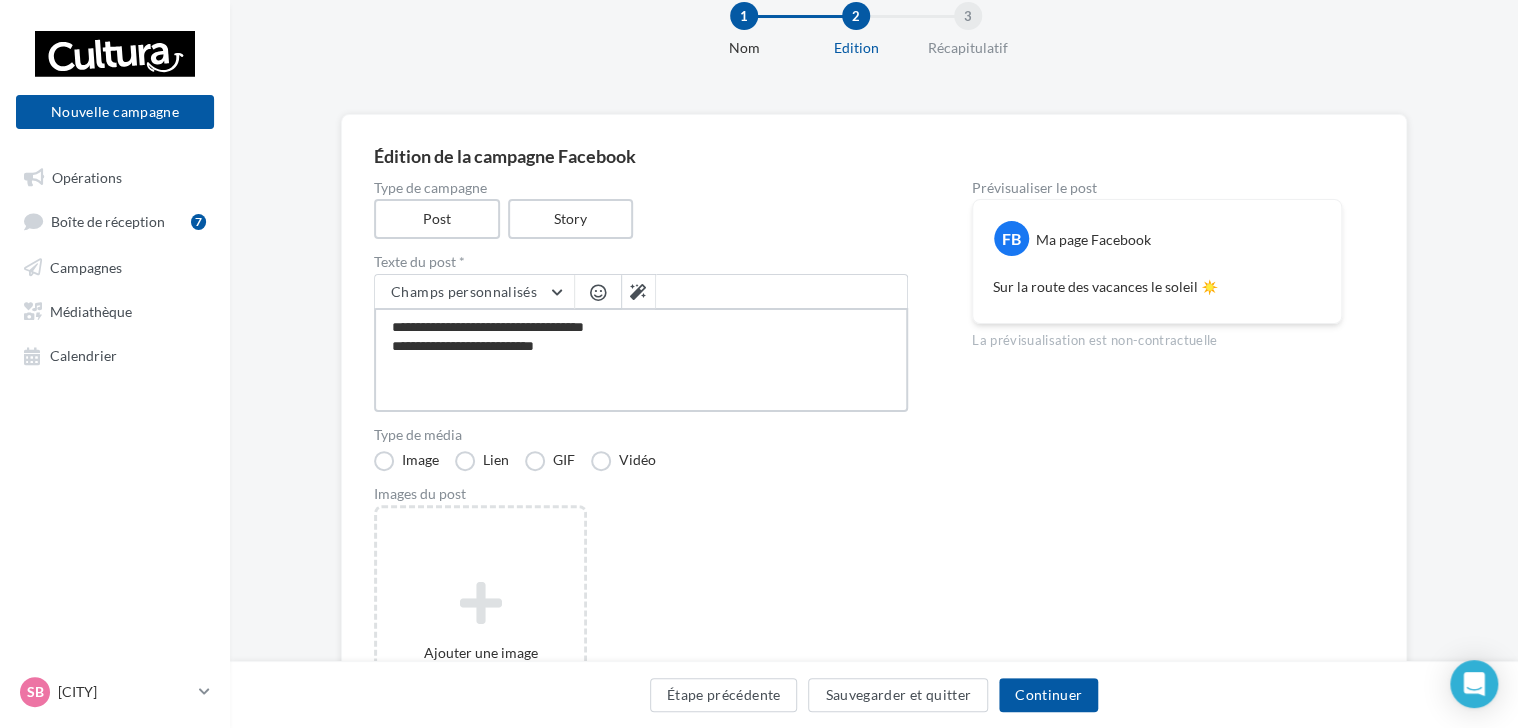 type on "**********" 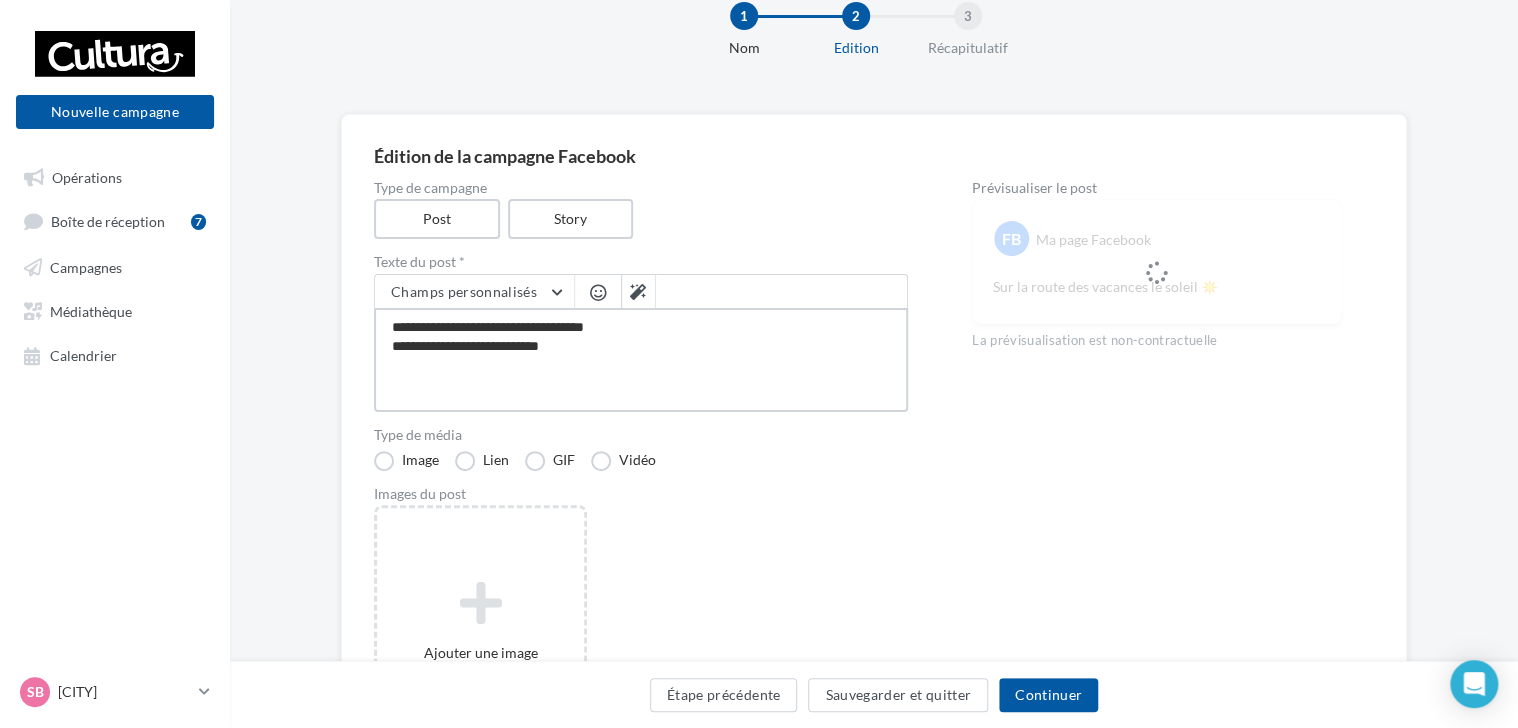 type on "**********" 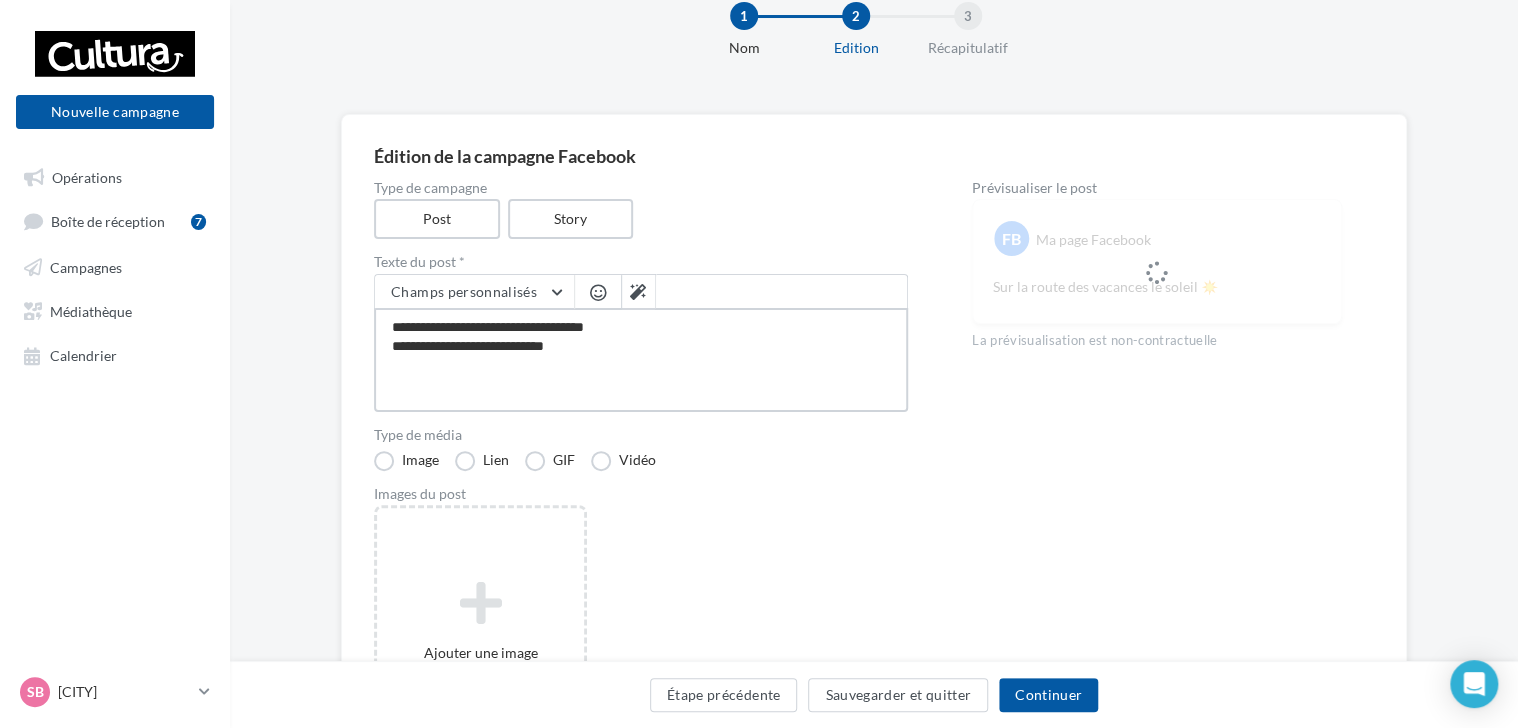 type on "**********" 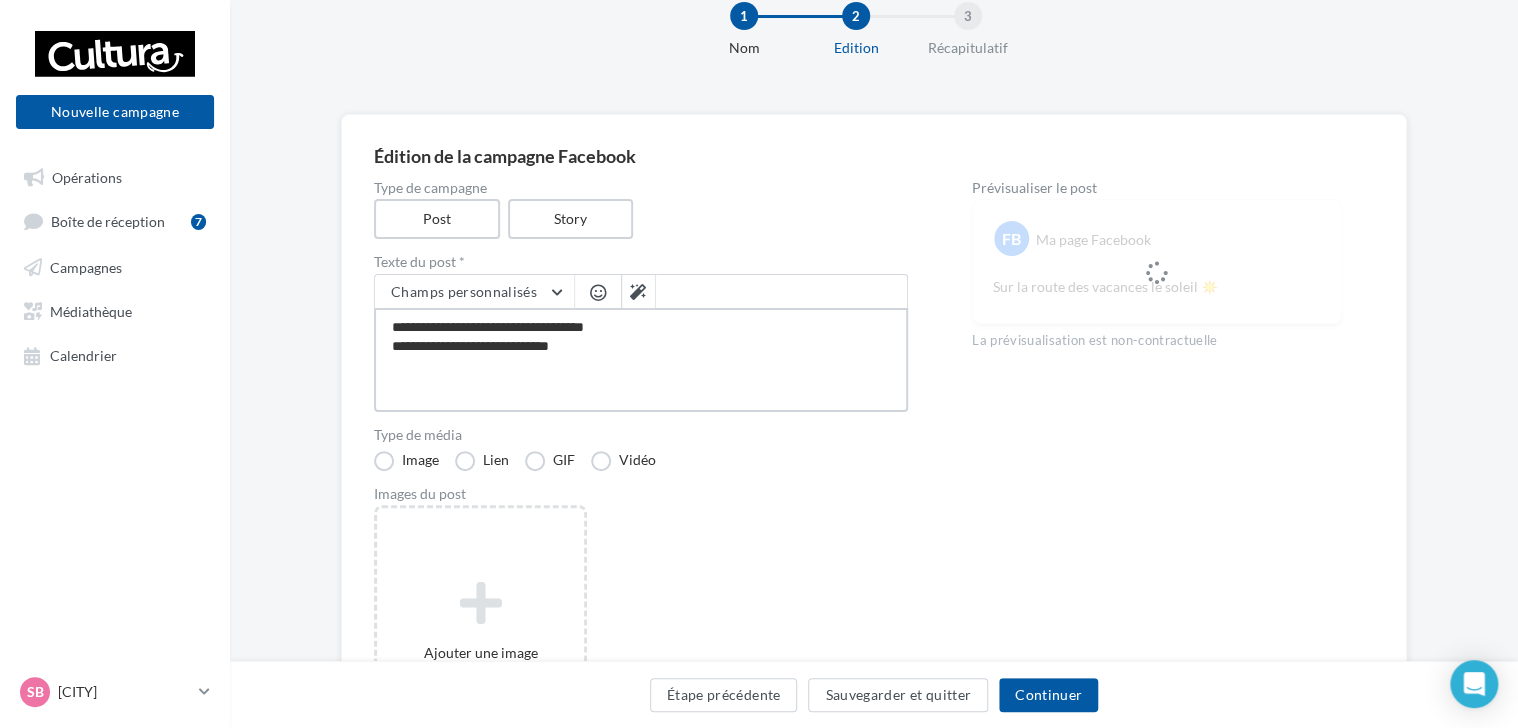 type on "**********" 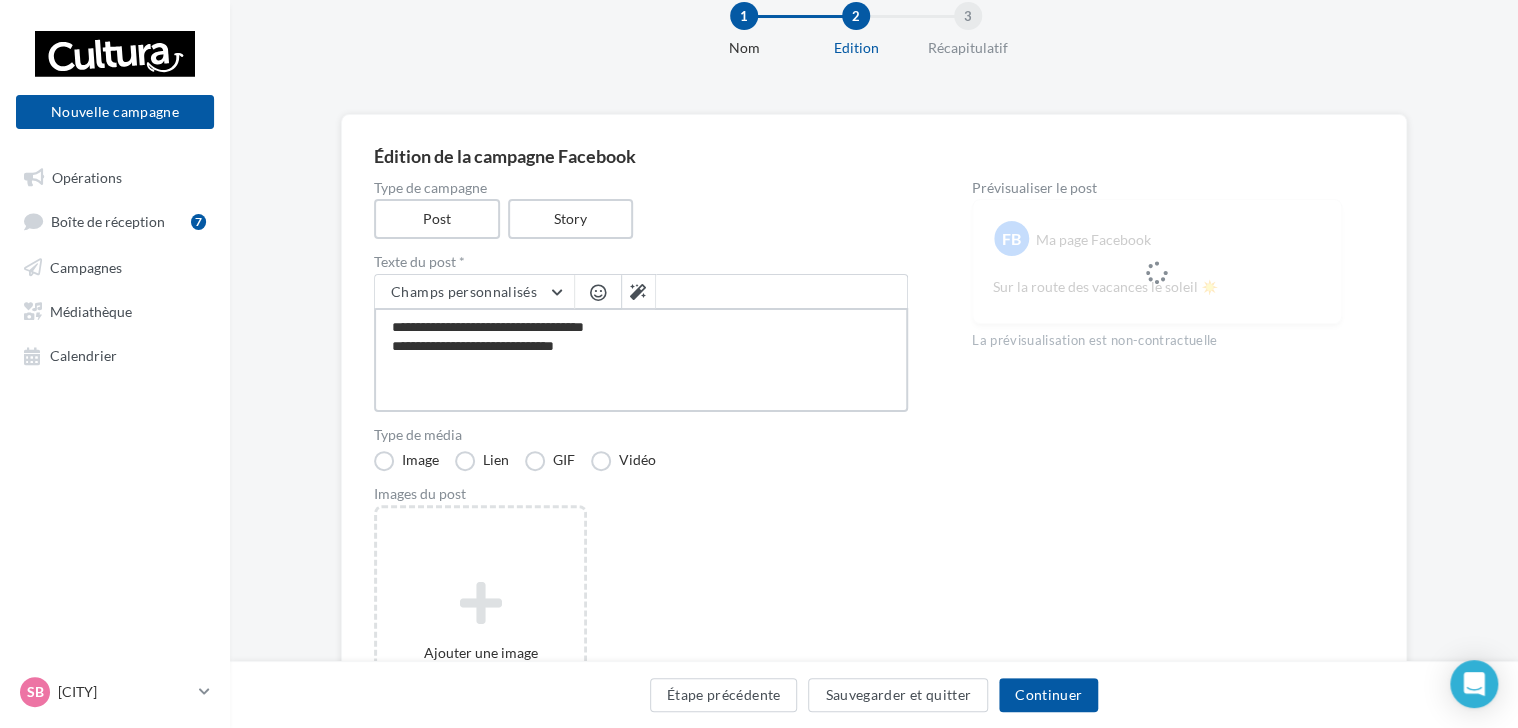 type on "**********" 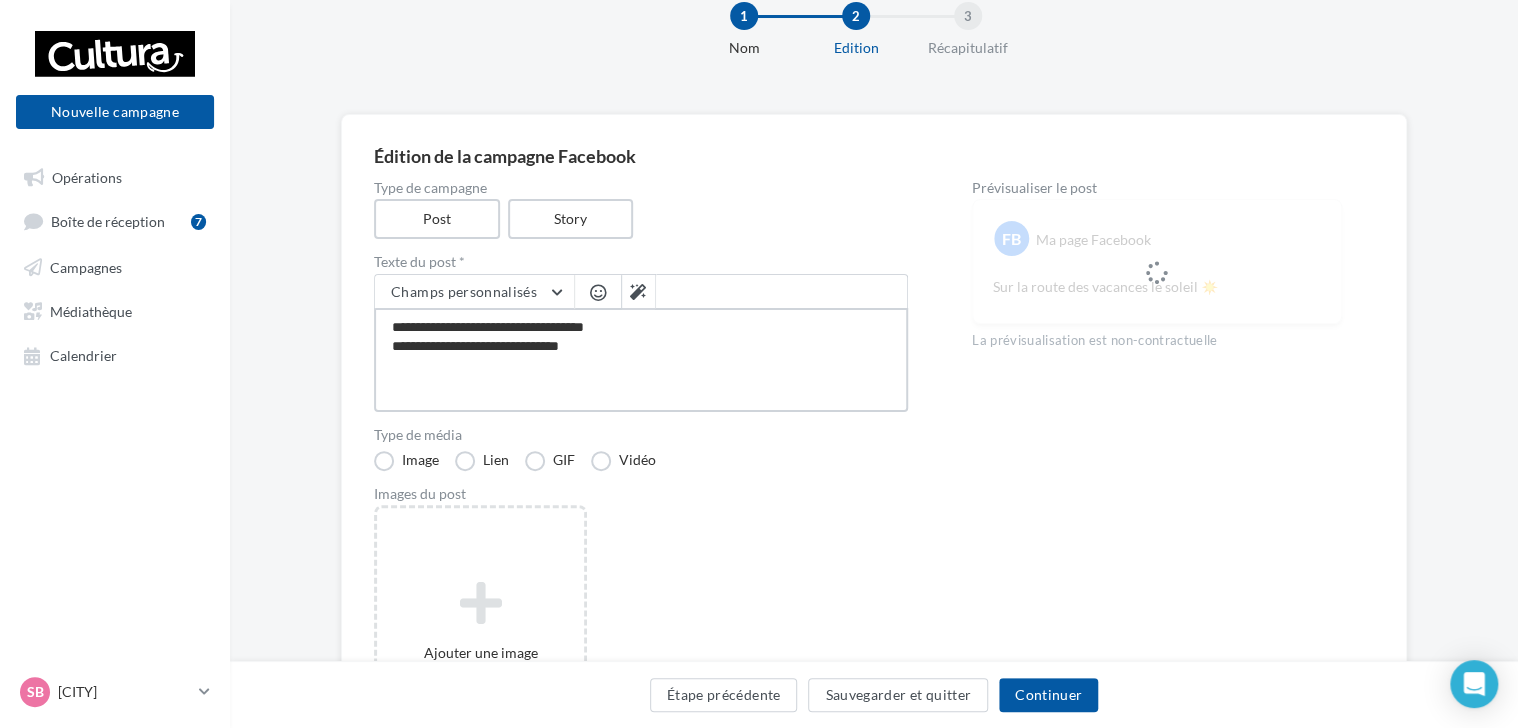 type on "**********" 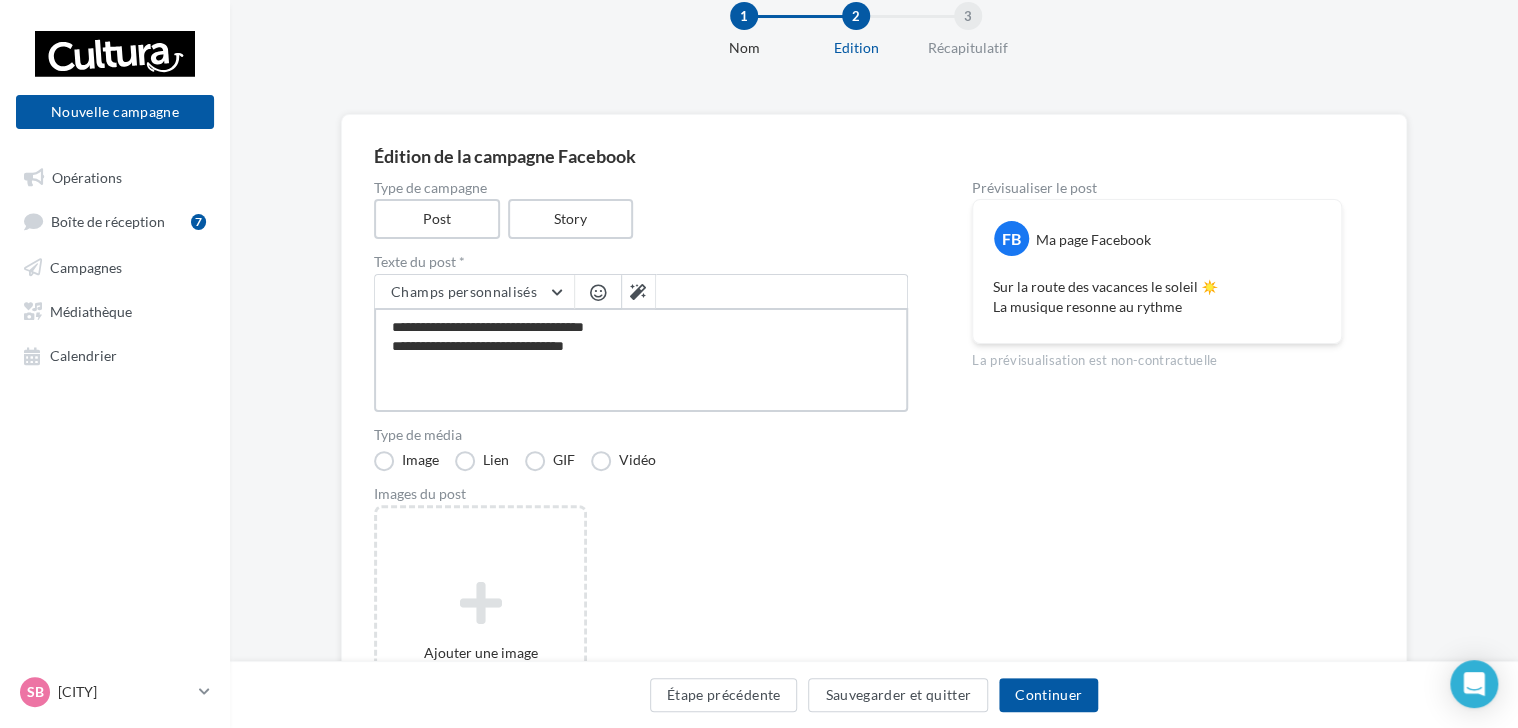 type on "**********" 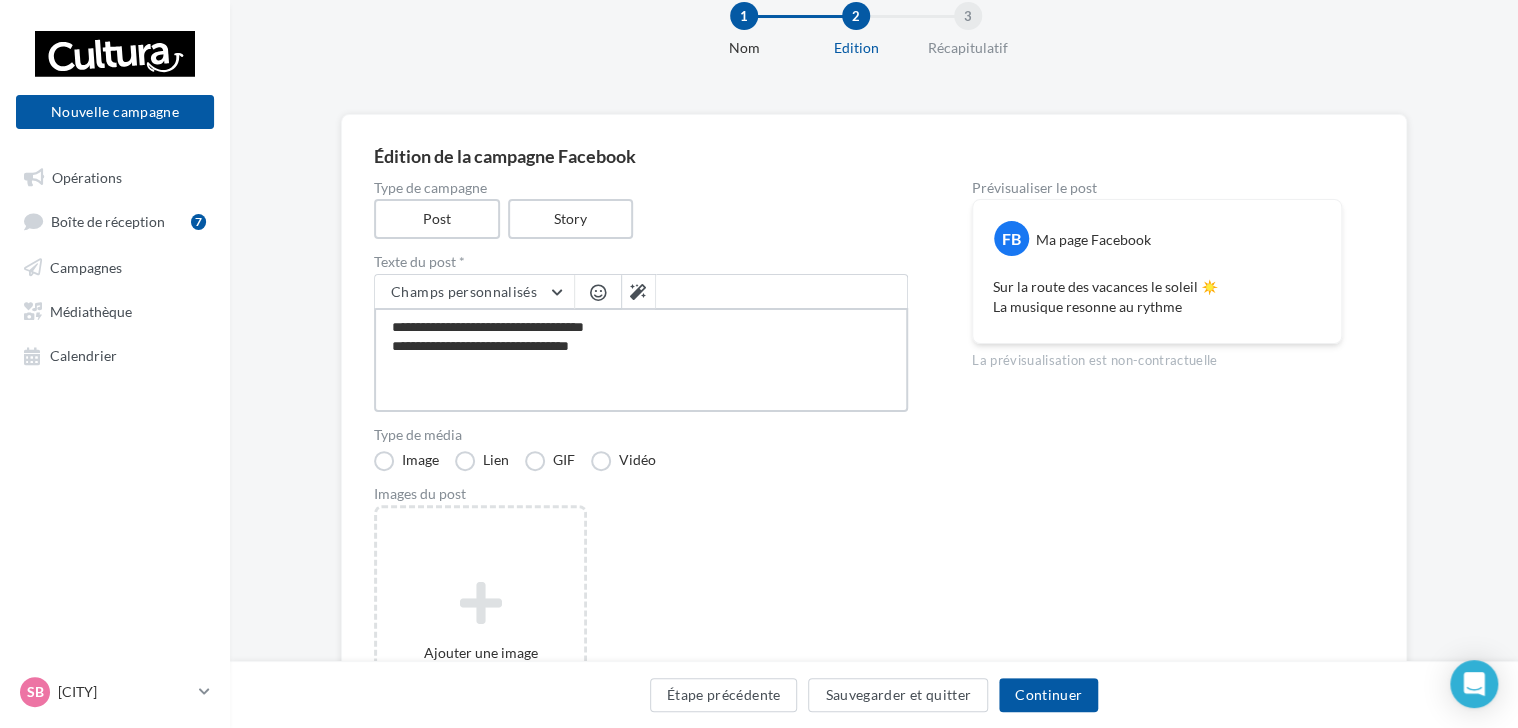 type on "**********" 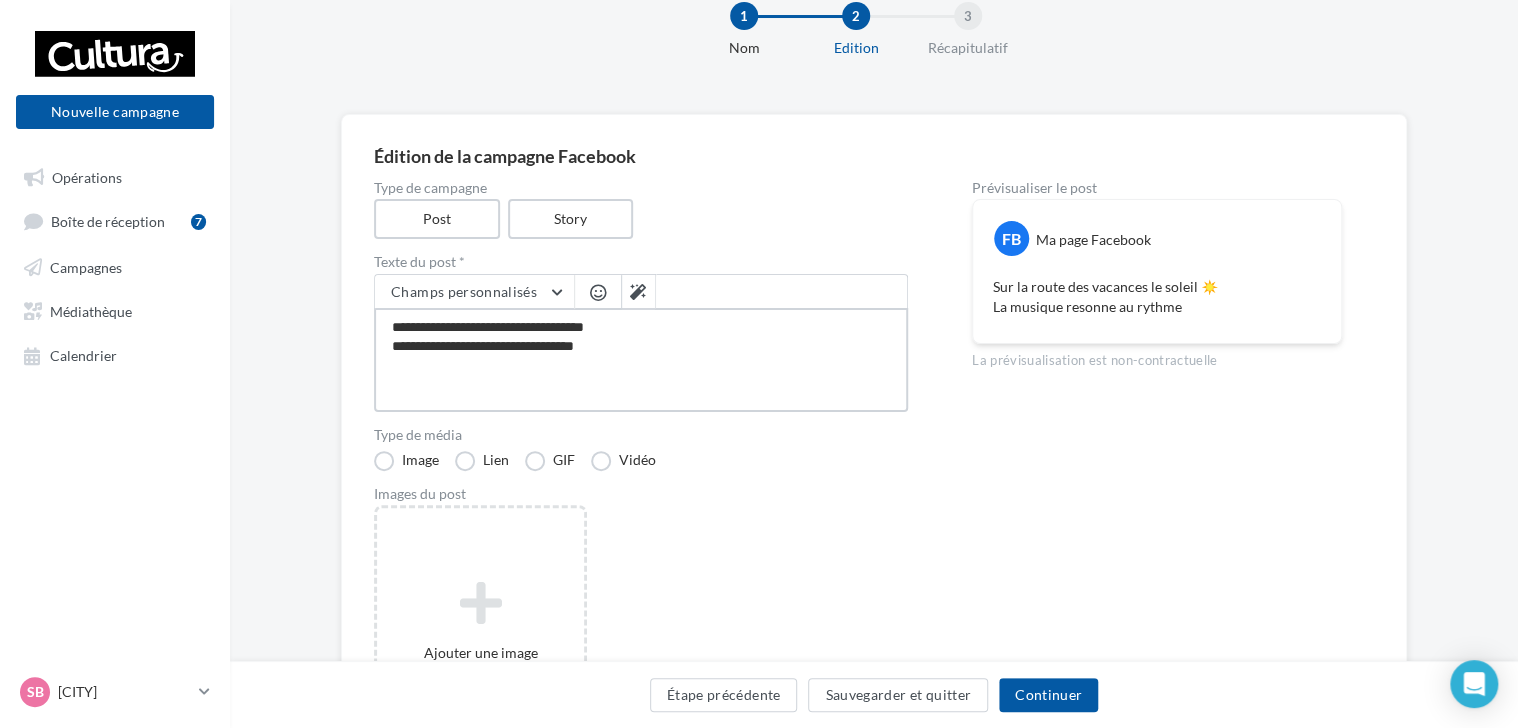 type on "**********" 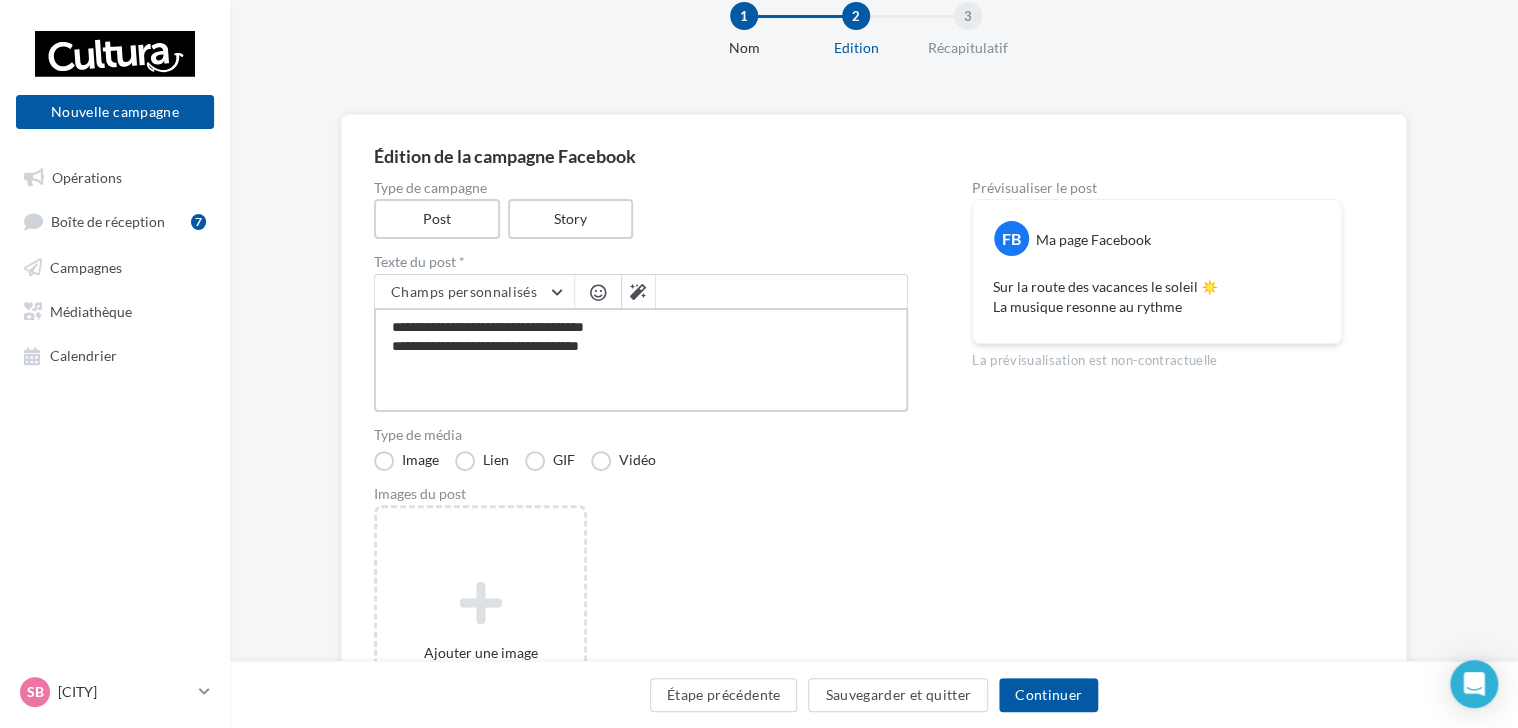 type on "**********" 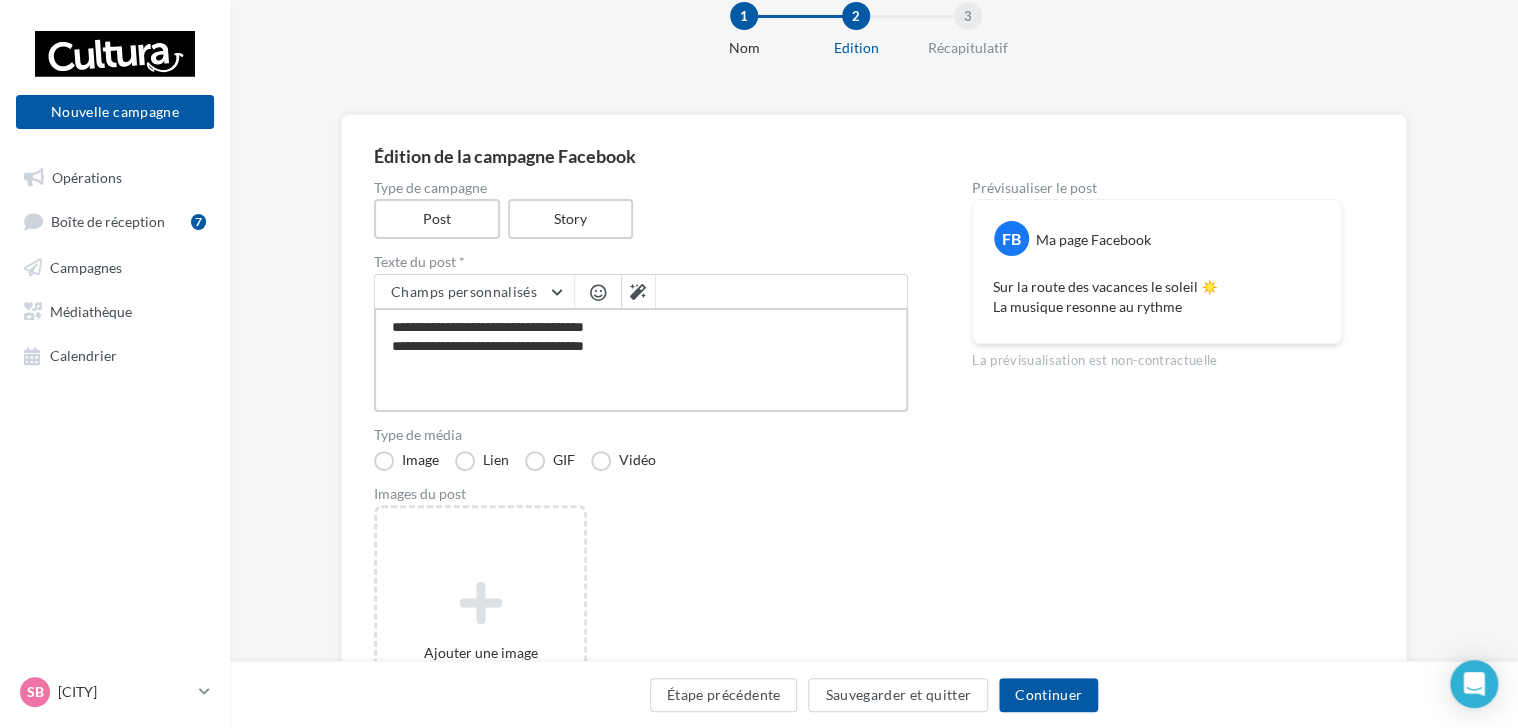 type on "**********" 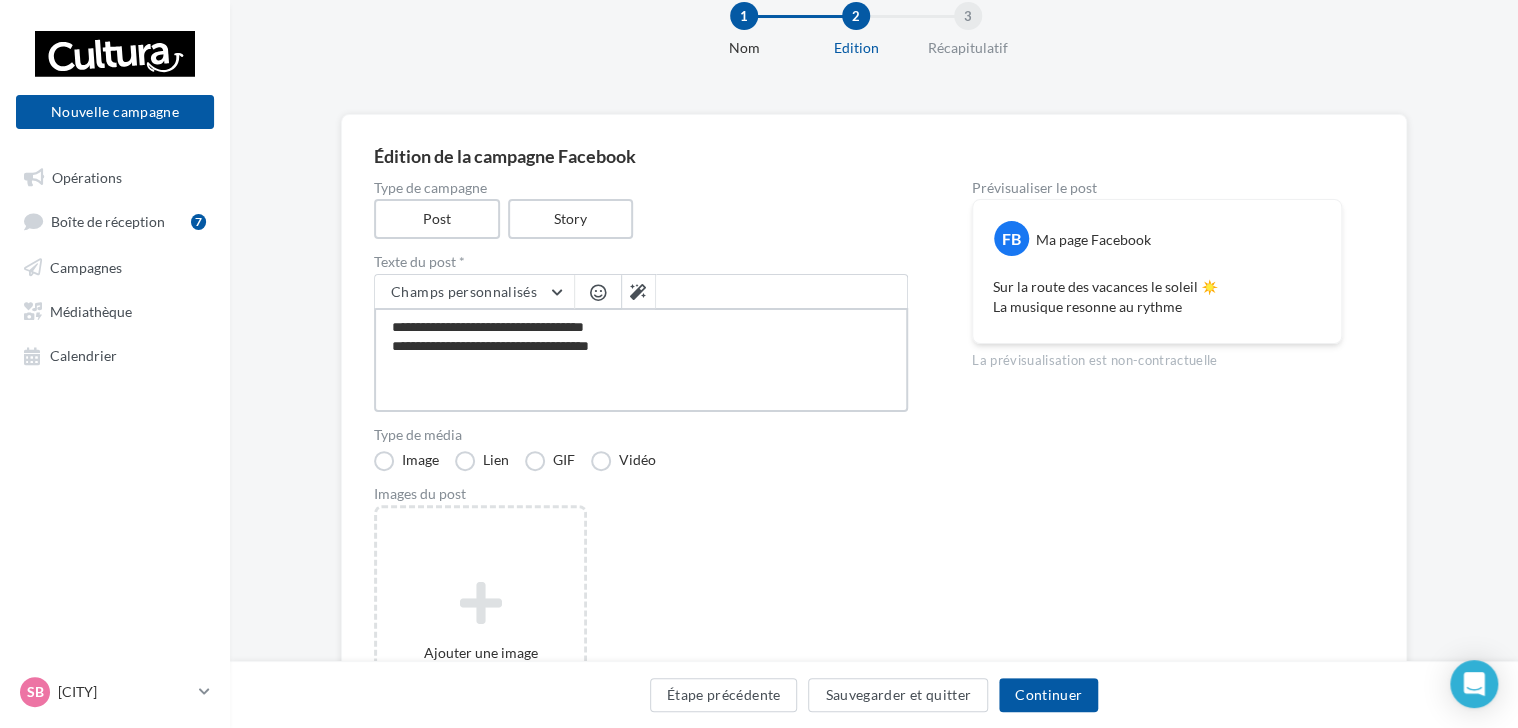 type on "**********" 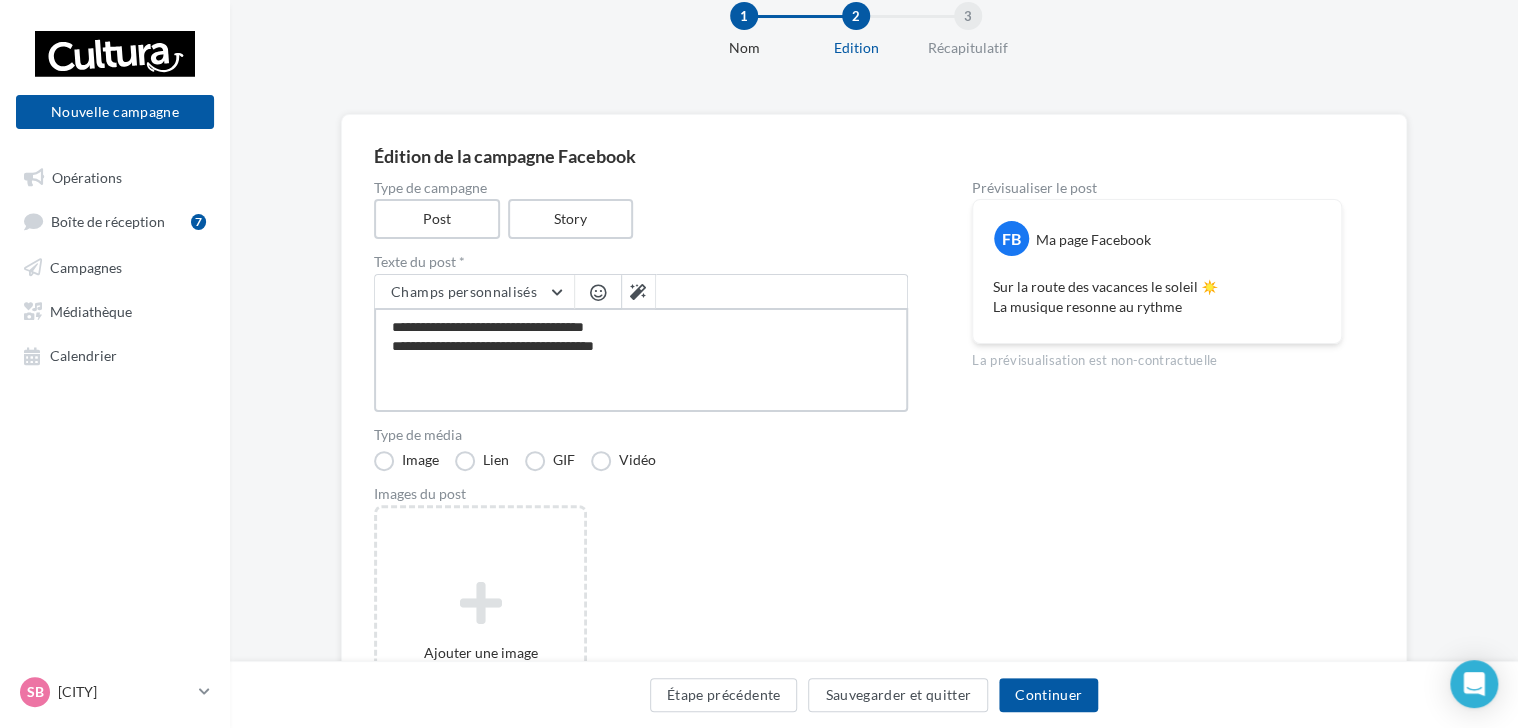 type on "**********" 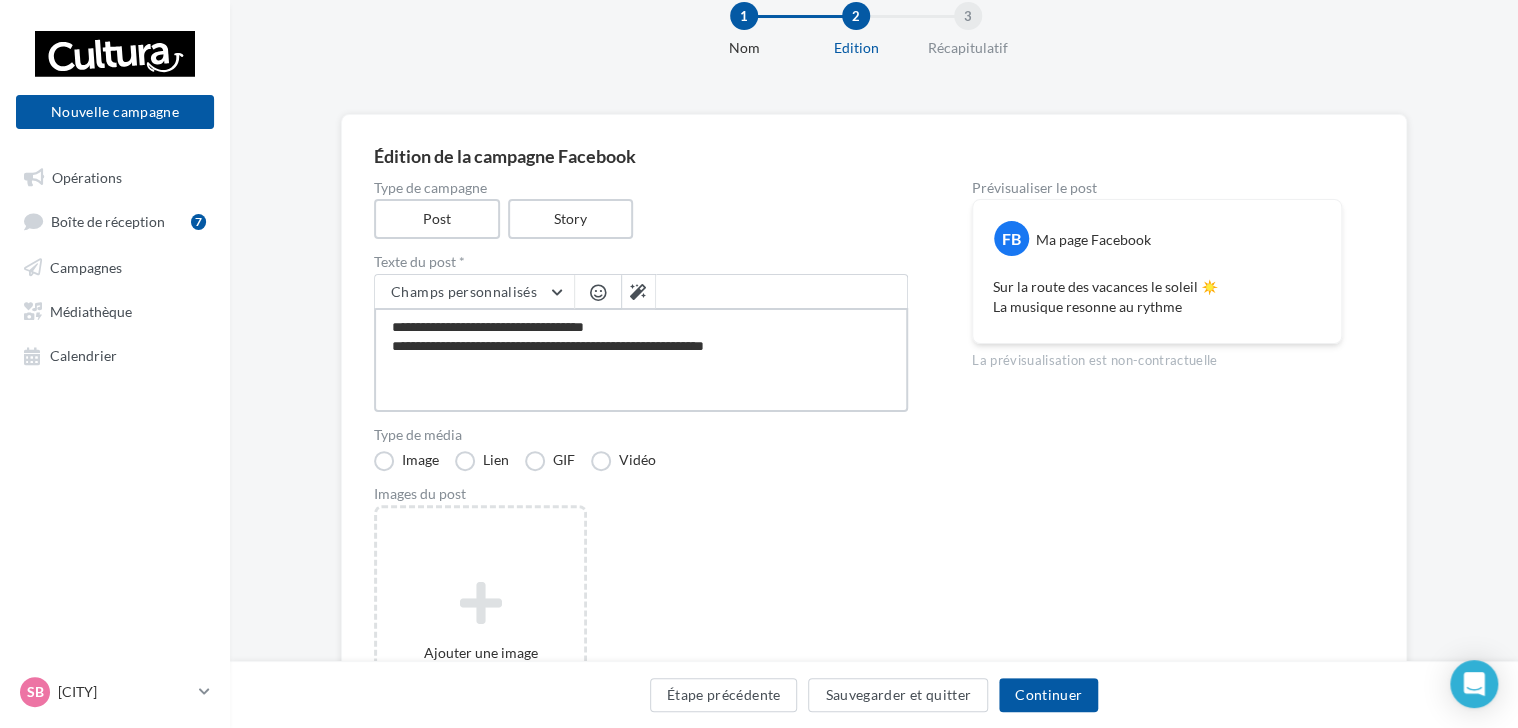 click on "**********" at bounding box center [641, 360] 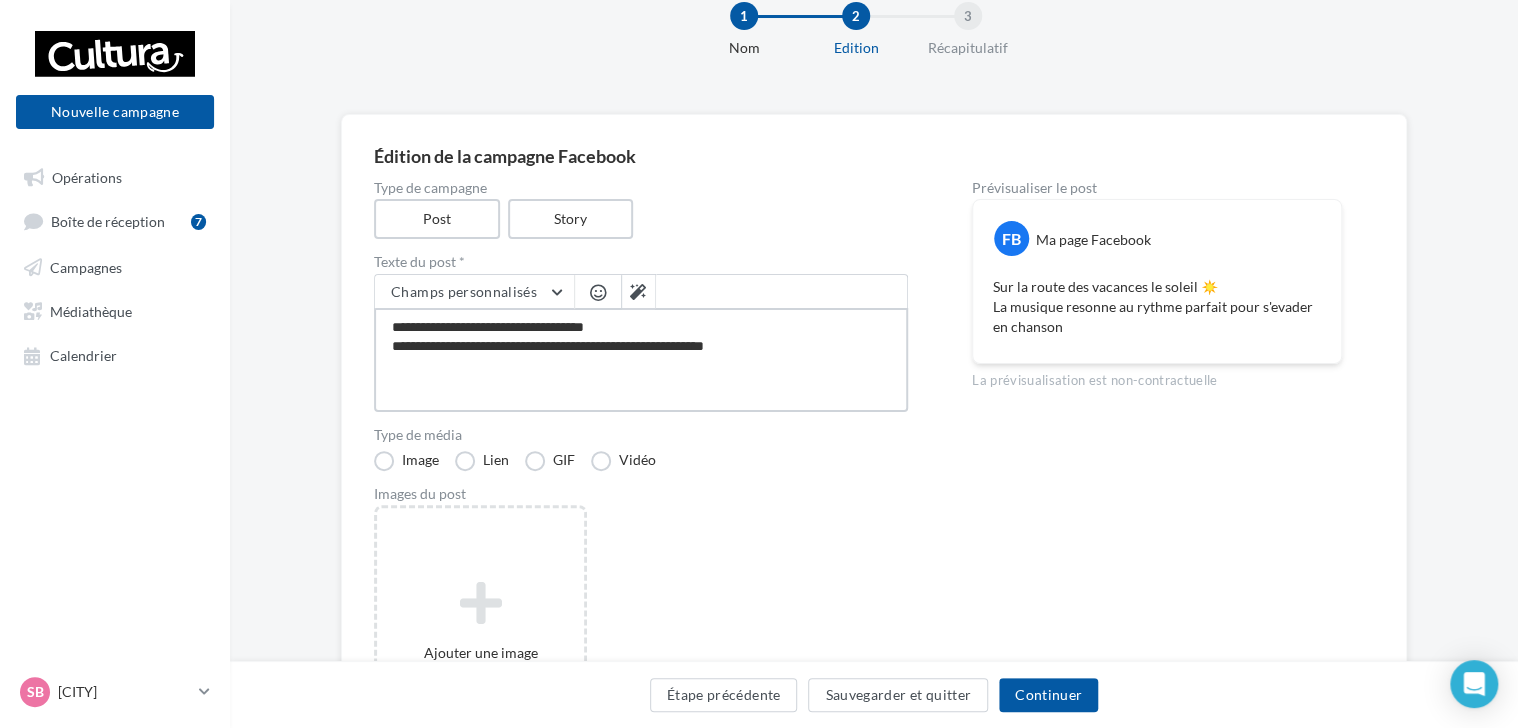 click on "**********" at bounding box center (641, 360) 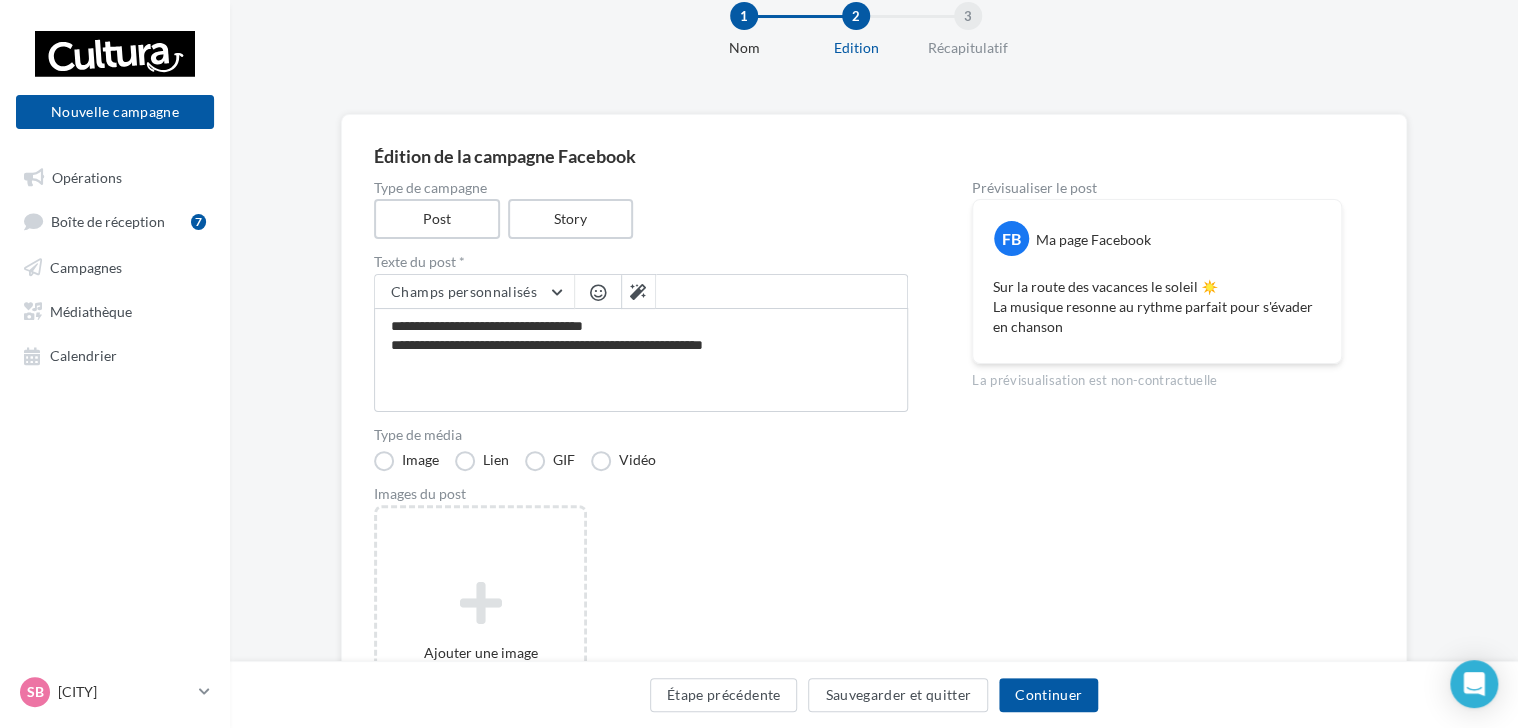 click at bounding box center (598, 294) 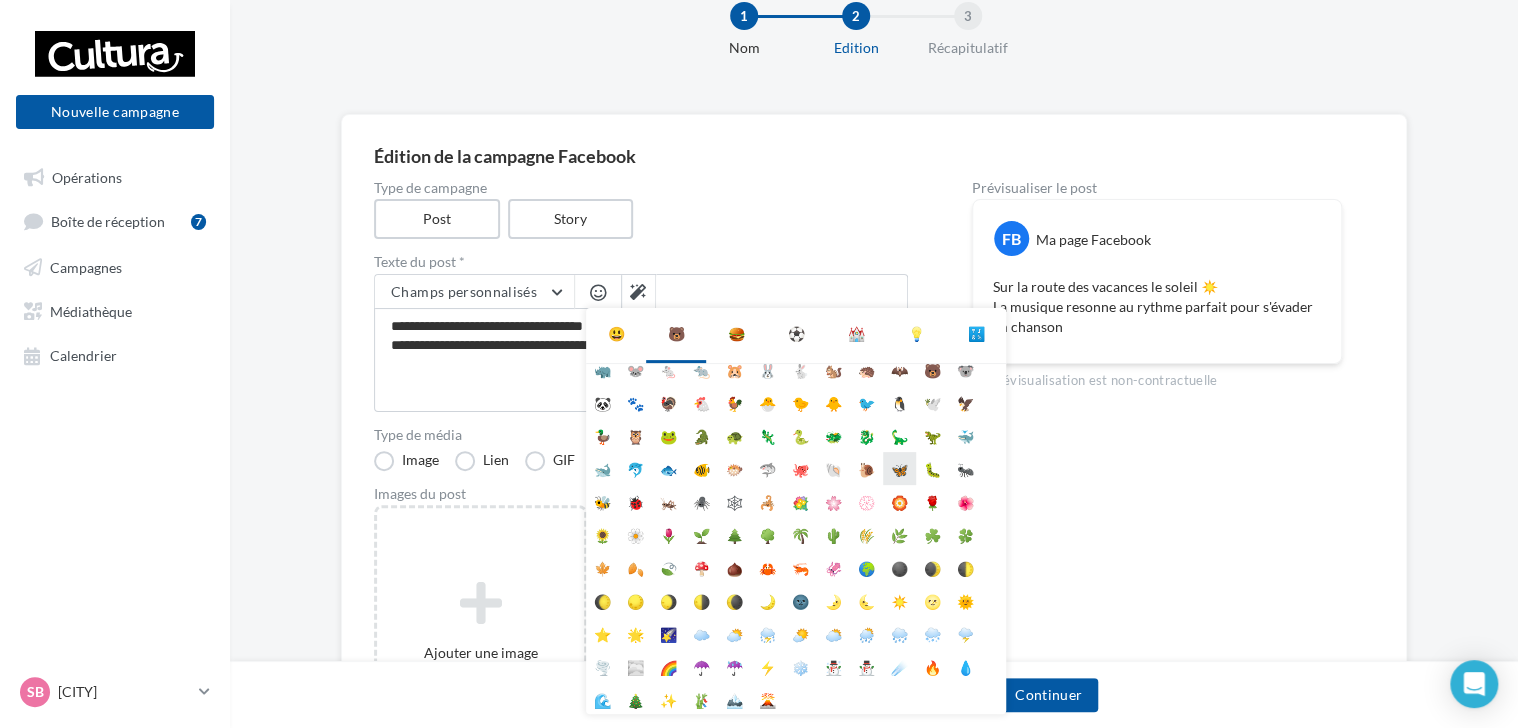 scroll, scrollTop: 112, scrollLeft: 0, axis: vertical 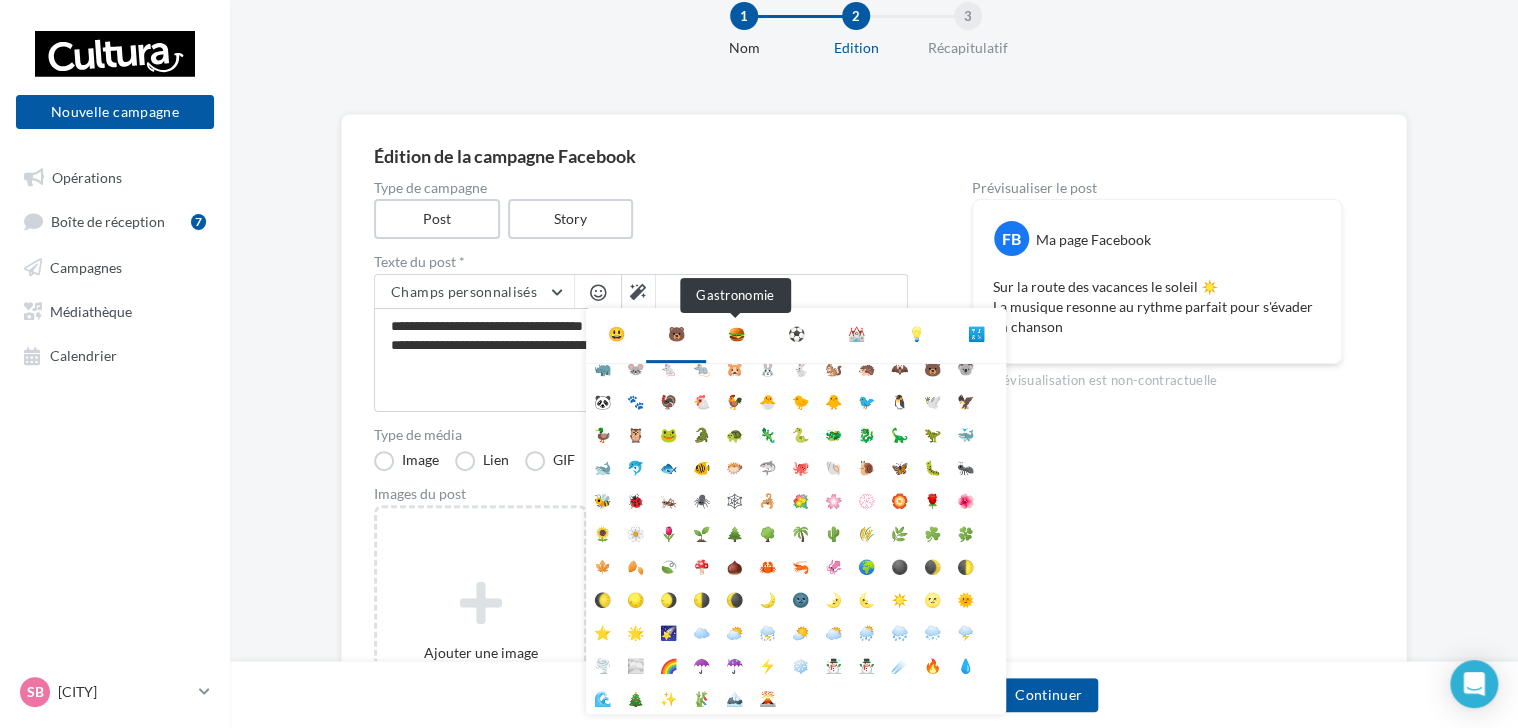 click on "🍔" at bounding box center [736, 334] 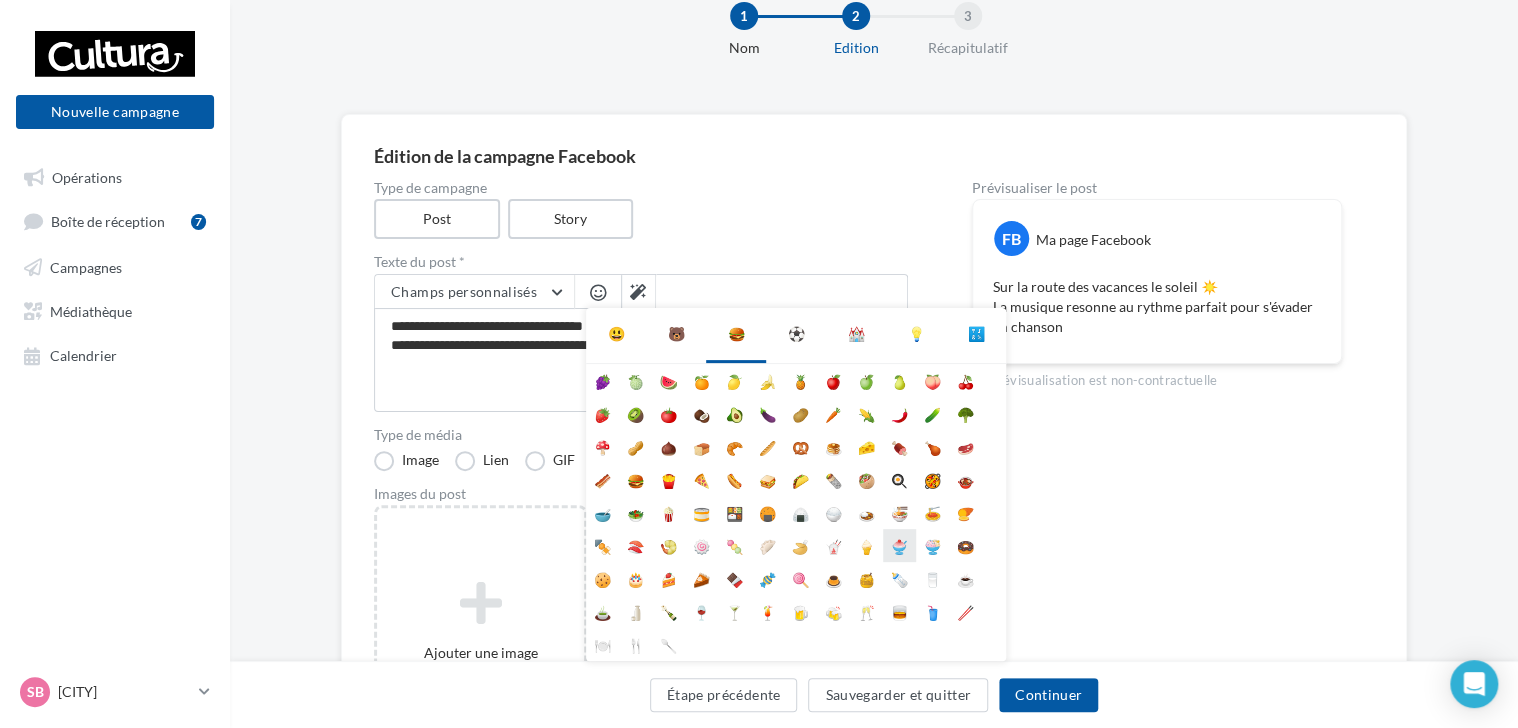 scroll, scrollTop: 0, scrollLeft: 0, axis: both 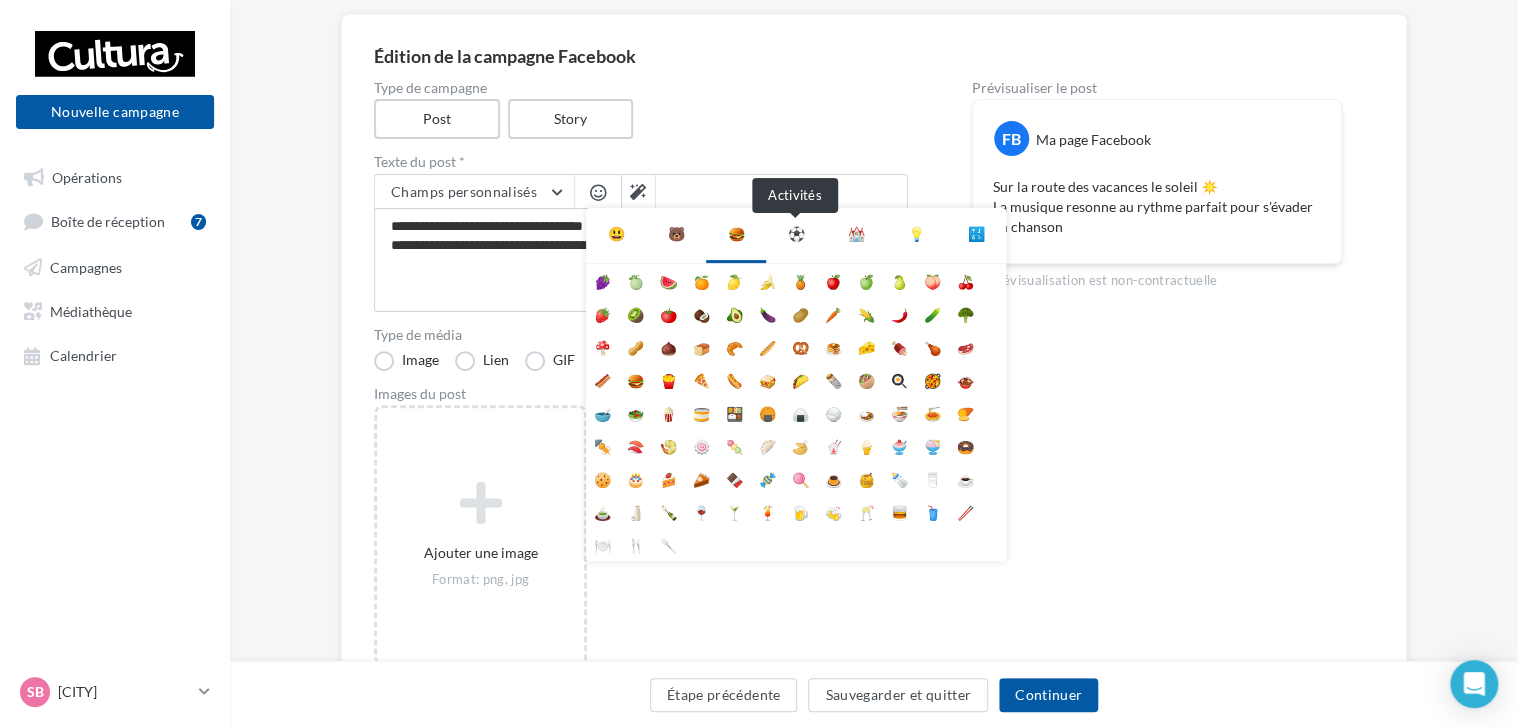 click on "⚽" at bounding box center (796, 234) 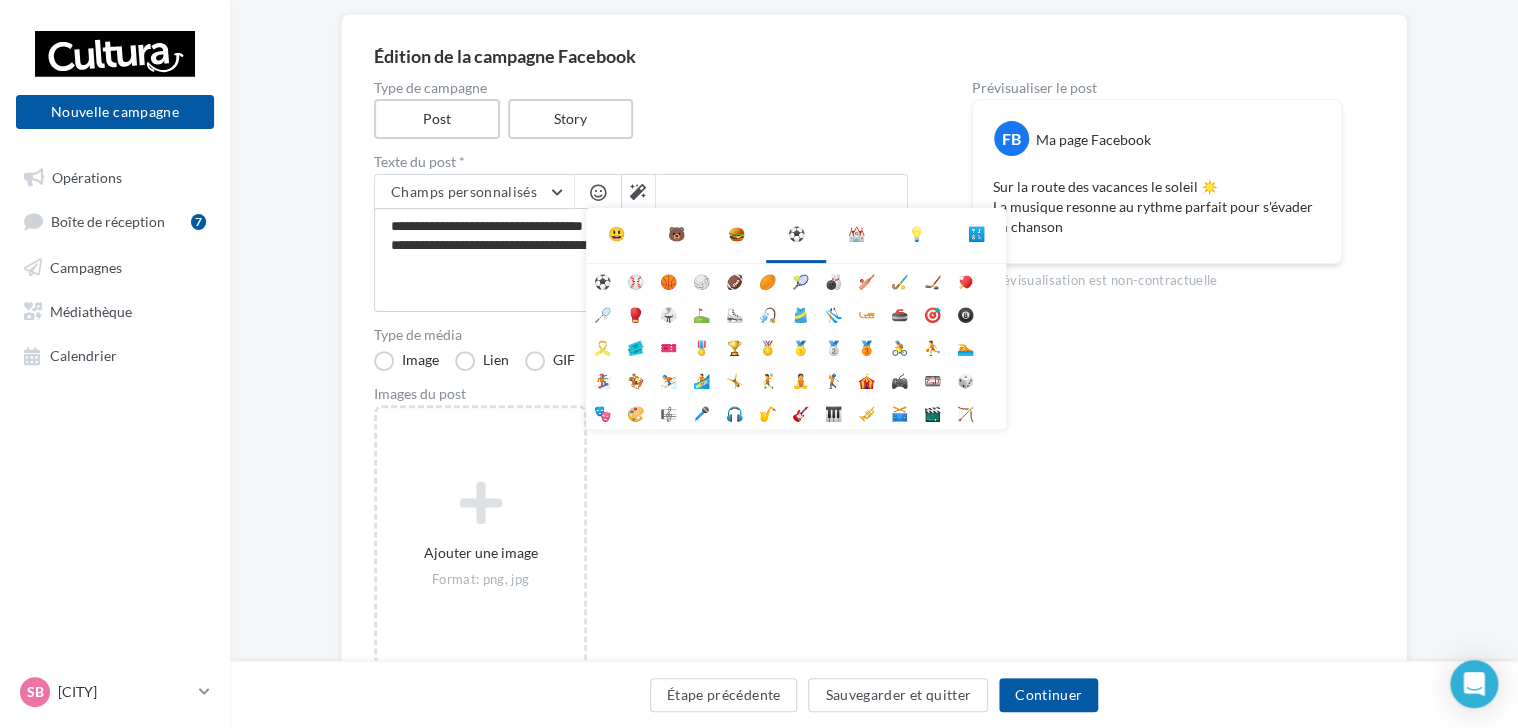 click on "⛪" at bounding box center (856, 234) 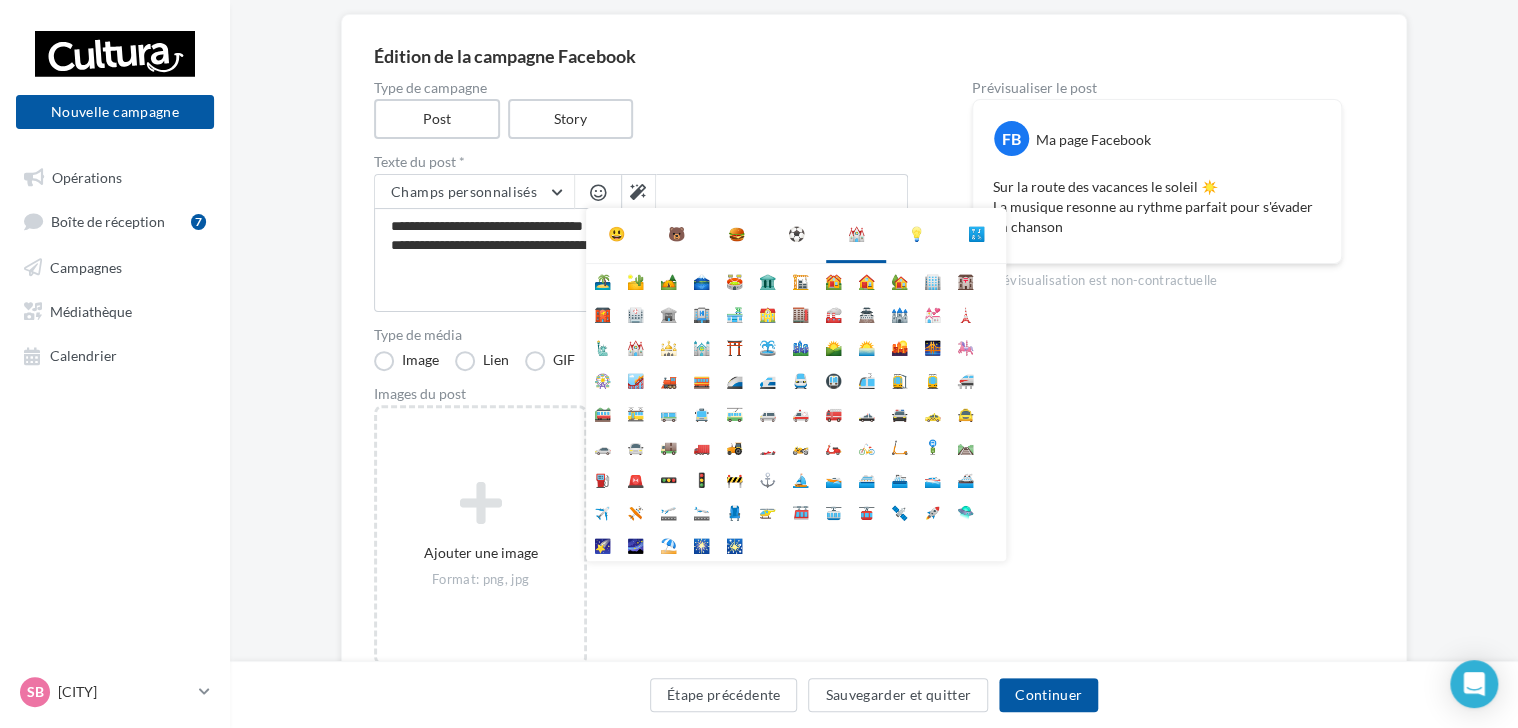 click on "⛪" at bounding box center [856, 234] 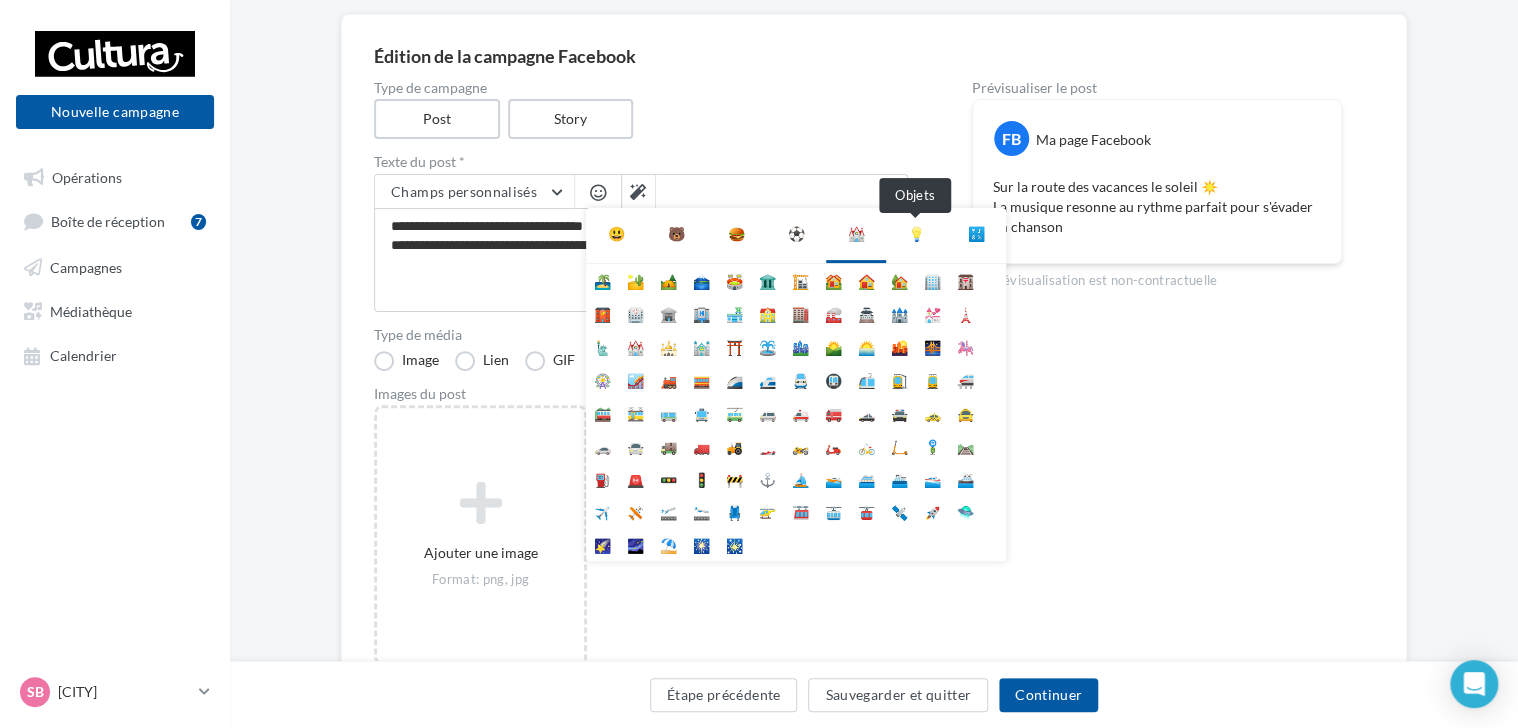 click on "💡" at bounding box center [916, 234] 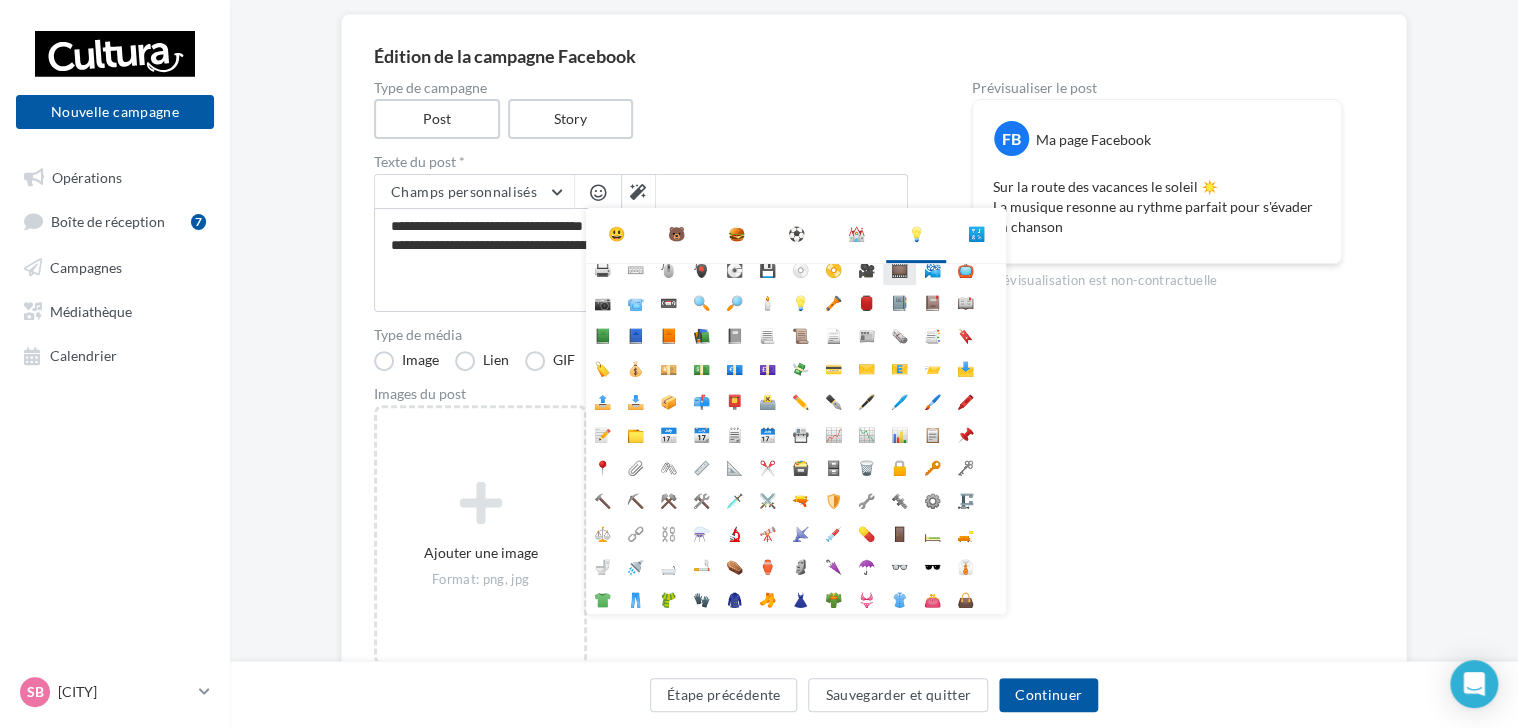 scroll, scrollTop: 177, scrollLeft: 0, axis: vertical 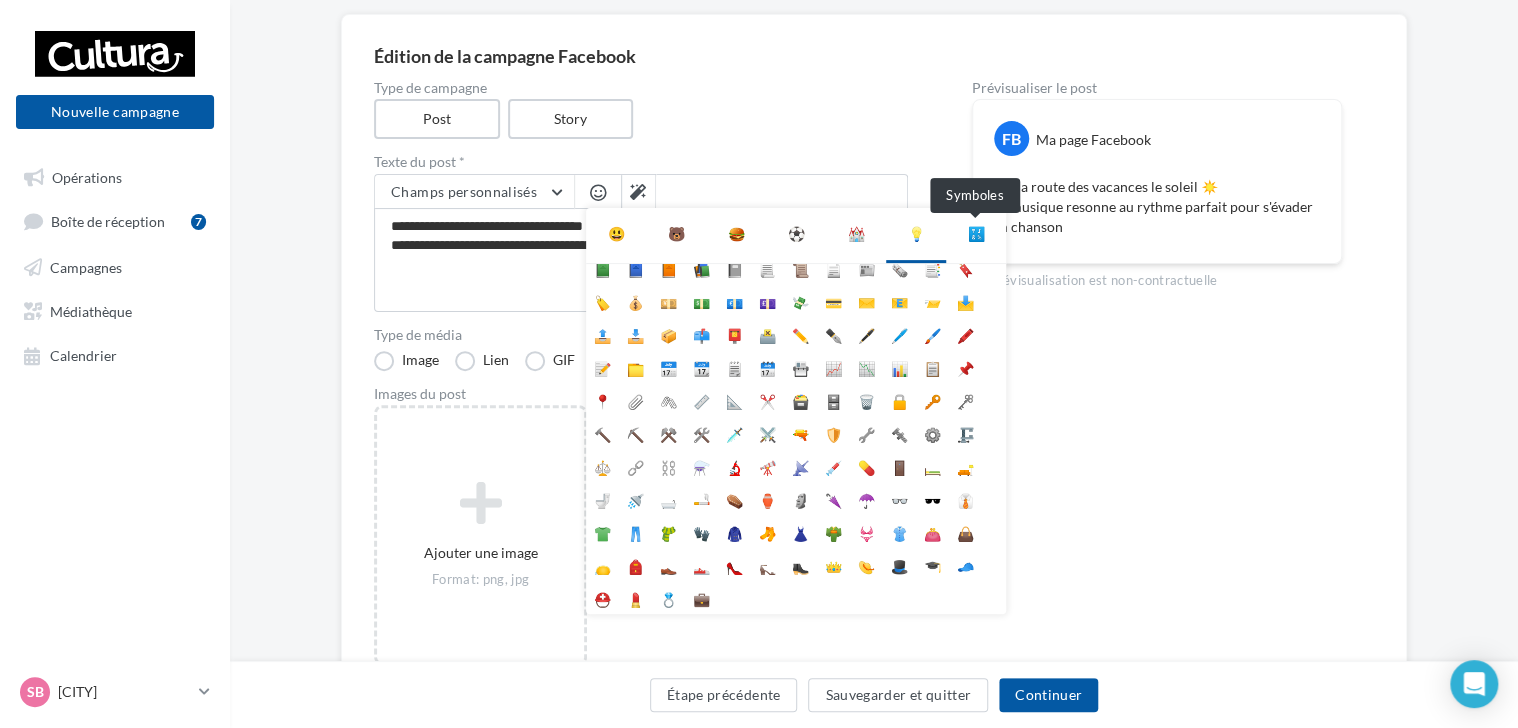 click on "🔣" at bounding box center (976, 234) 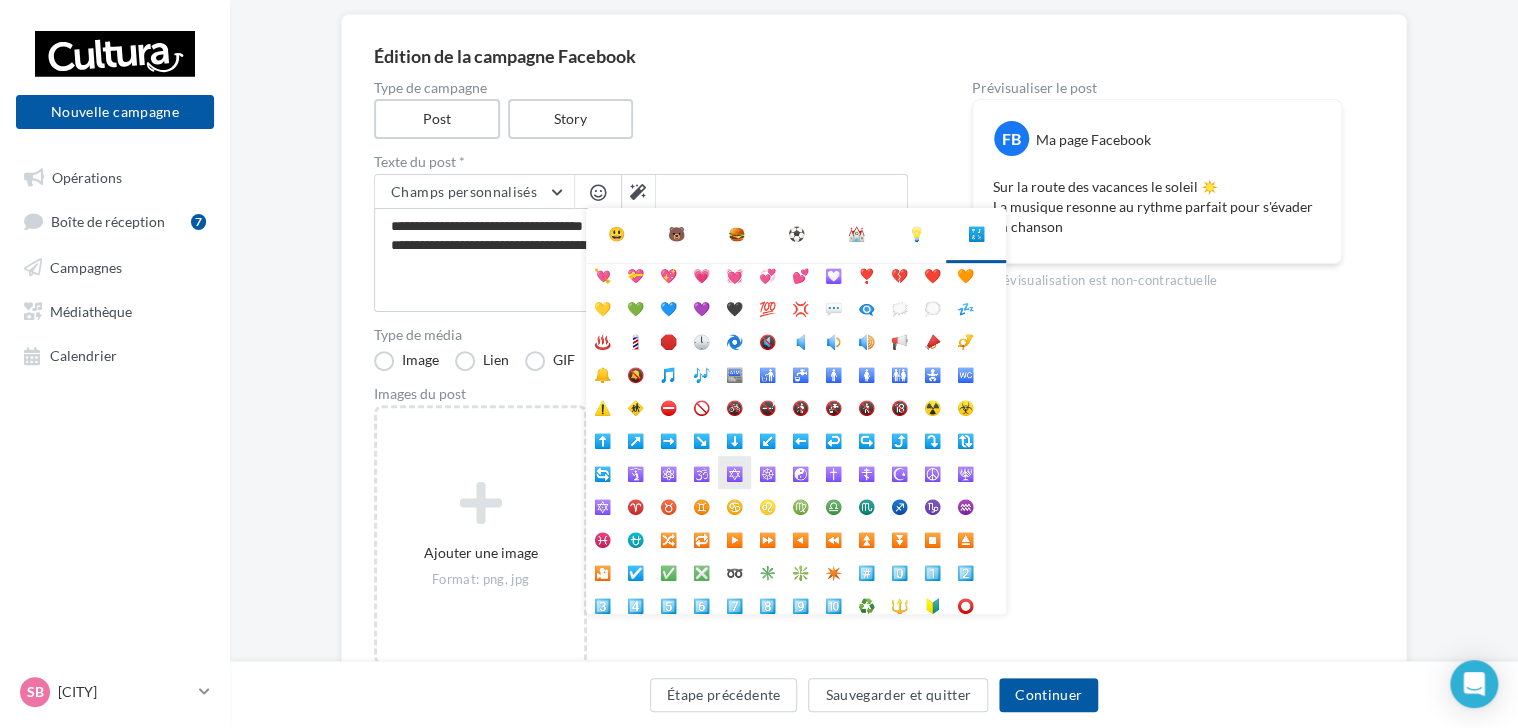 scroll, scrollTop: 0, scrollLeft: 0, axis: both 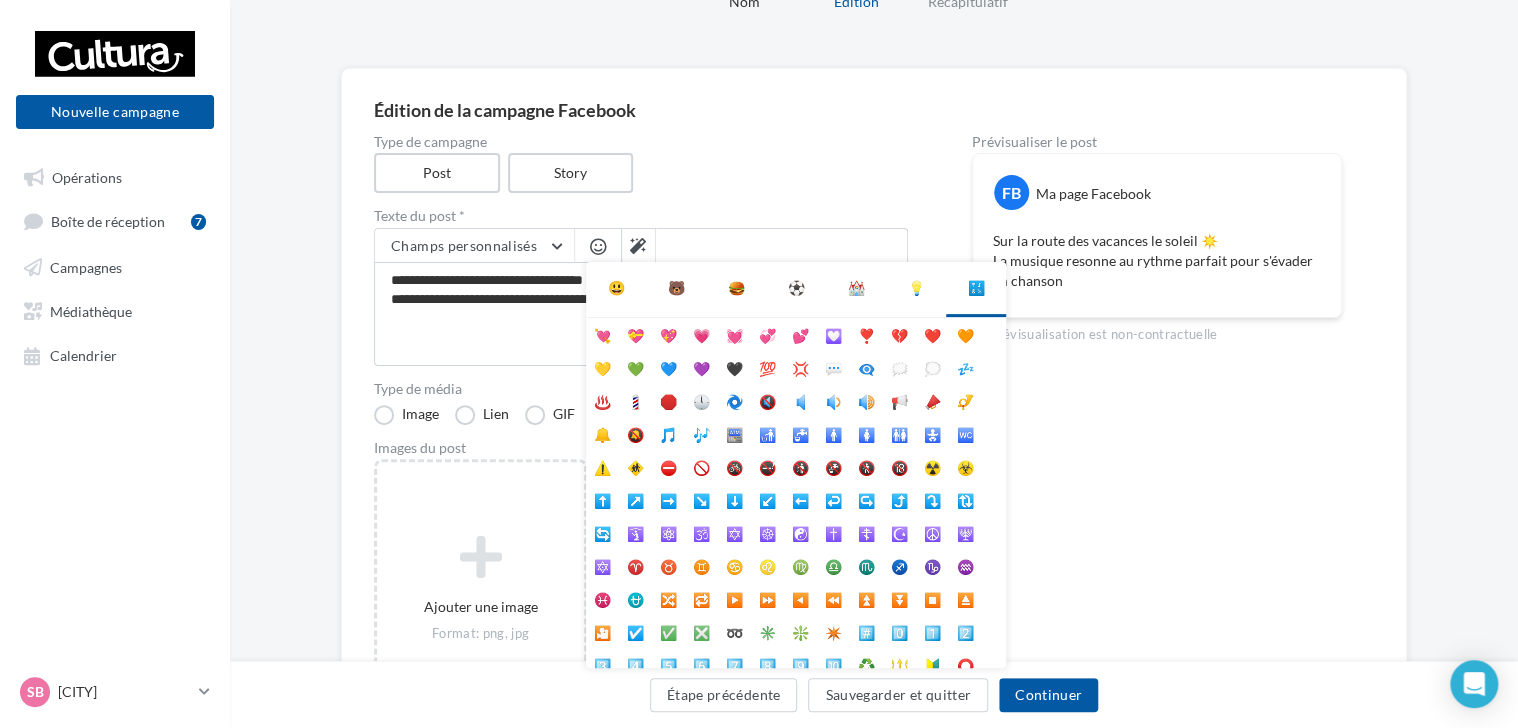 click on "😃" at bounding box center [616, 288] 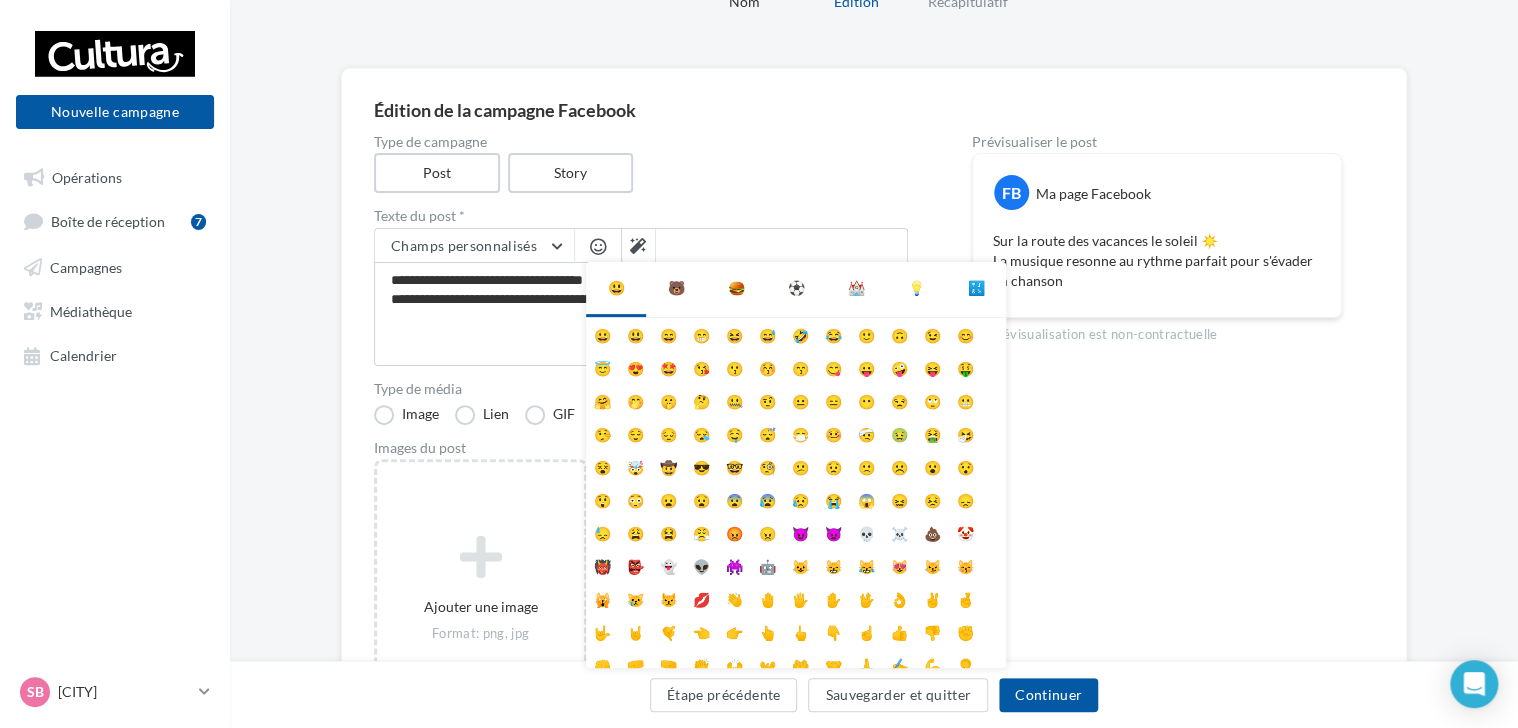 click on "😃" at bounding box center (616, 288) 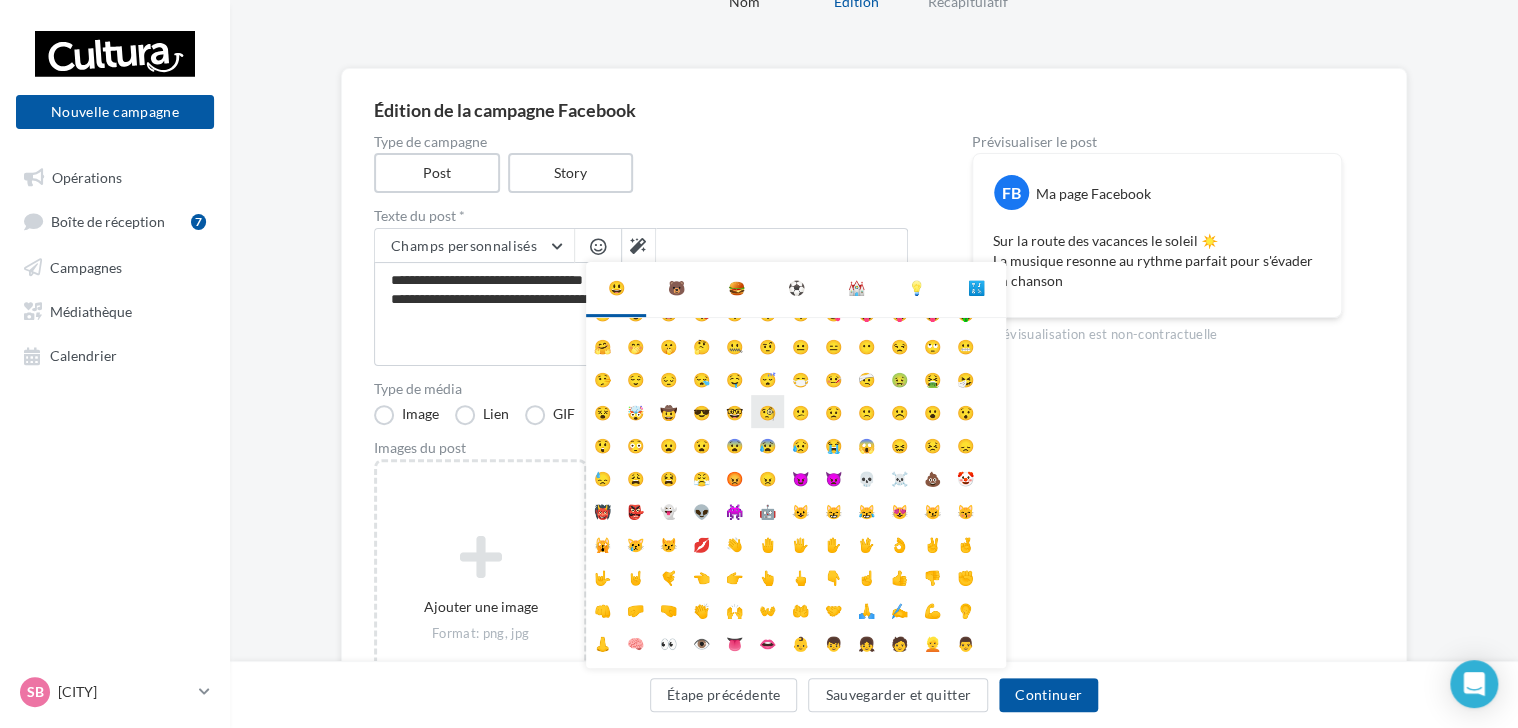 scroll, scrollTop: 78, scrollLeft: 0, axis: vertical 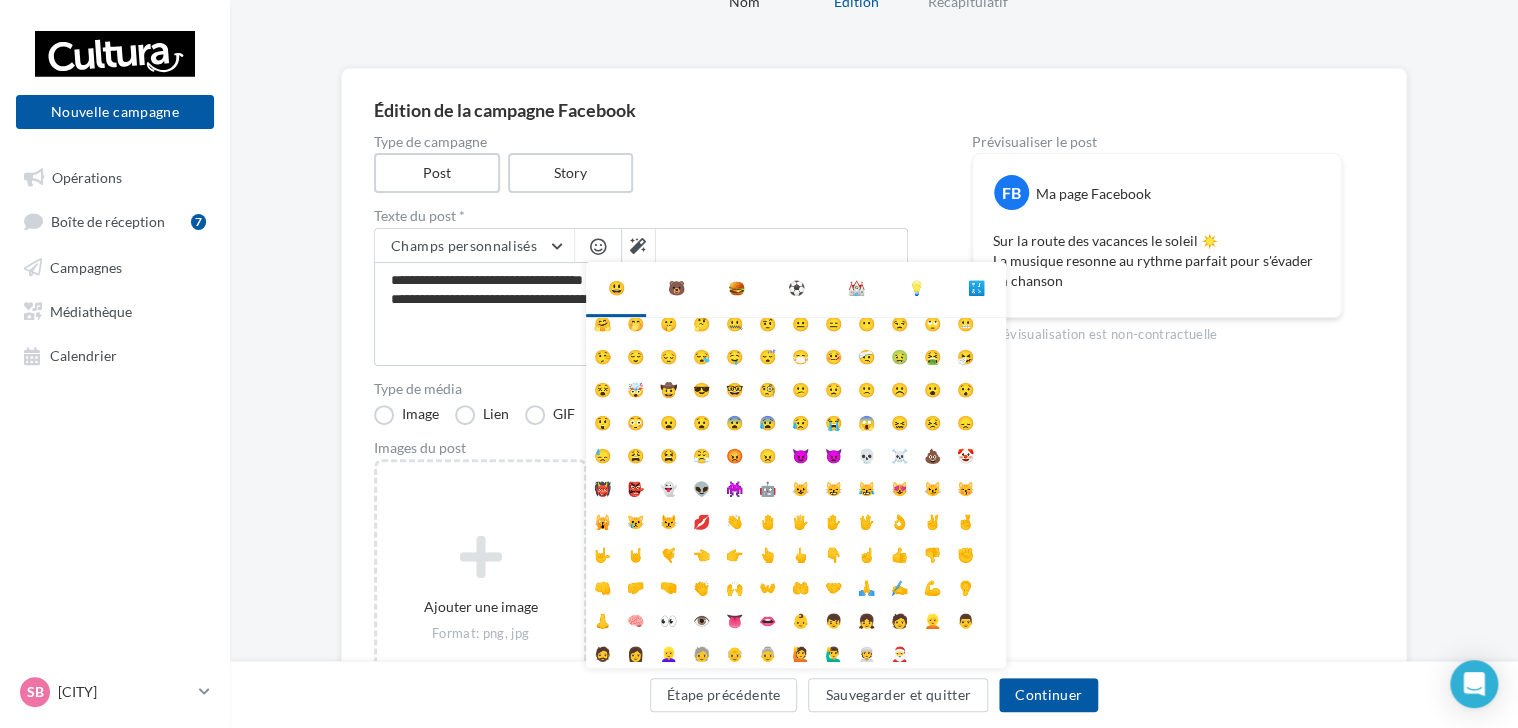 click on "🐻" at bounding box center [676, 288] 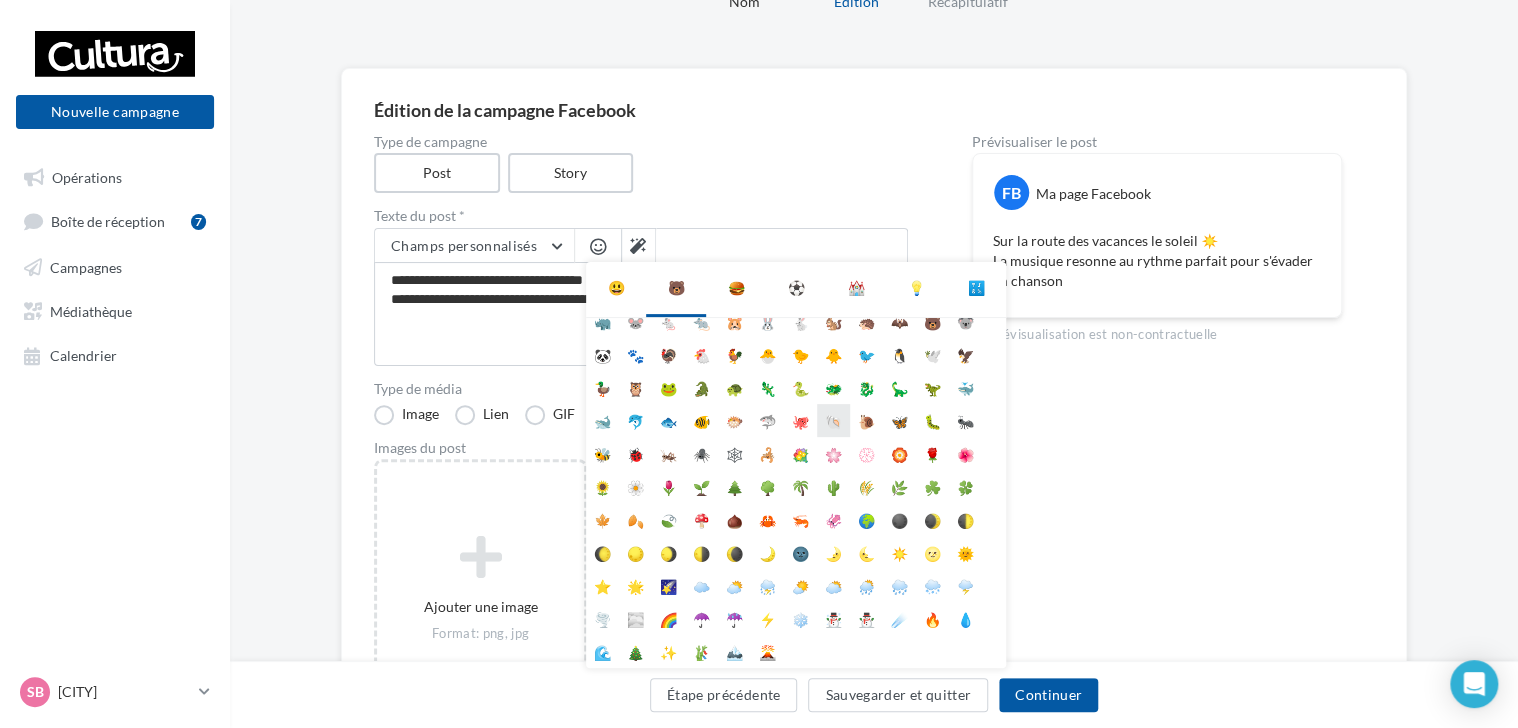 scroll, scrollTop: 0, scrollLeft: 0, axis: both 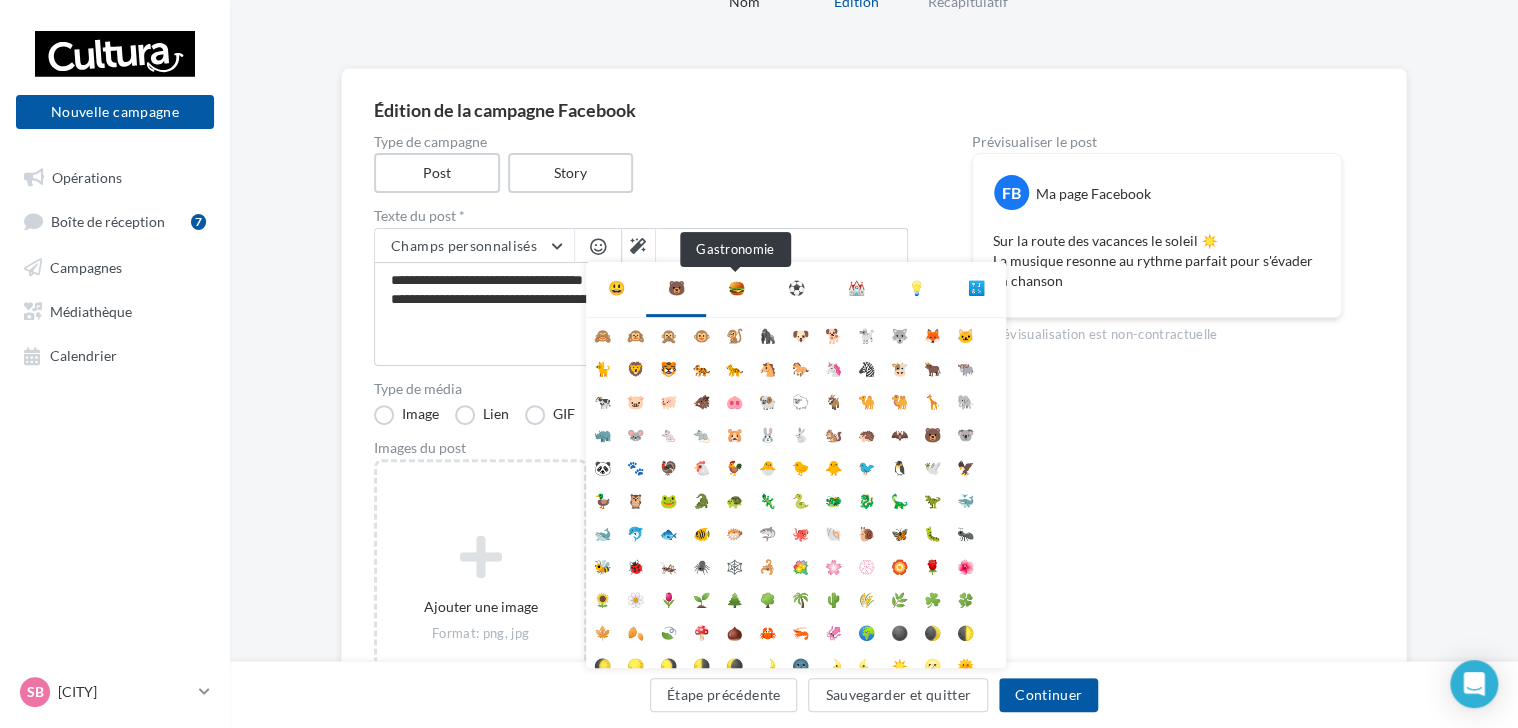 click on "🍔" at bounding box center (736, 288) 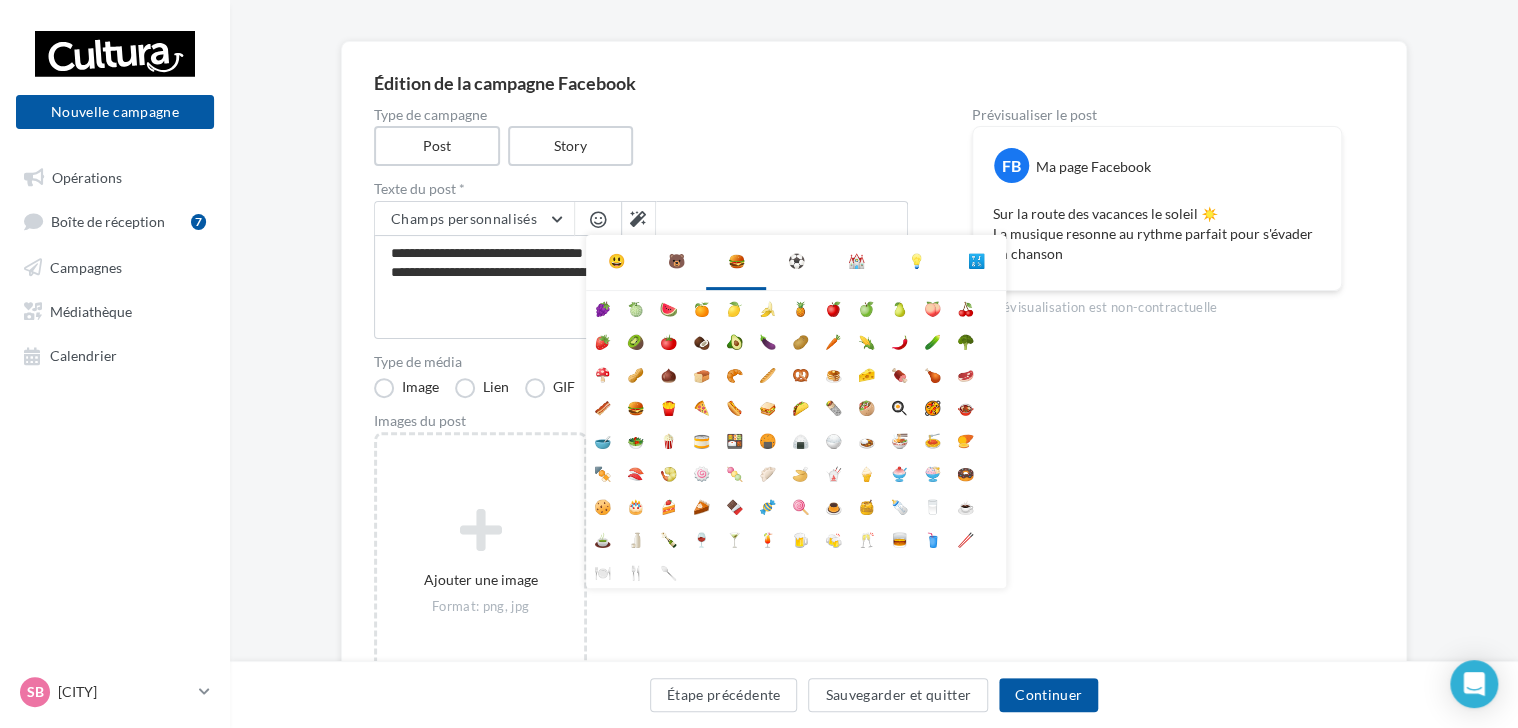 scroll, scrollTop: 100, scrollLeft: 0, axis: vertical 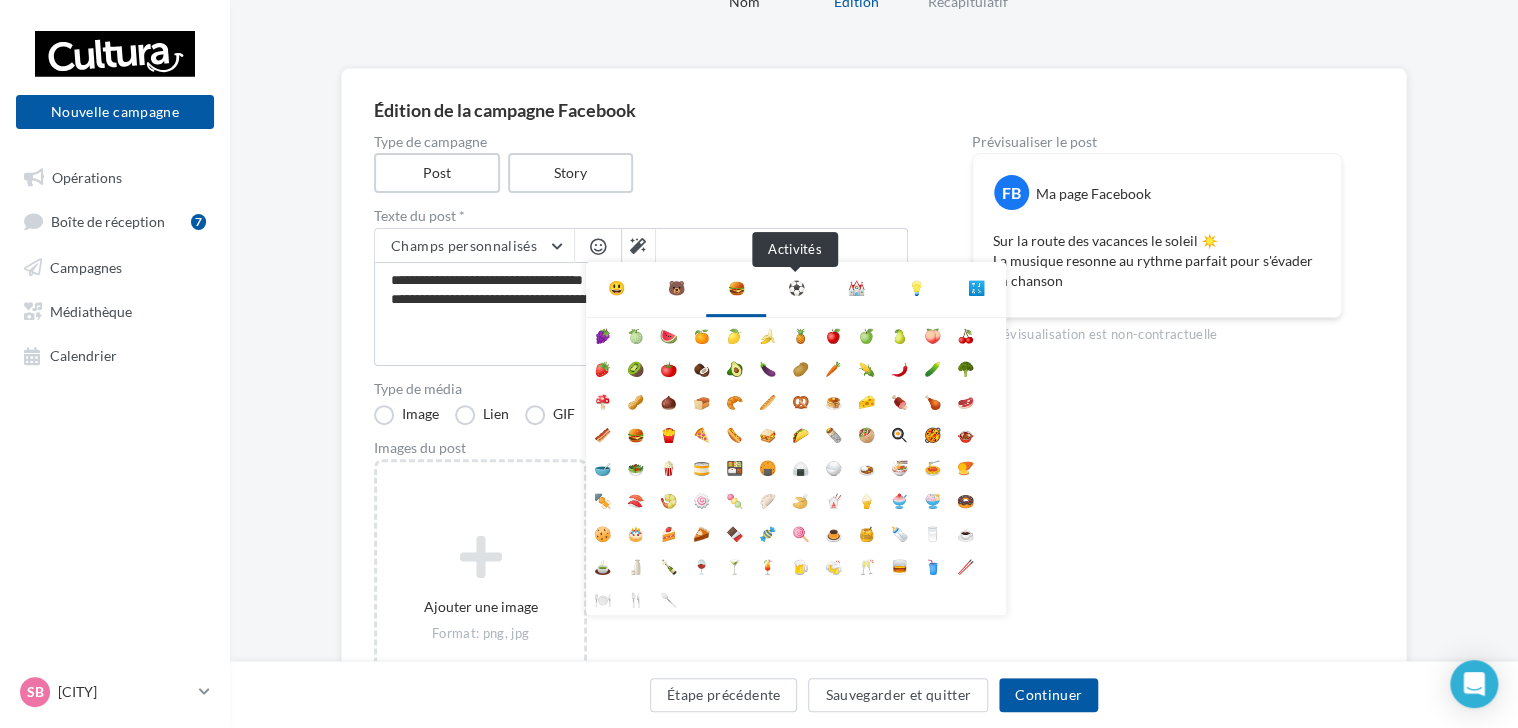 click on "⚽" at bounding box center (796, 288) 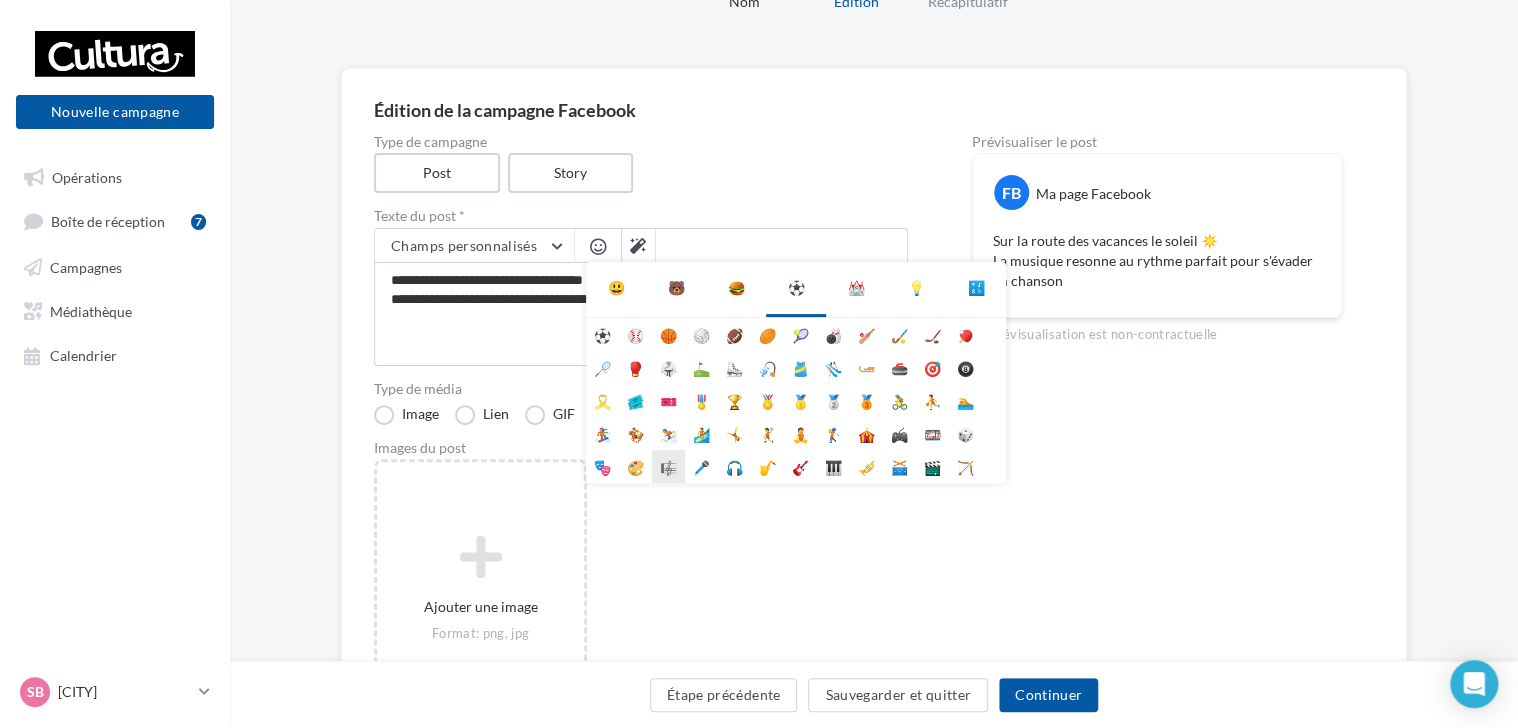 click on "🎼" at bounding box center (668, 466) 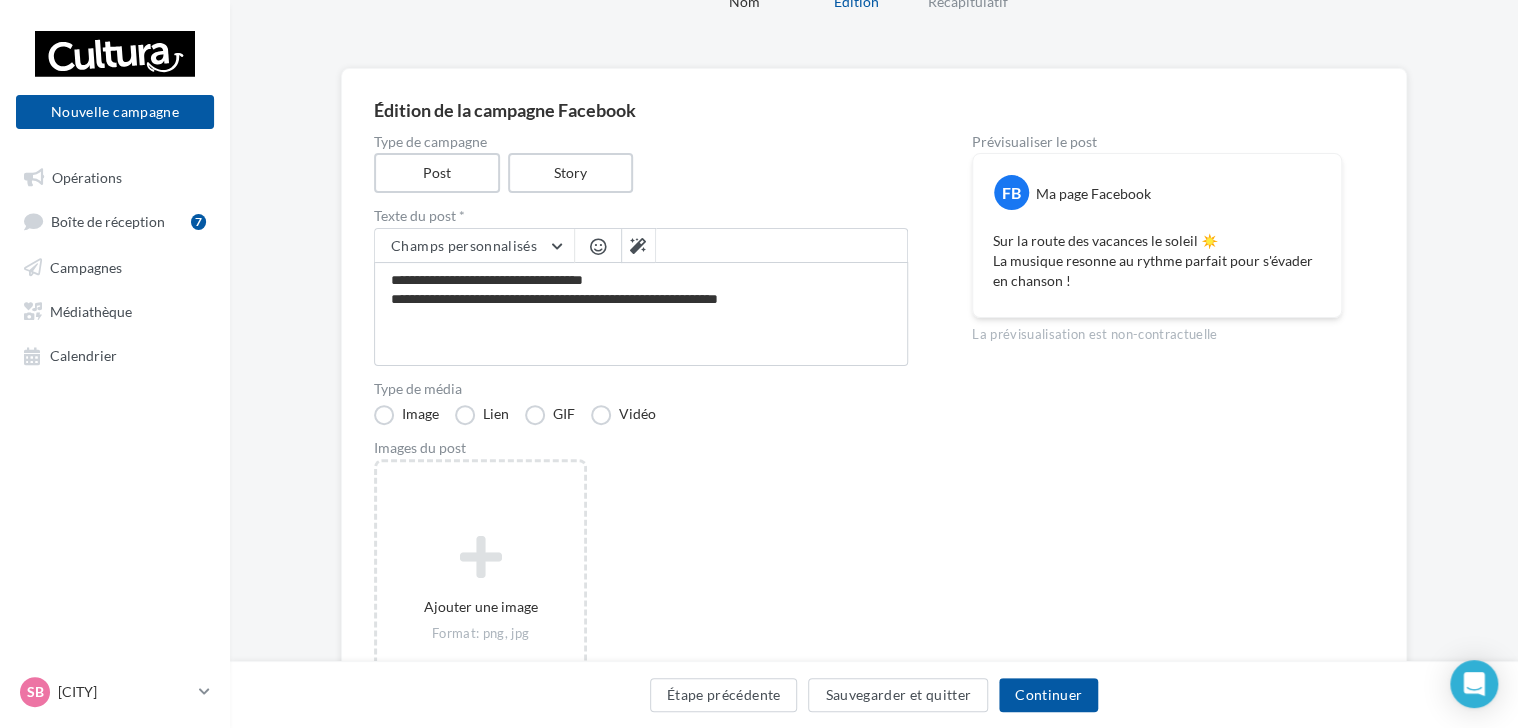 click at bounding box center [598, 246] 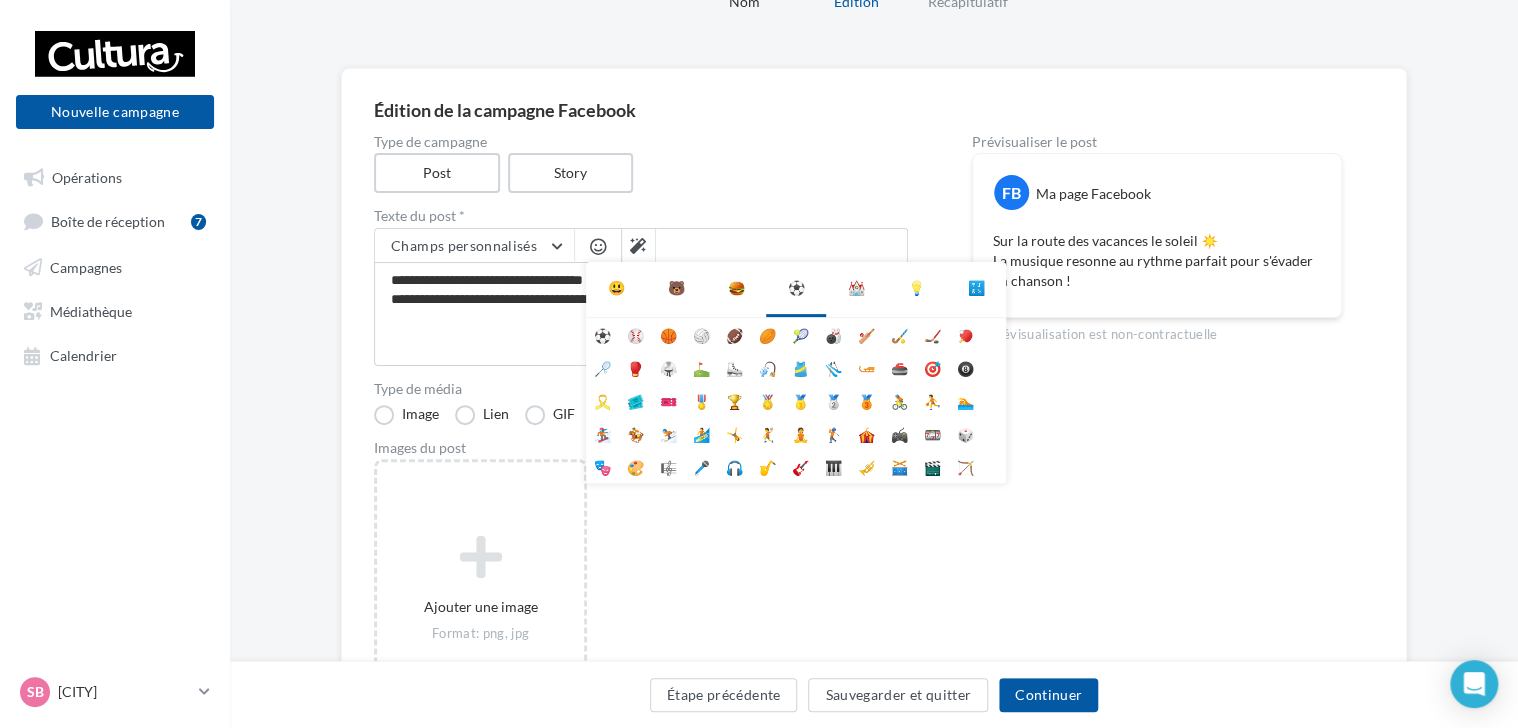 click on "⛪" at bounding box center [856, 288] 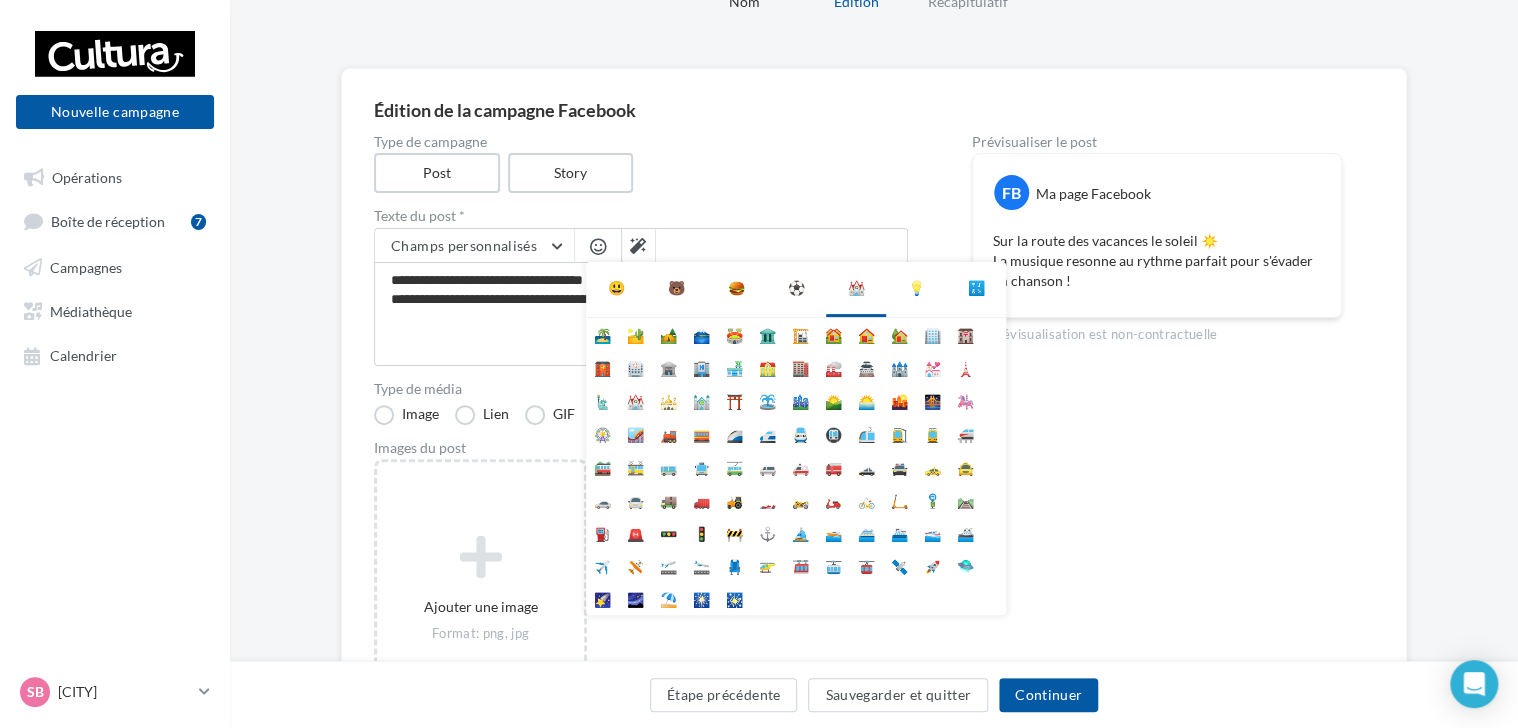 click on "⛪" at bounding box center [856, 289] 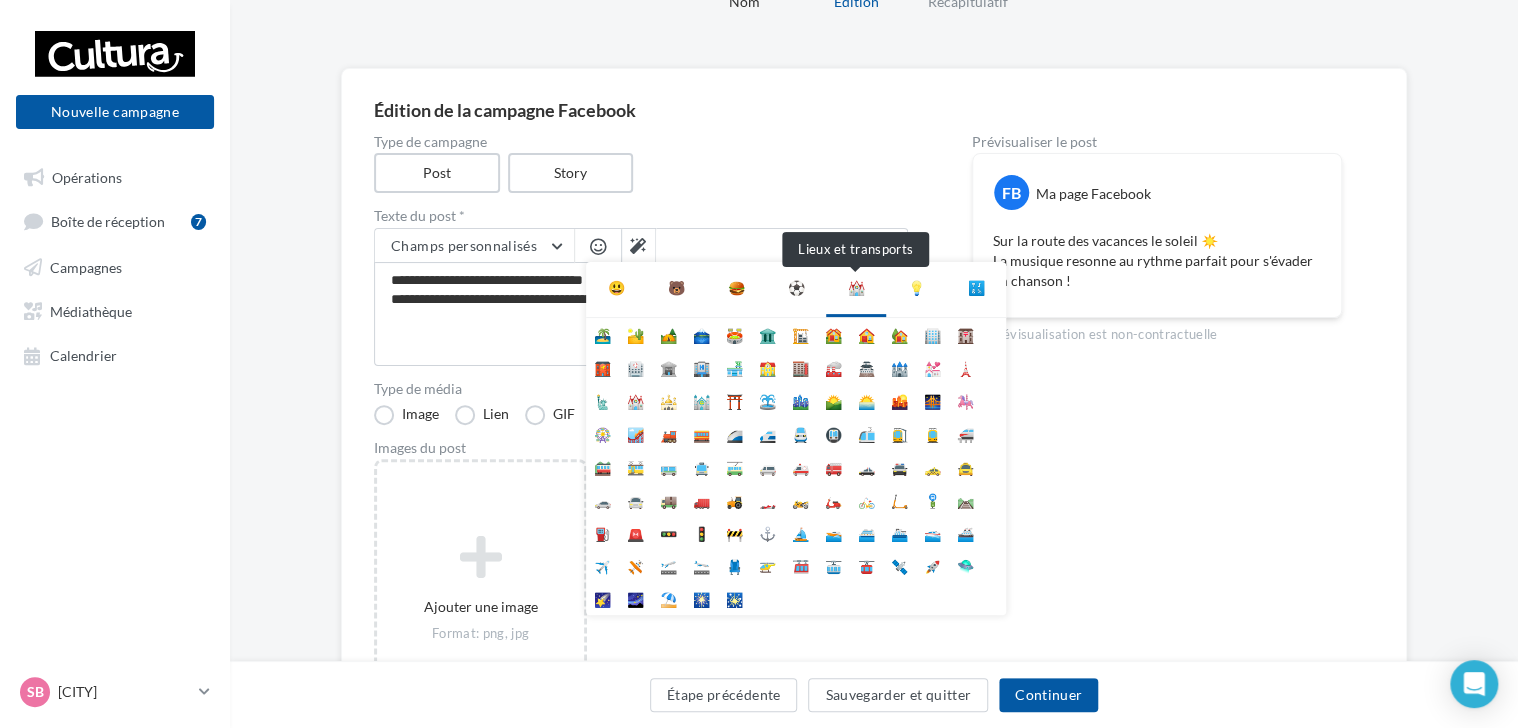 click on "⛪" at bounding box center [856, 288] 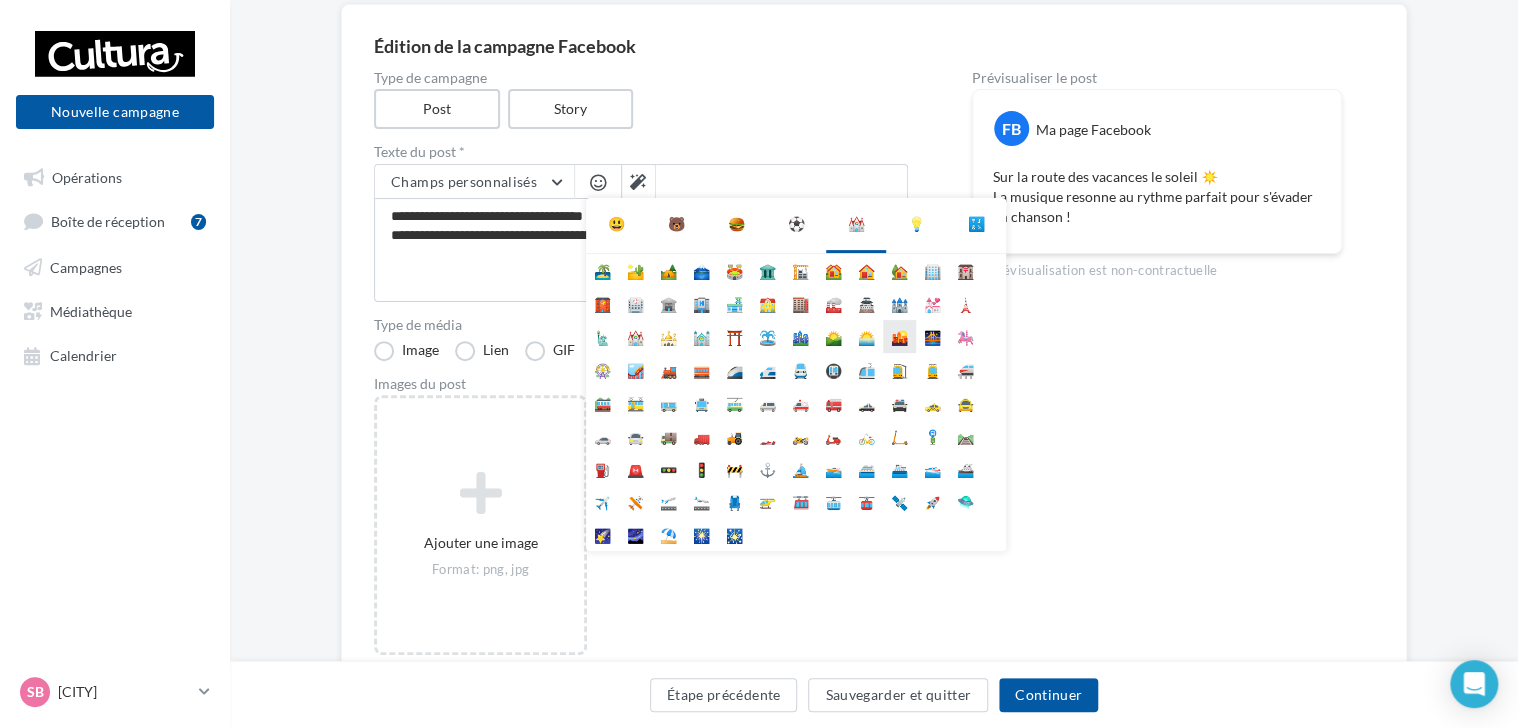 scroll, scrollTop: 200, scrollLeft: 0, axis: vertical 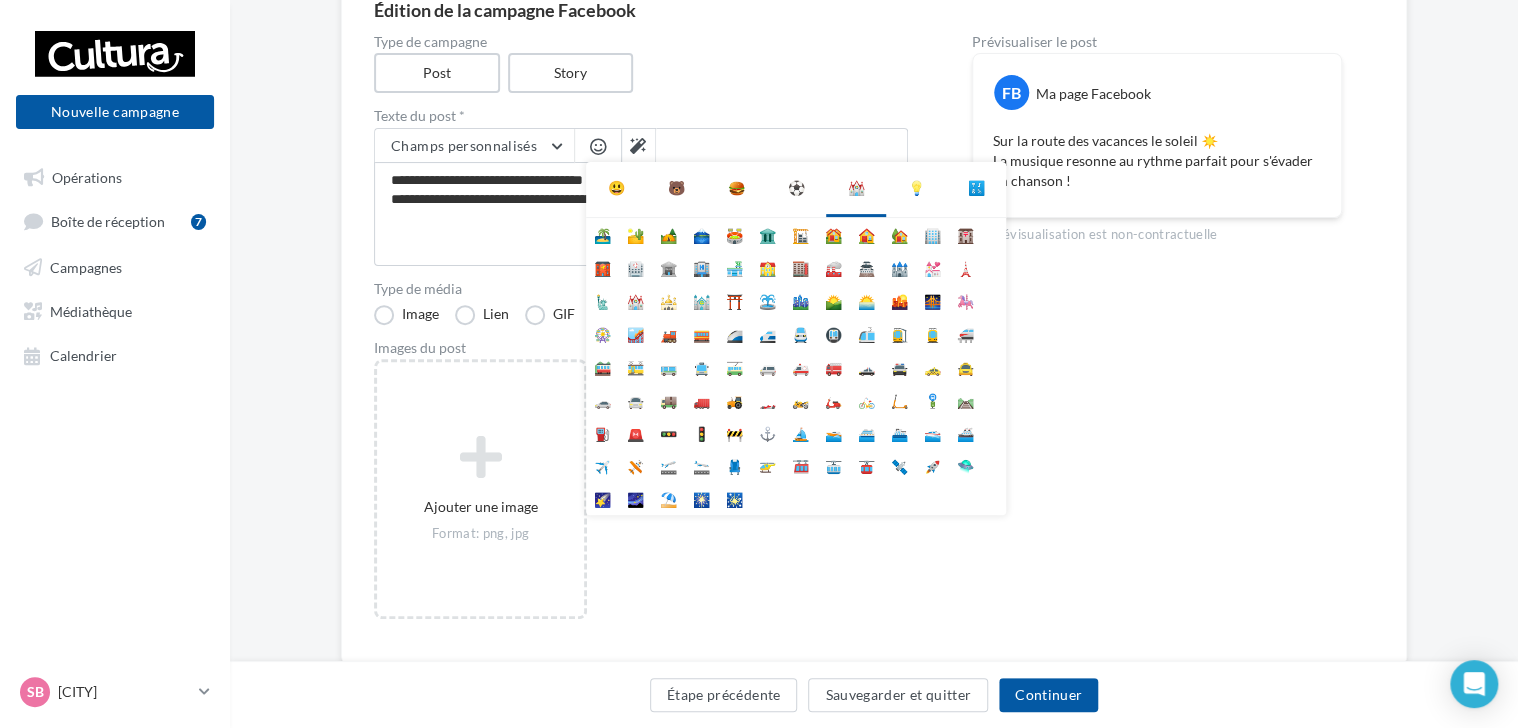 click on "💡" at bounding box center [916, 188] 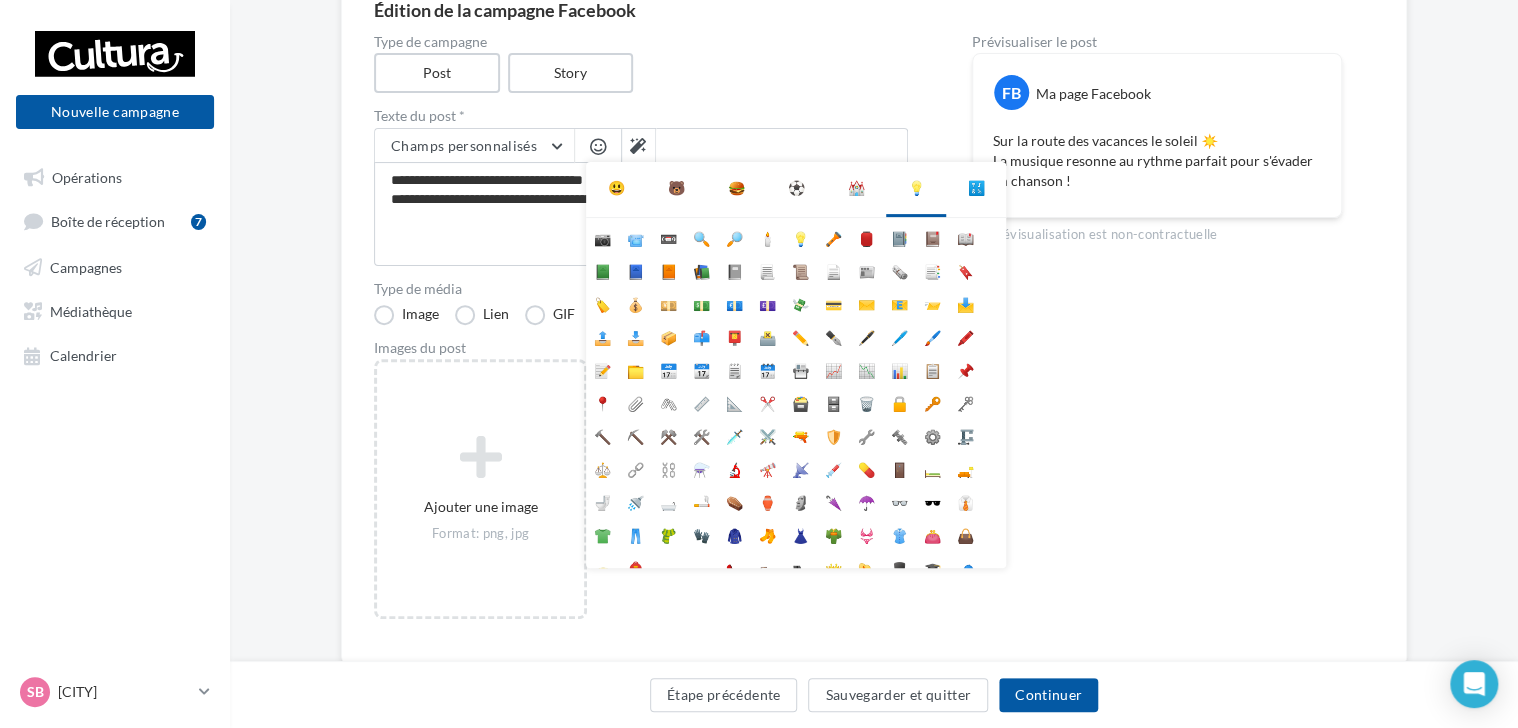 scroll, scrollTop: 177, scrollLeft: 0, axis: vertical 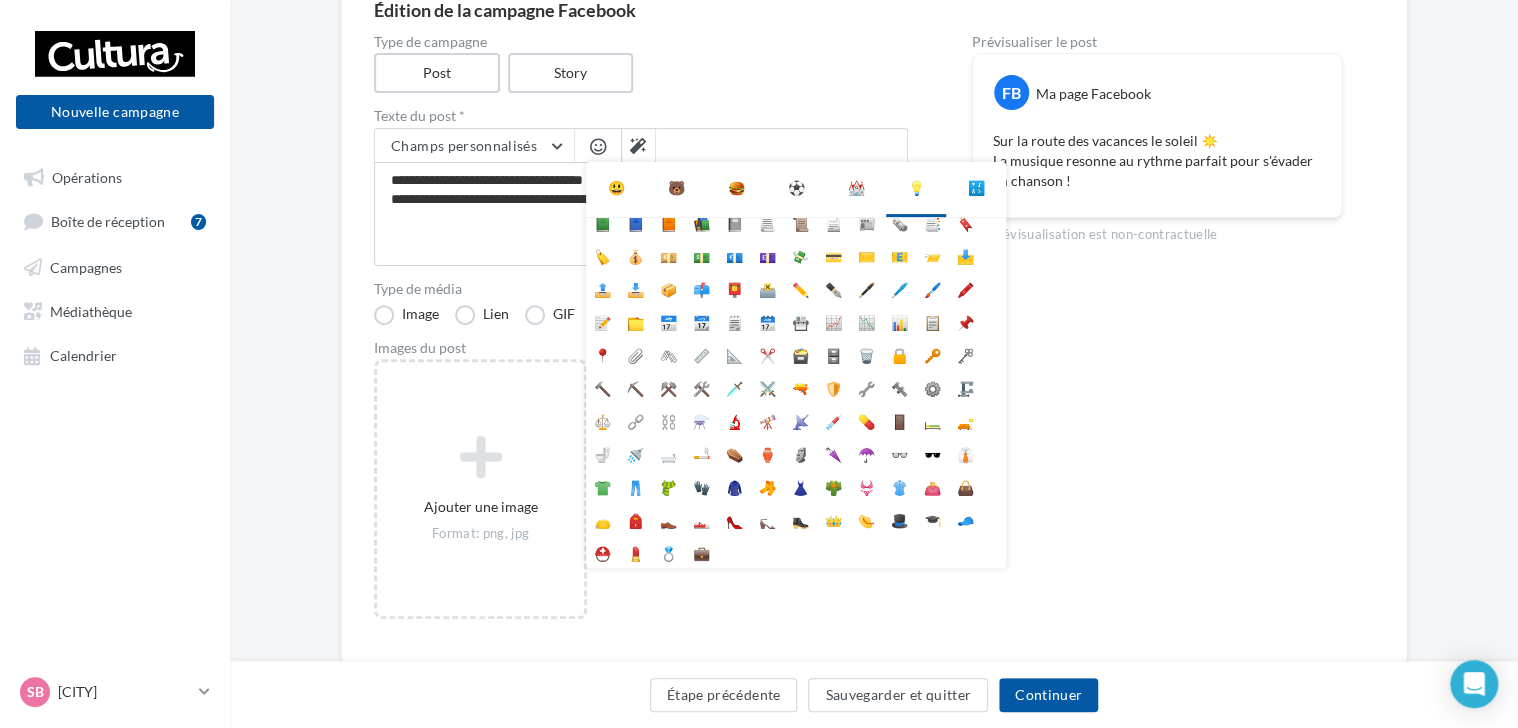 drag, startPoint x: 952, startPoint y: 192, endPoint x: 982, endPoint y: 198, distance: 30.594116 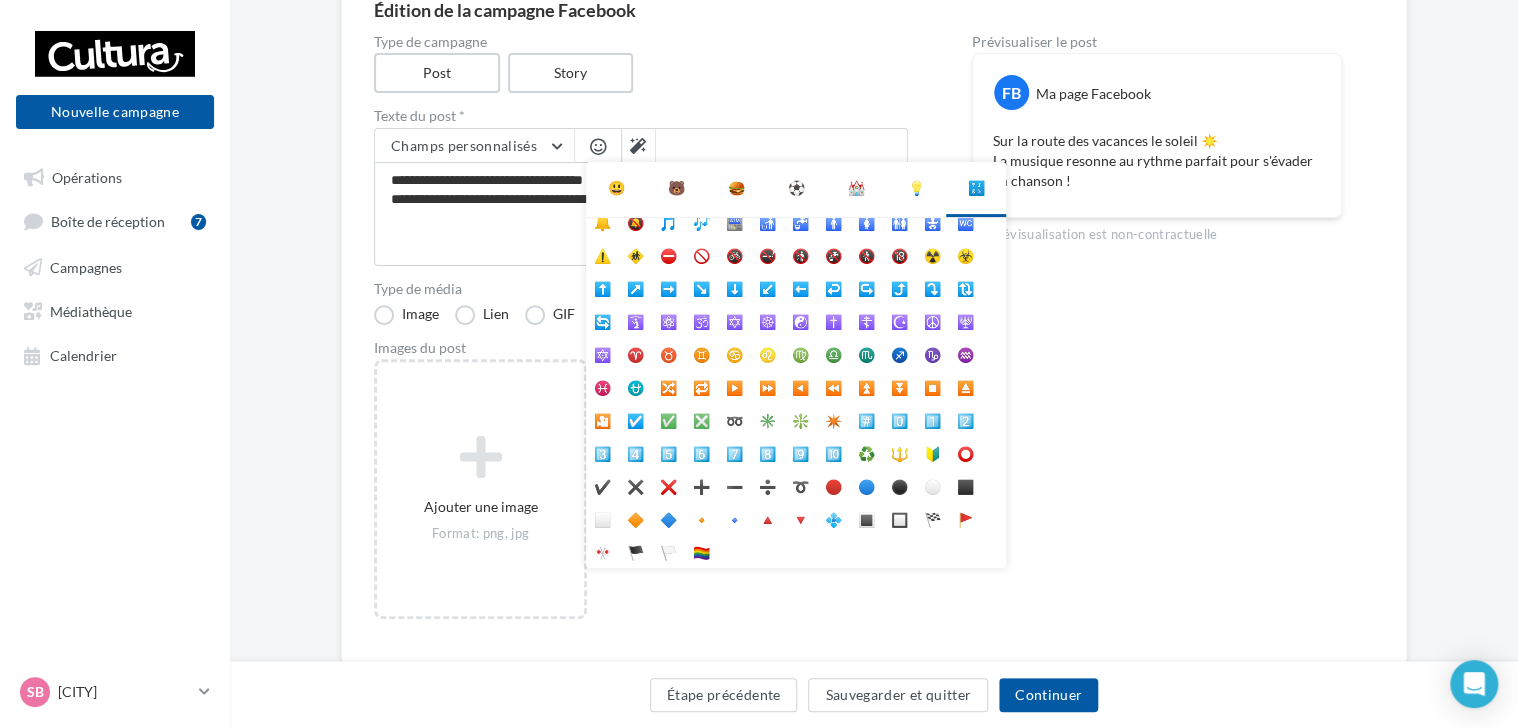 scroll, scrollTop: 112, scrollLeft: 0, axis: vertical 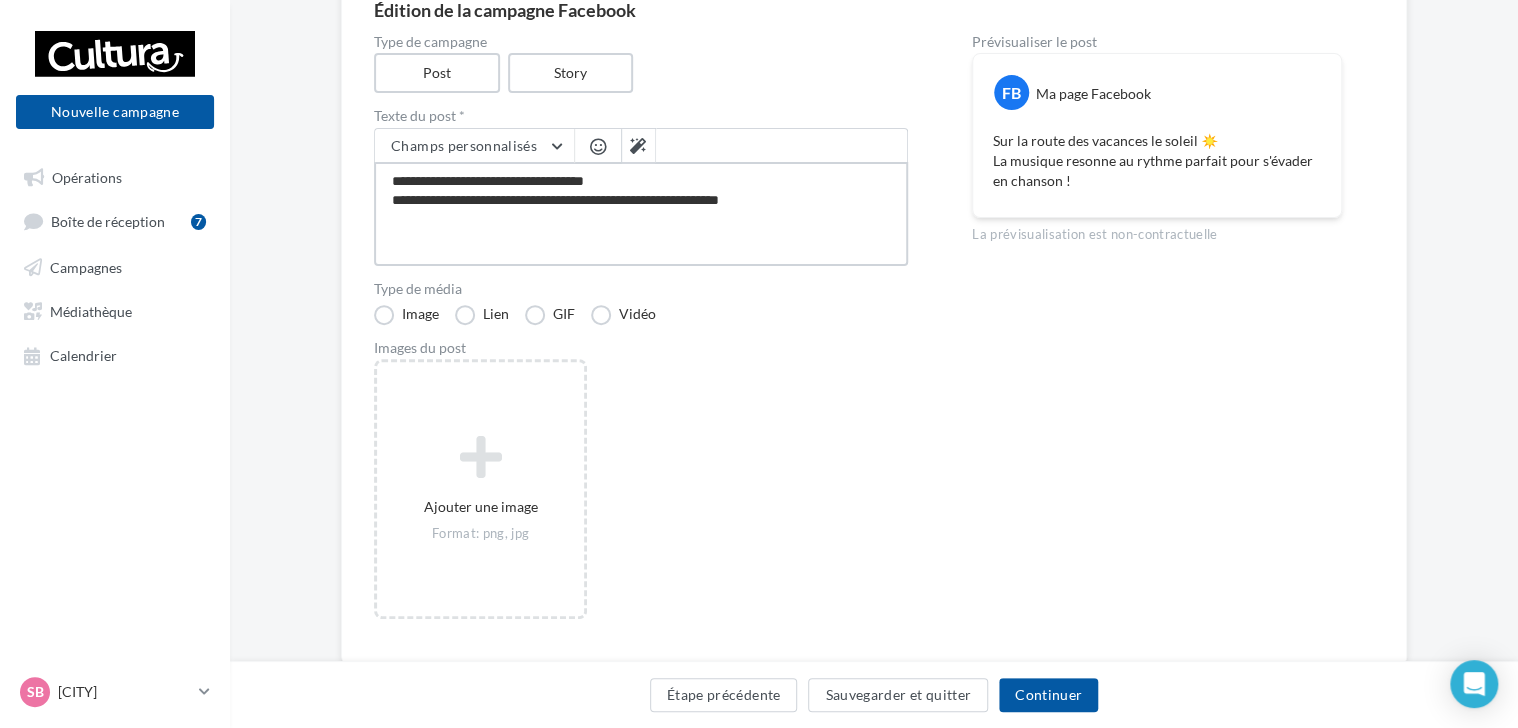 click on "**********" at bounding box center (641, 214) 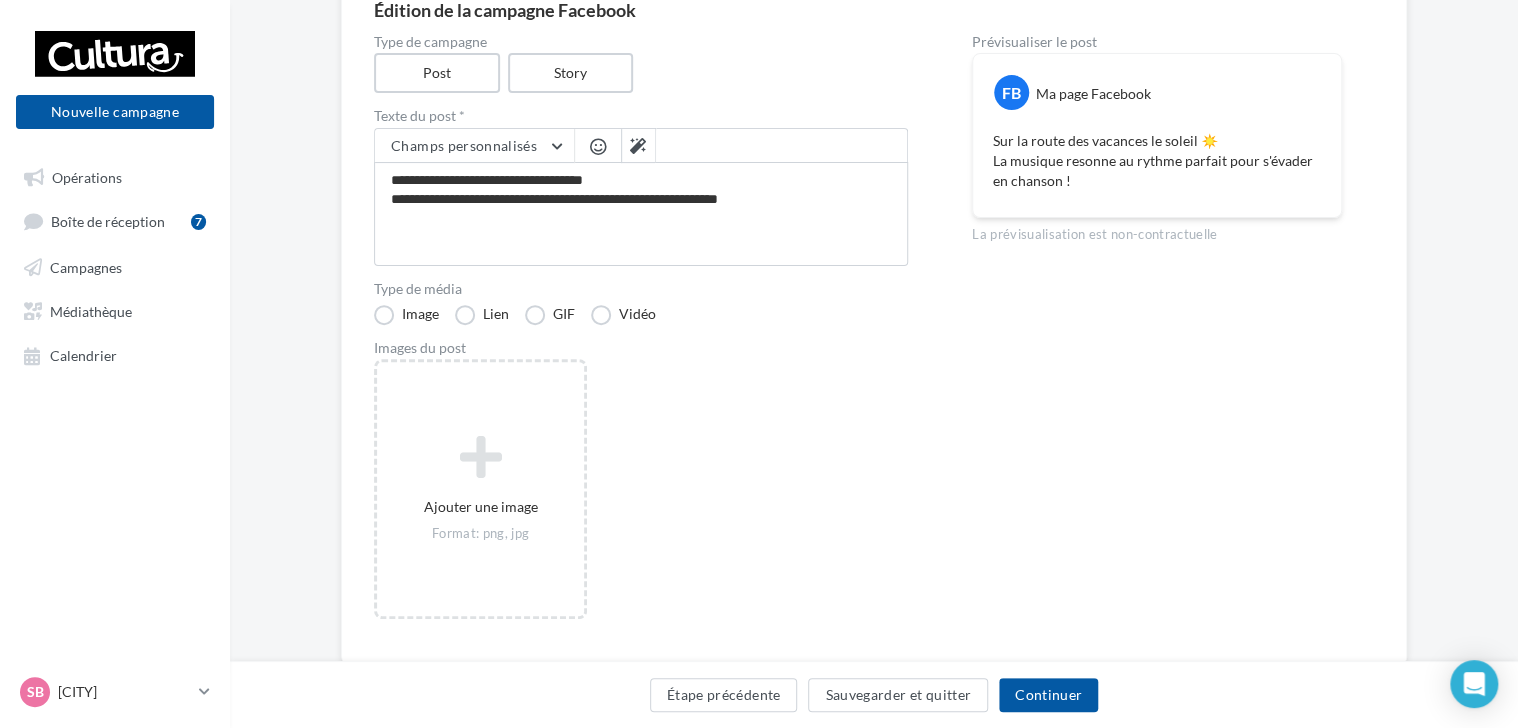 drag, startPoint x: 408, startPoint y: 514, endPoint x: 304, endPoint y: 467, distance: 114.12712 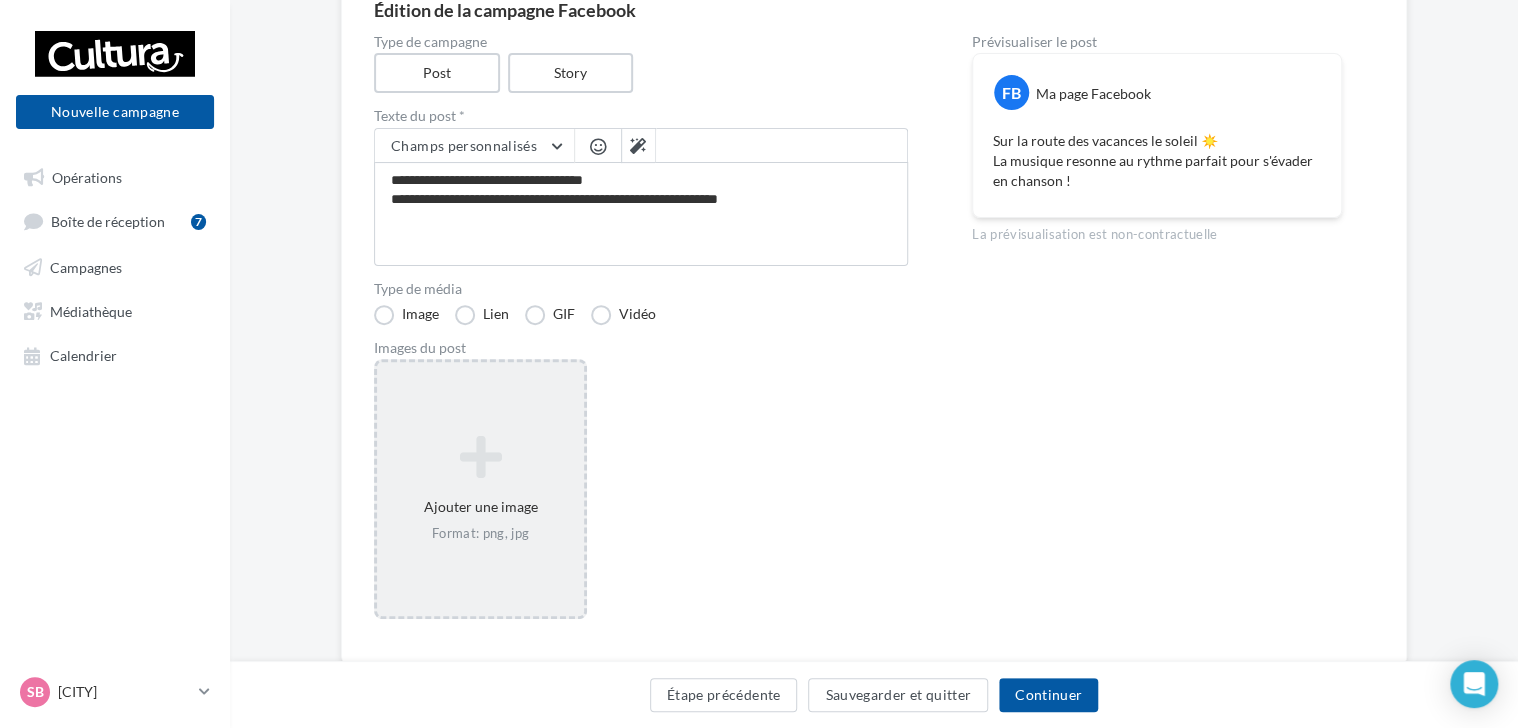 click at bounding box center [480, 457] 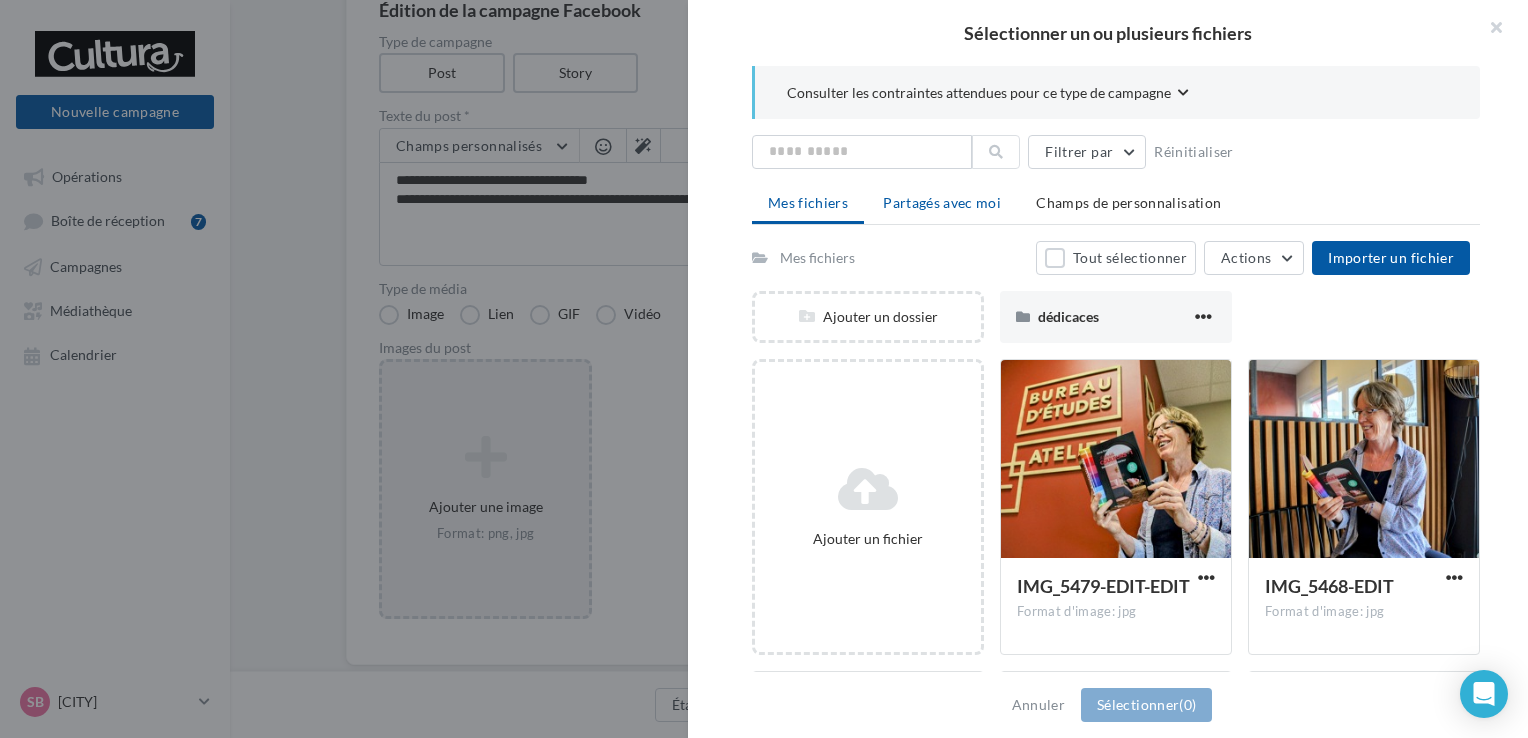 click on "Partagés avec moi" at bounding box center (942, 202) 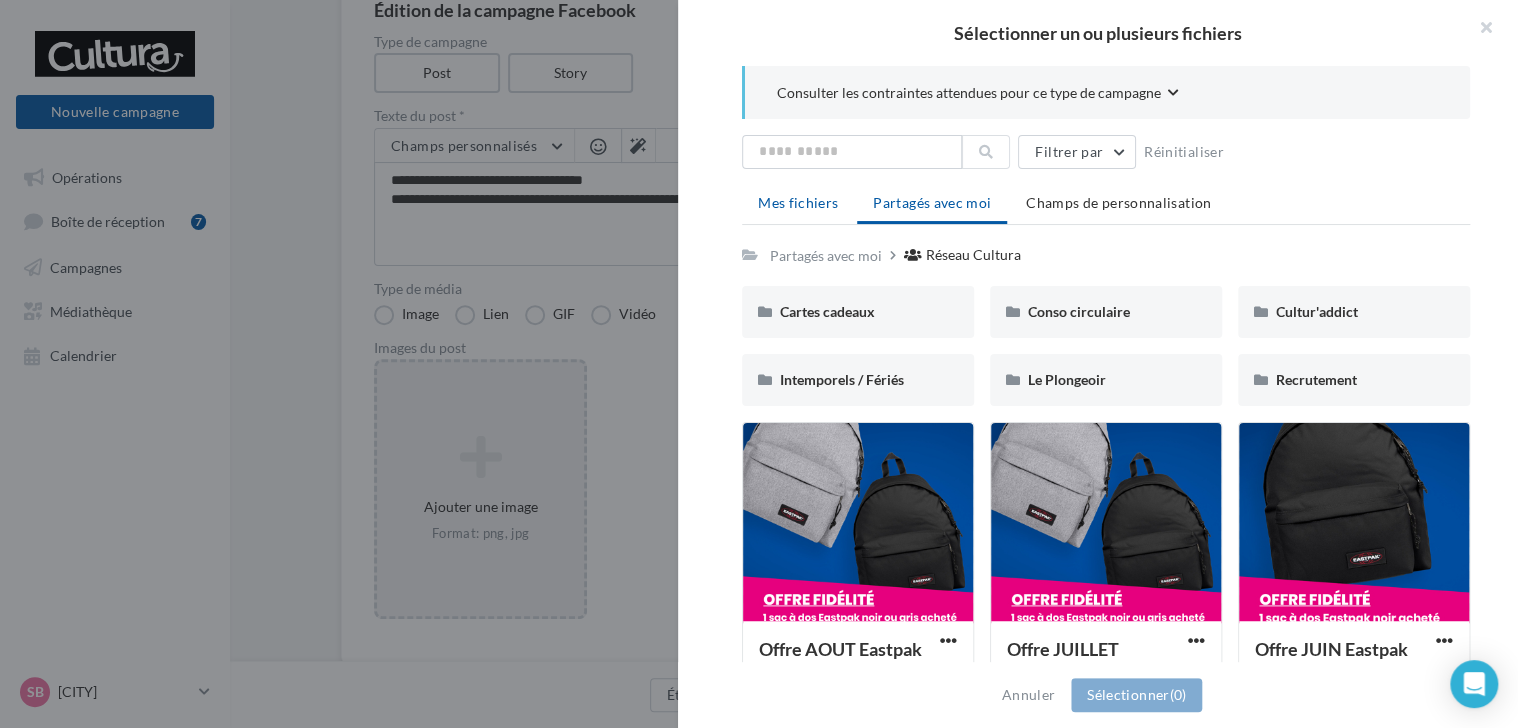 drag, startPoint x: 934, startPoint y: 209, endPoint x: 776, endPoint y: 206, distance: 158.02847 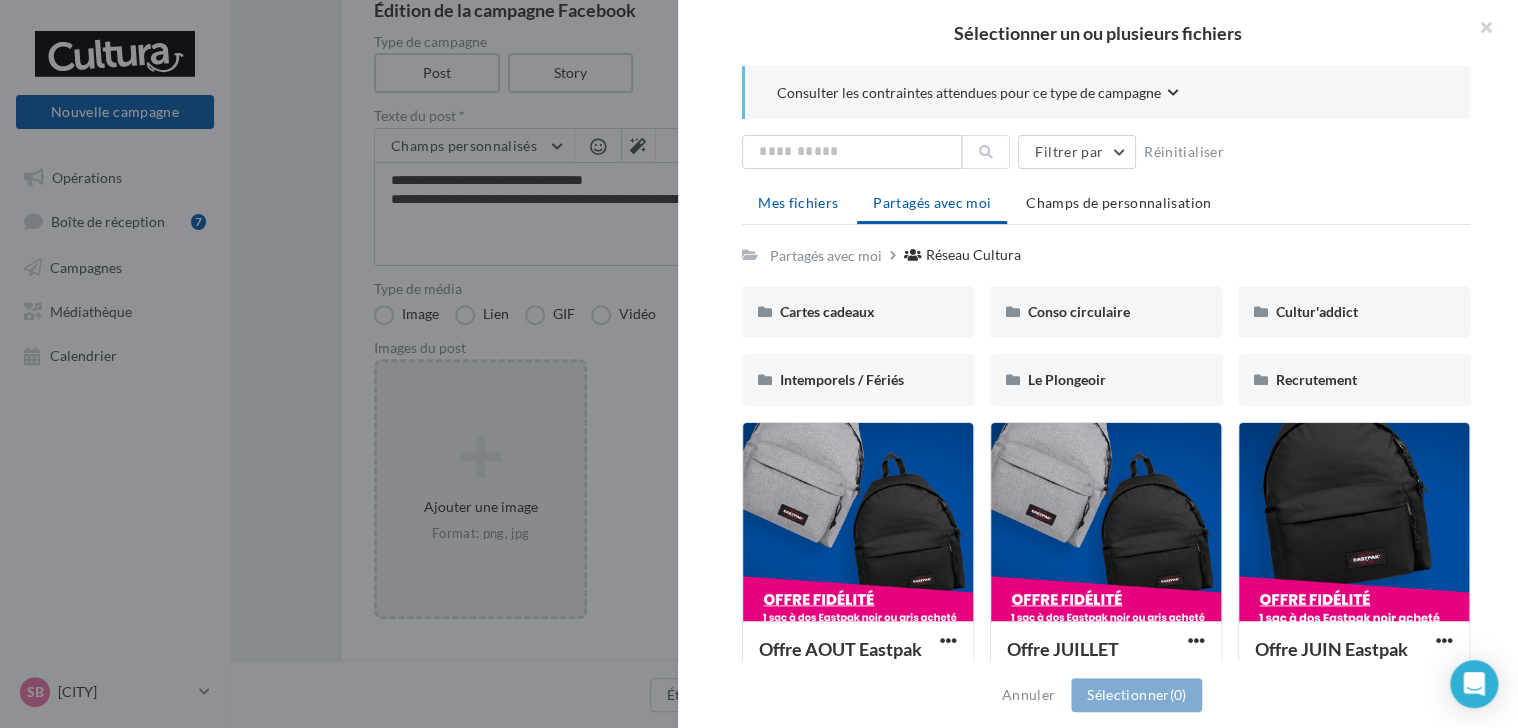 click on "Mes fichiers" at bounding box center [798, 202] 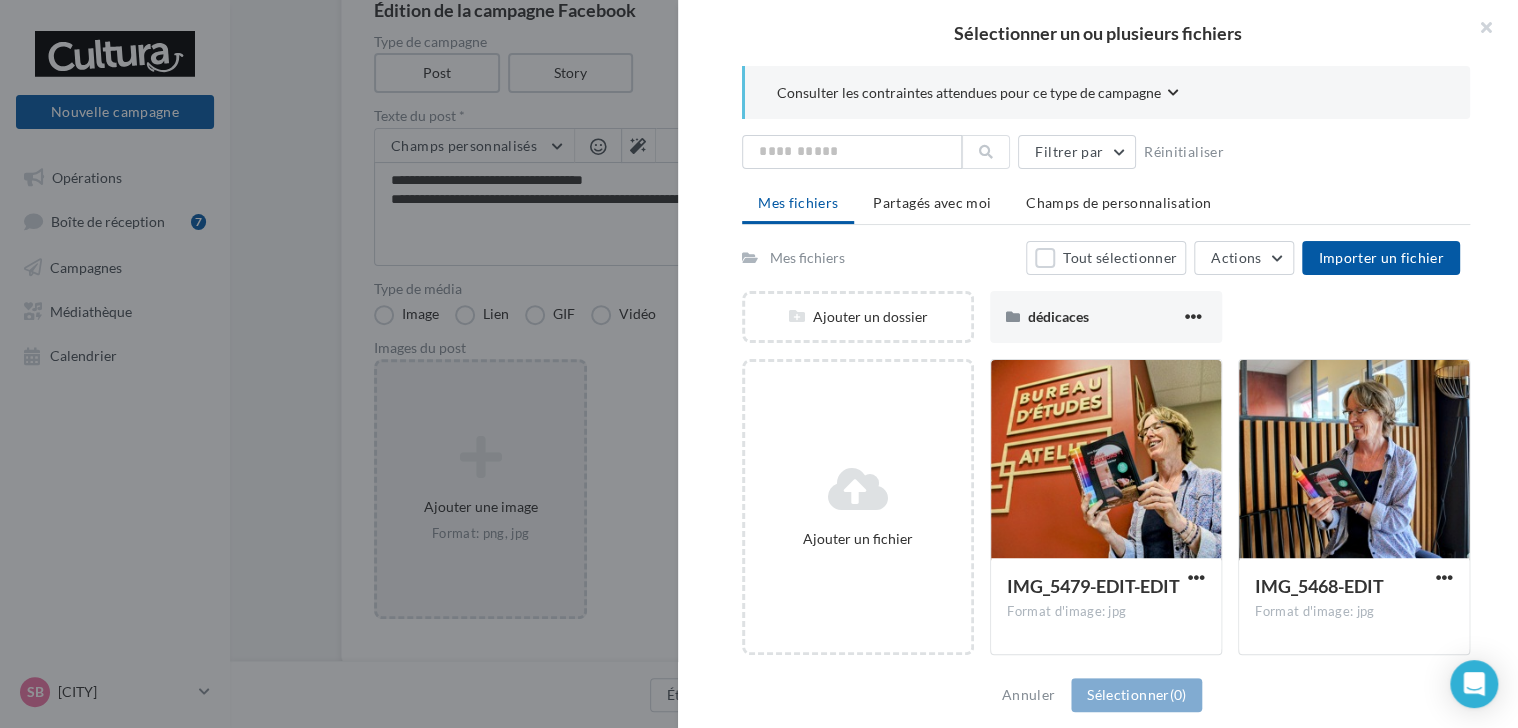 click on "Sélectionner un ou plusieurs fichiers
Consulter les contraintes attendues pour ce type de campagne                   Filtrer par        Réinitialiser
Mes fichiers
Partagés avec moi
Champs de personnalisation
Mes fichiers
Tout sélectionner
Actions                Importer un fichier     Ajouter un dossier    dédicaces                dédicaces       Ajouter un fichier                  IMG_5479-EDIT-EDIT  Format d'image: jpg                   IMG_5479-EDIT-EDIT                      IMG_5468-EDIT  Format d'image: jpg                   IMG_5468-EDIT                      IMG_5486-EDIT  Format d'image: jpg                   IMG_5486-EDIT                      28072025  Format d'image: jpg                   28072025                      28072025(2)" at bounding box center (480, 362) 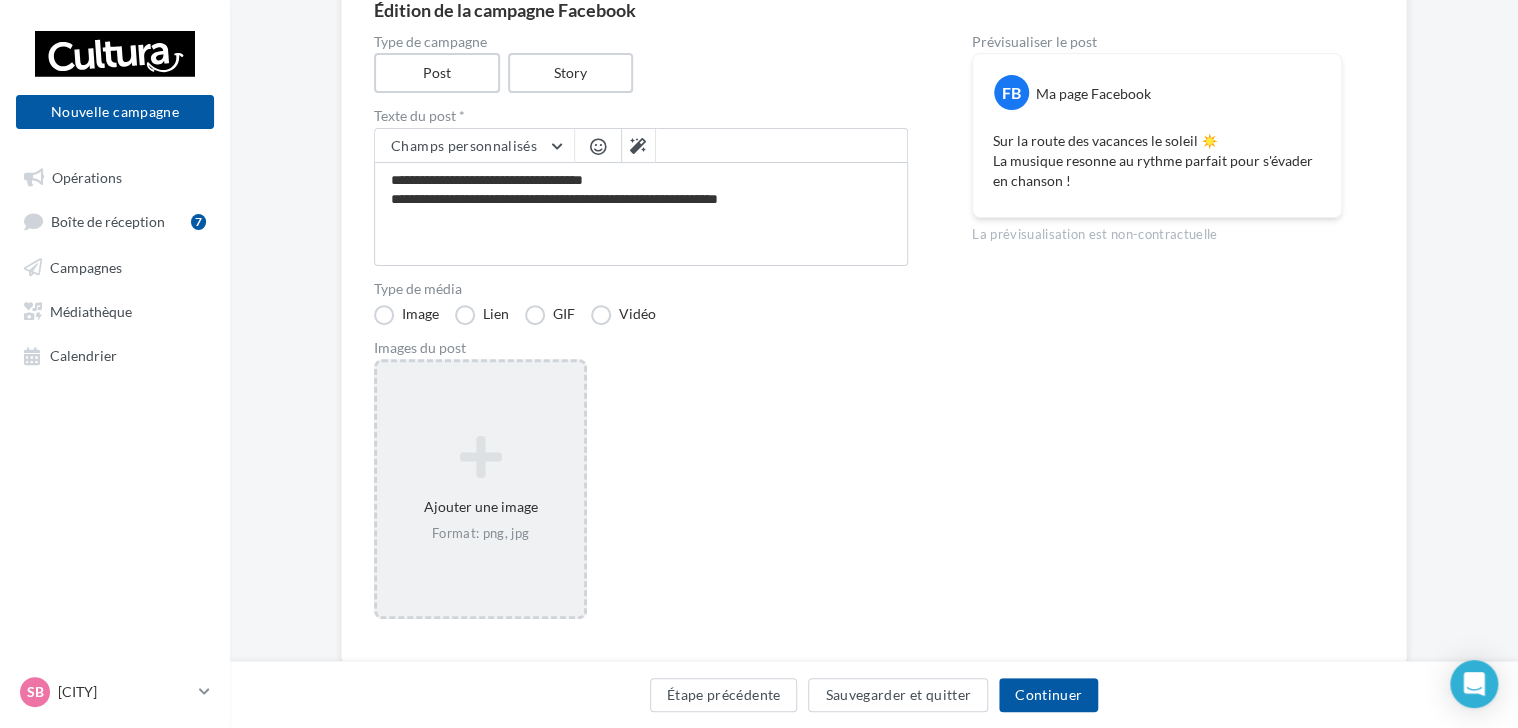 click on "Ajouter une image     Format: png, jpg" at bounding box center [480, 489] 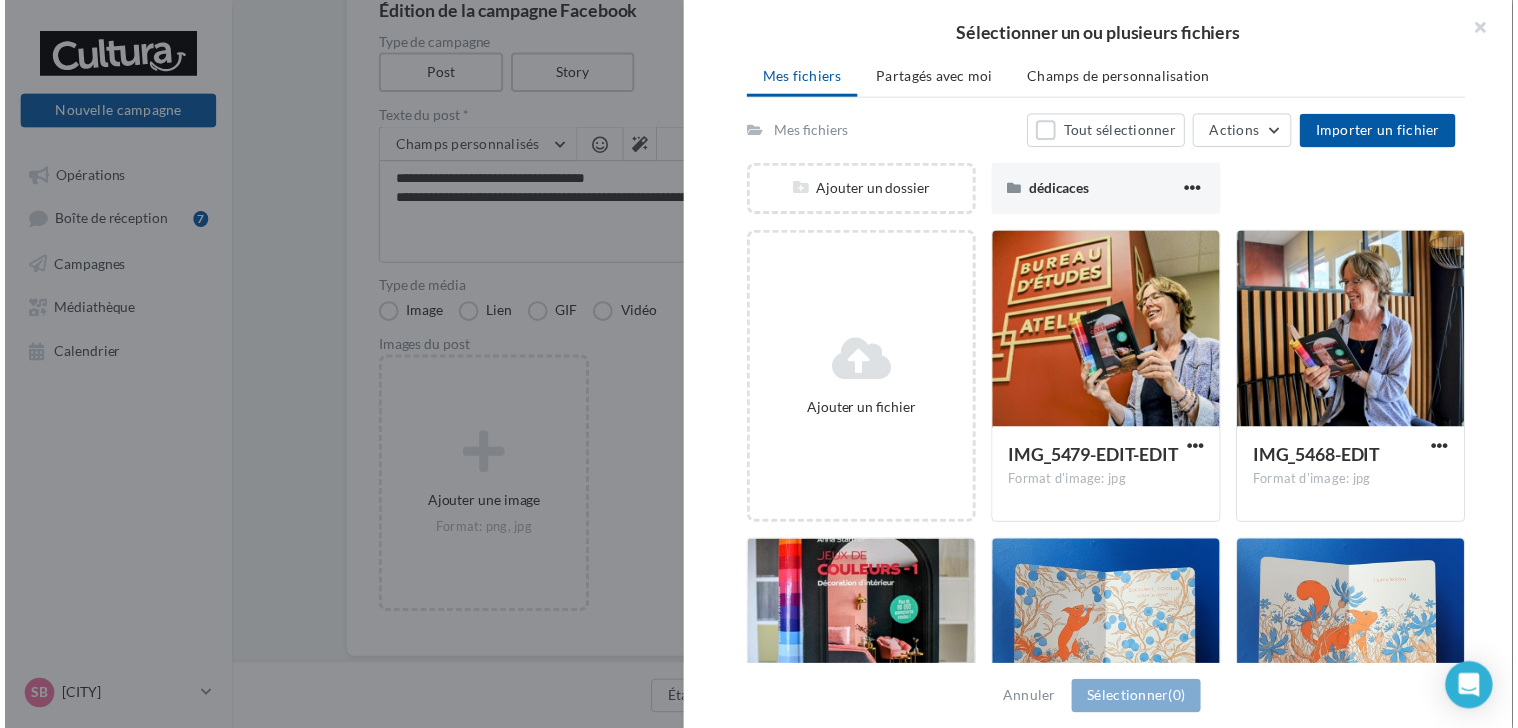 scroll, scrollTop: 0, scrollLeft: 0, axis: both 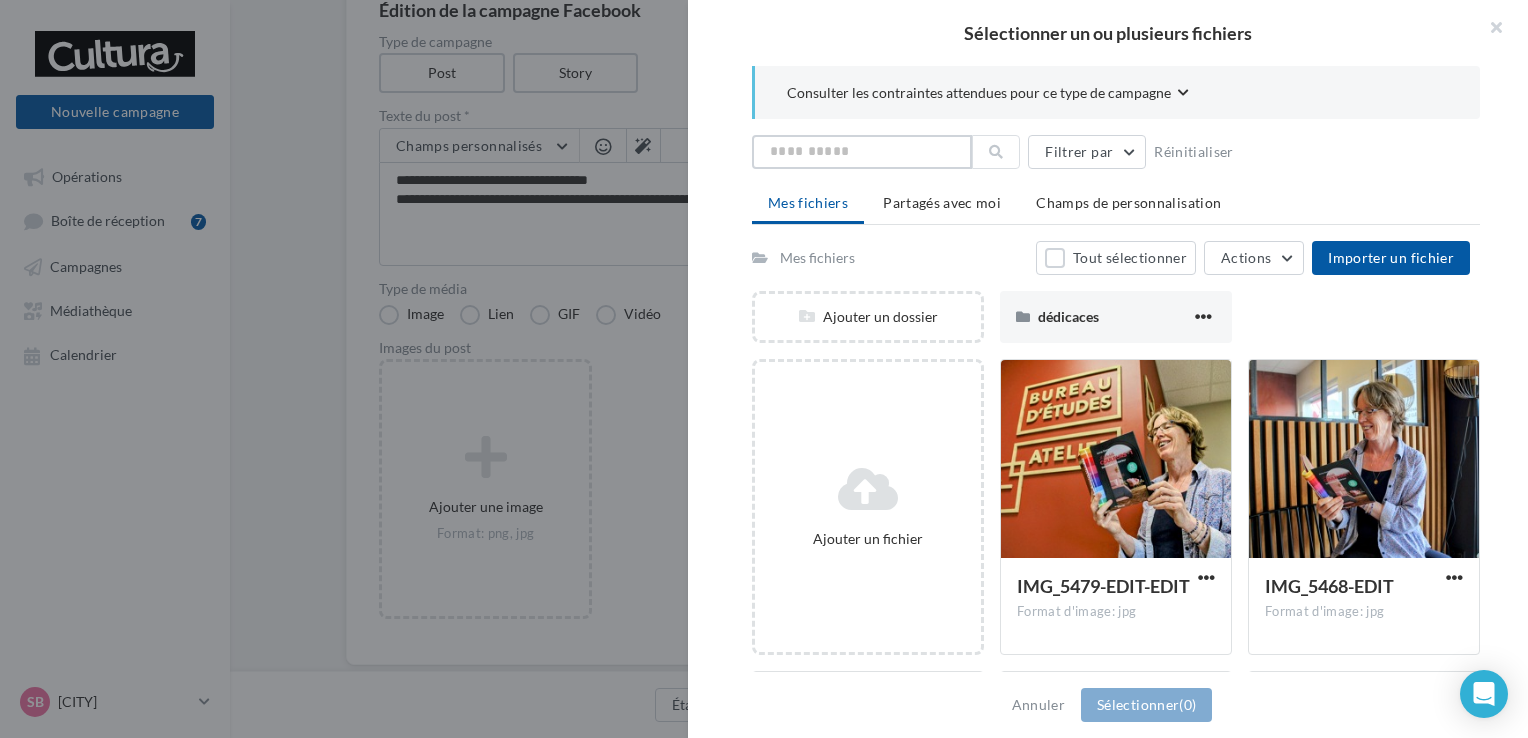 click at bounding box center (862, 152) 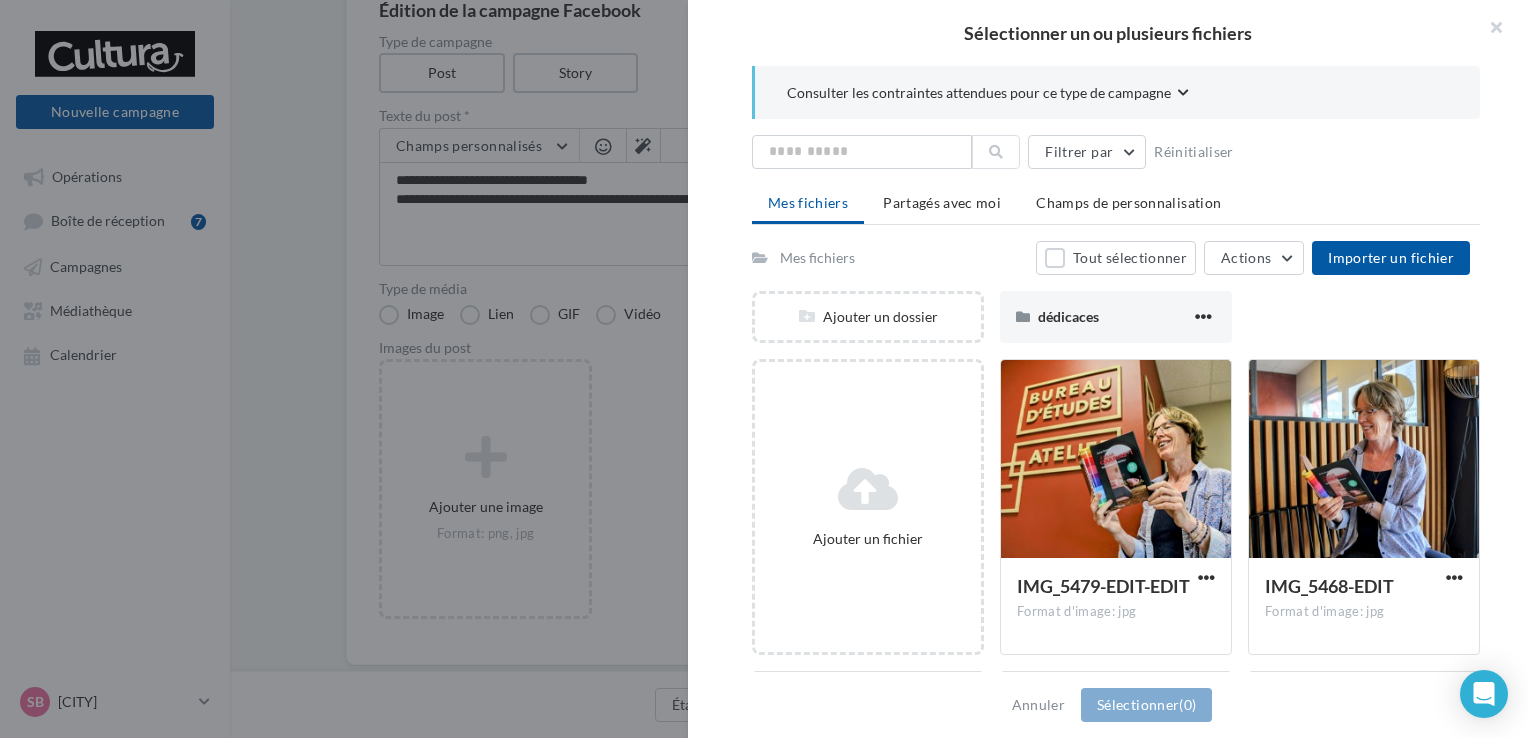 click on "Consulter les contraintes attendues pour ce type de campagne" at bounding box center [979, 93] 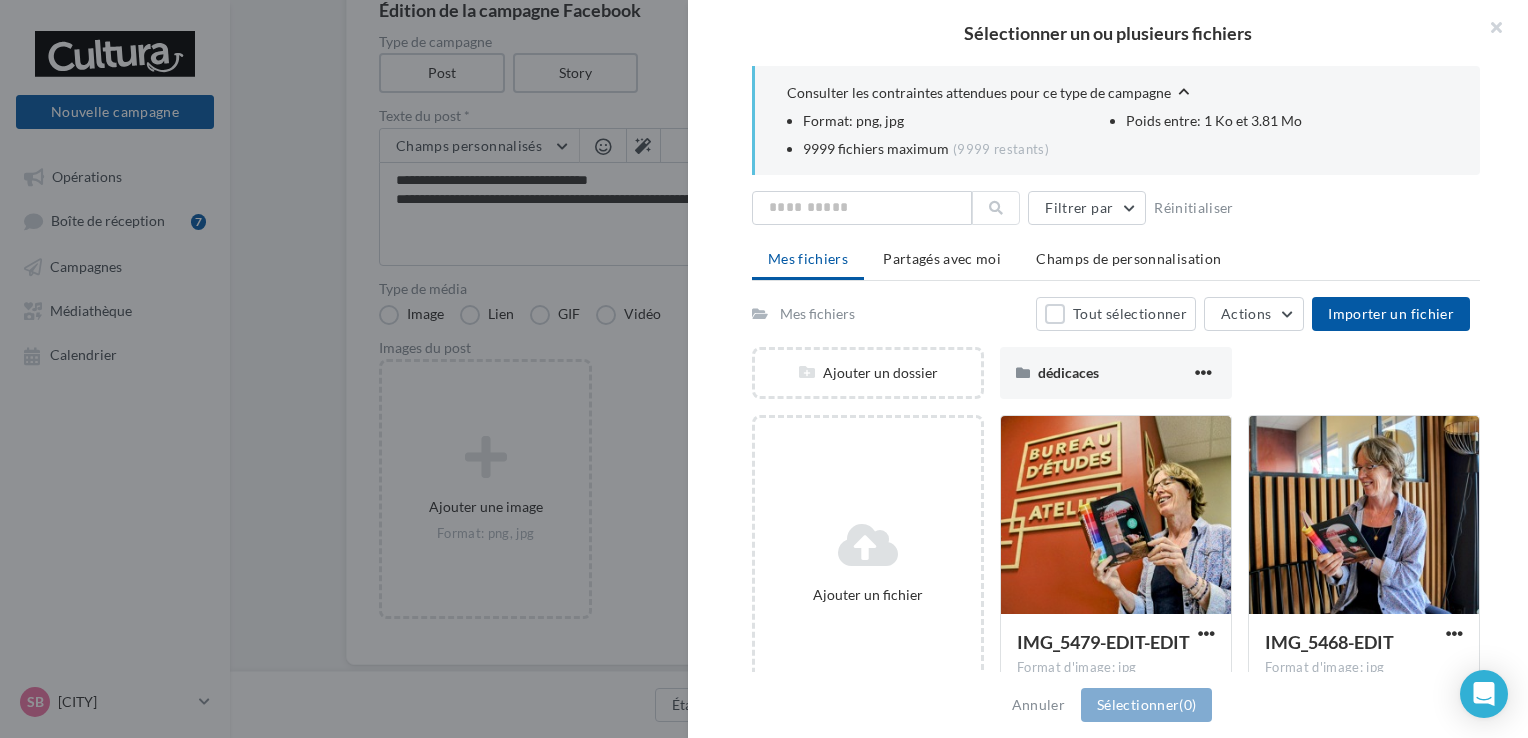 click on "Consulter les contraintes attendues pour ce type de campagne" at bounding box center [979, 93] 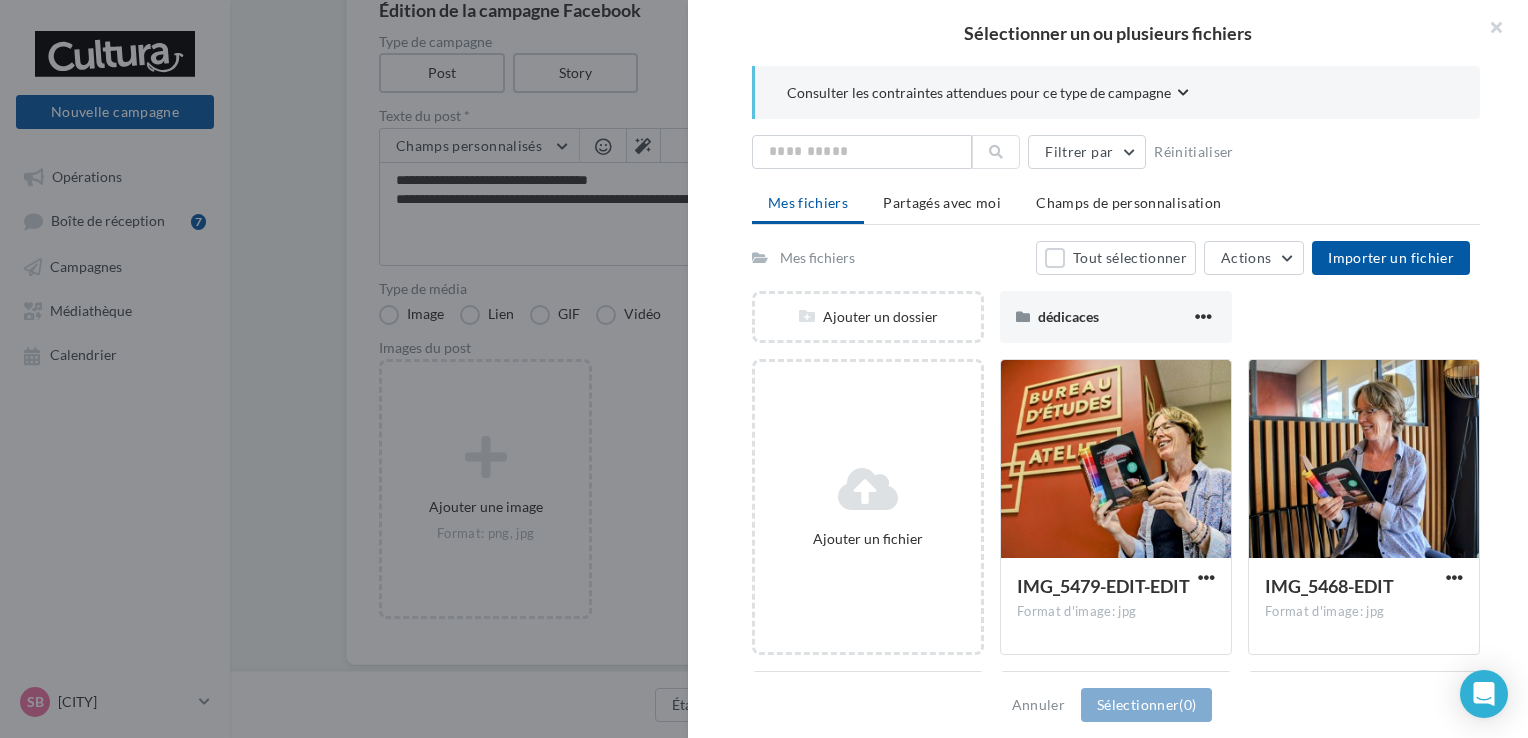 click on "Sélectionner un ou plusieurs fichiers
Consulter les contraintes attendues pour ce type de campagne                   Filtrer par        Réinitialiser
Mes fichiers
Partagés avec moi
Champs de personnalisation
Mes fichiers
Tout sélectionner
Actions                Importer un fichier     Ajouter un dossier    dédicaces                dédicaces       Ajouter un fichier                  IMG_5479-EDIT-EDIT  Format d'image: jpg                   IMG_5479-EDIT-EDIT                      IMG_5468-EDIT  Format d'image: jpg                   IMG_5468-EDIT                      IMG_5486-EDIT  Format d'image: jpg                   IMG_5486-EDIT                      28072025  Format d'image: jpg                   28072025                      28072025(2)" at bounding box center (485, 362) 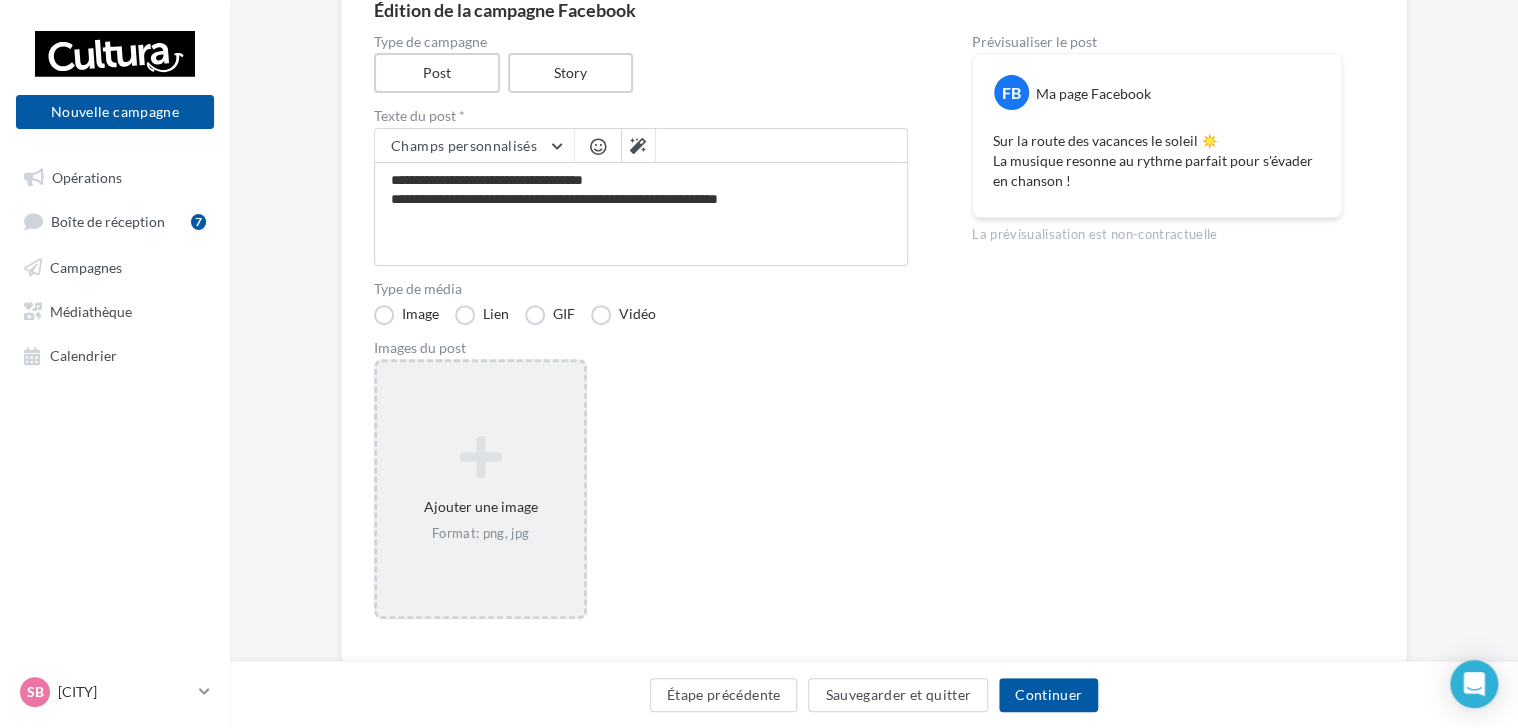 drag, startPoint x: 548, startPoint y: 420, endPoint x: 489, endPoint y: 484, distance: 87.04597 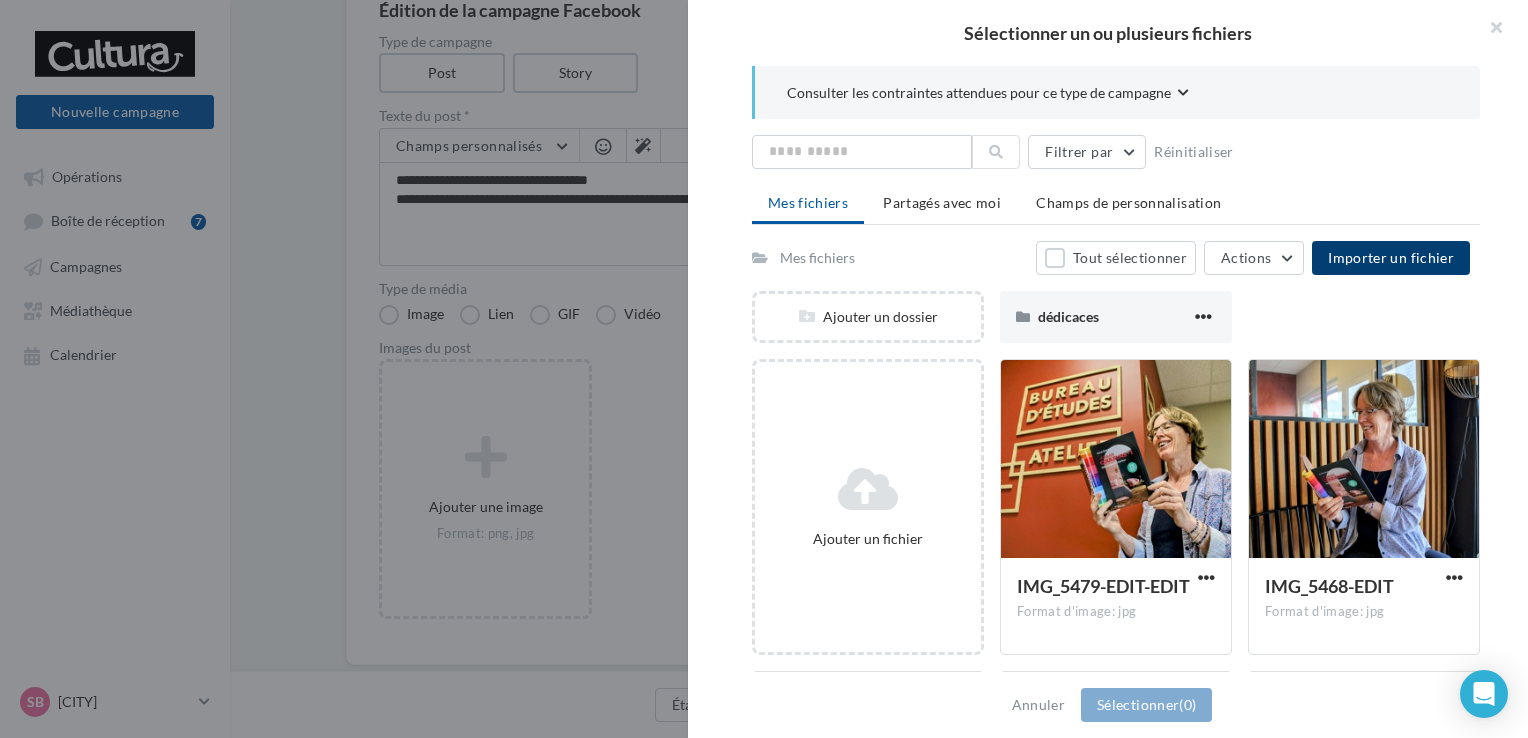 click on "Importer un fichier" at bounding box center (1391, 257) 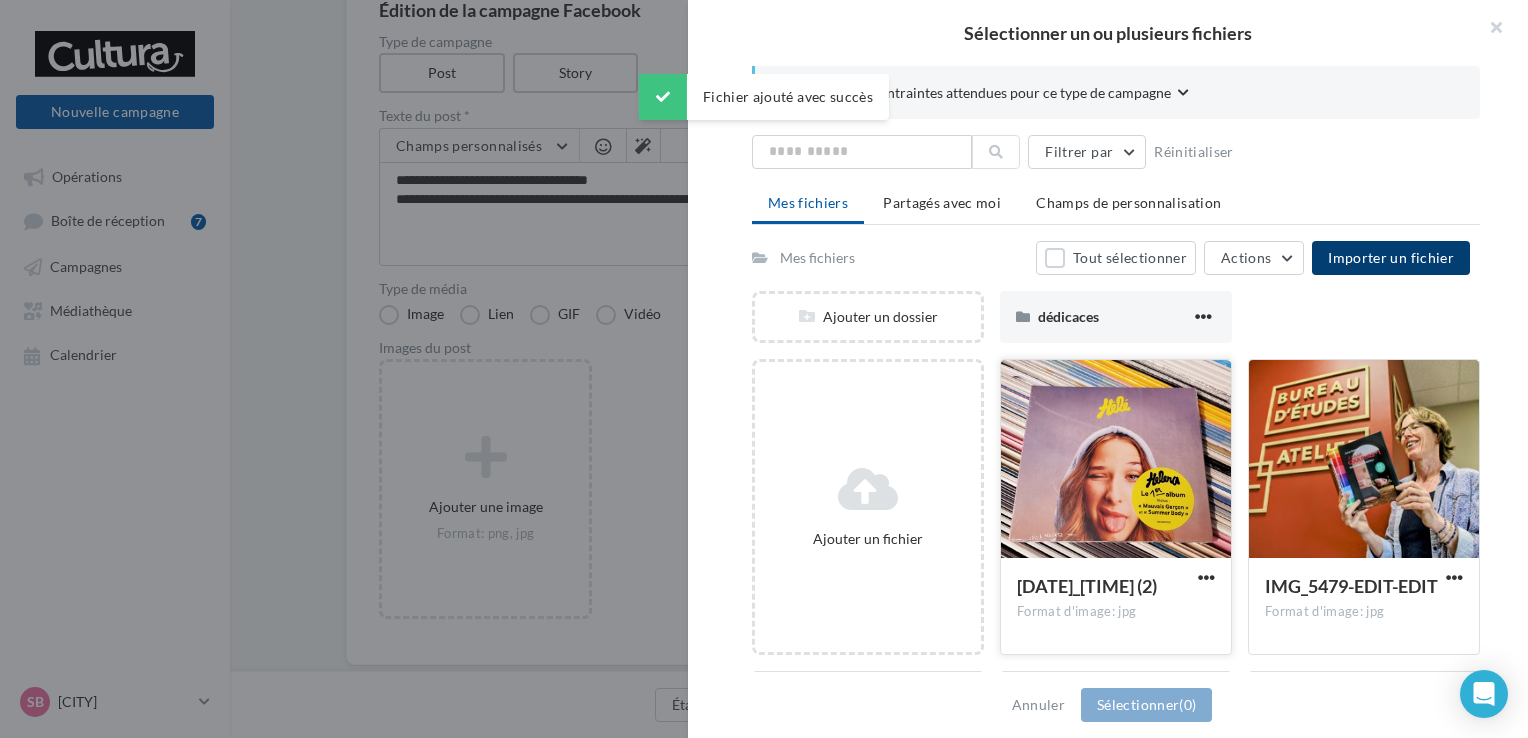 click at bounding box center (1116, 460) 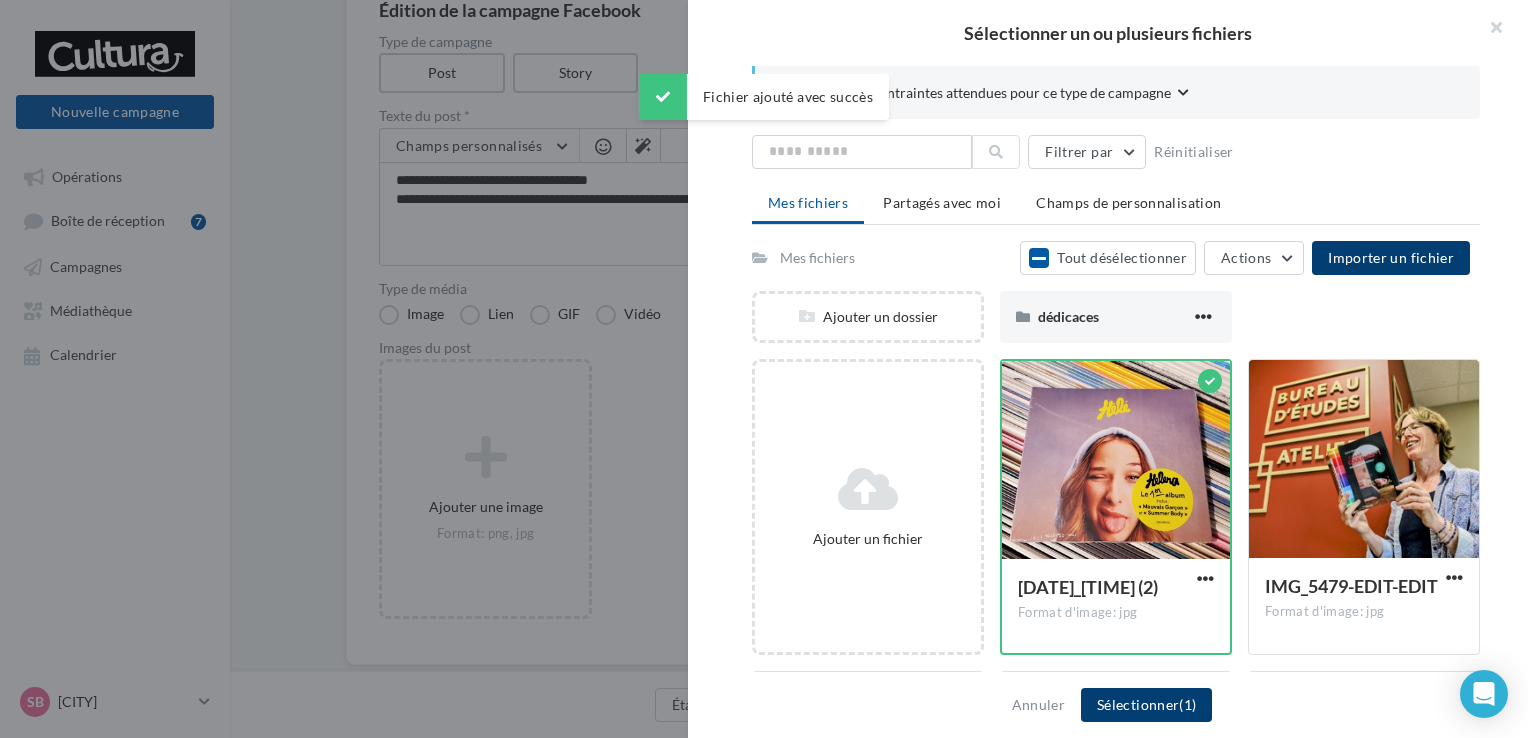 click on "Sélectionner   (1)" at bounding box center (1146, 705) 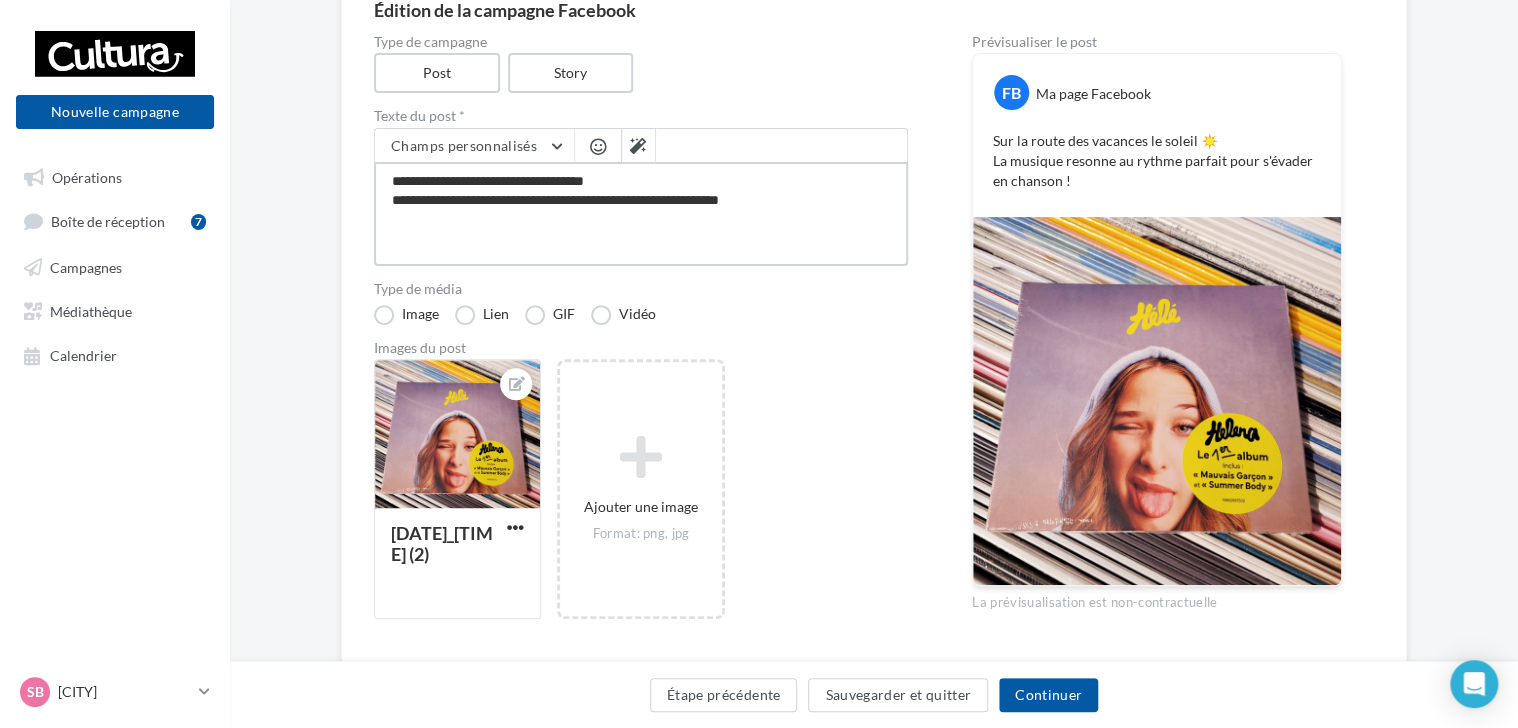 click on "**********" at bounding box center (641, 214) 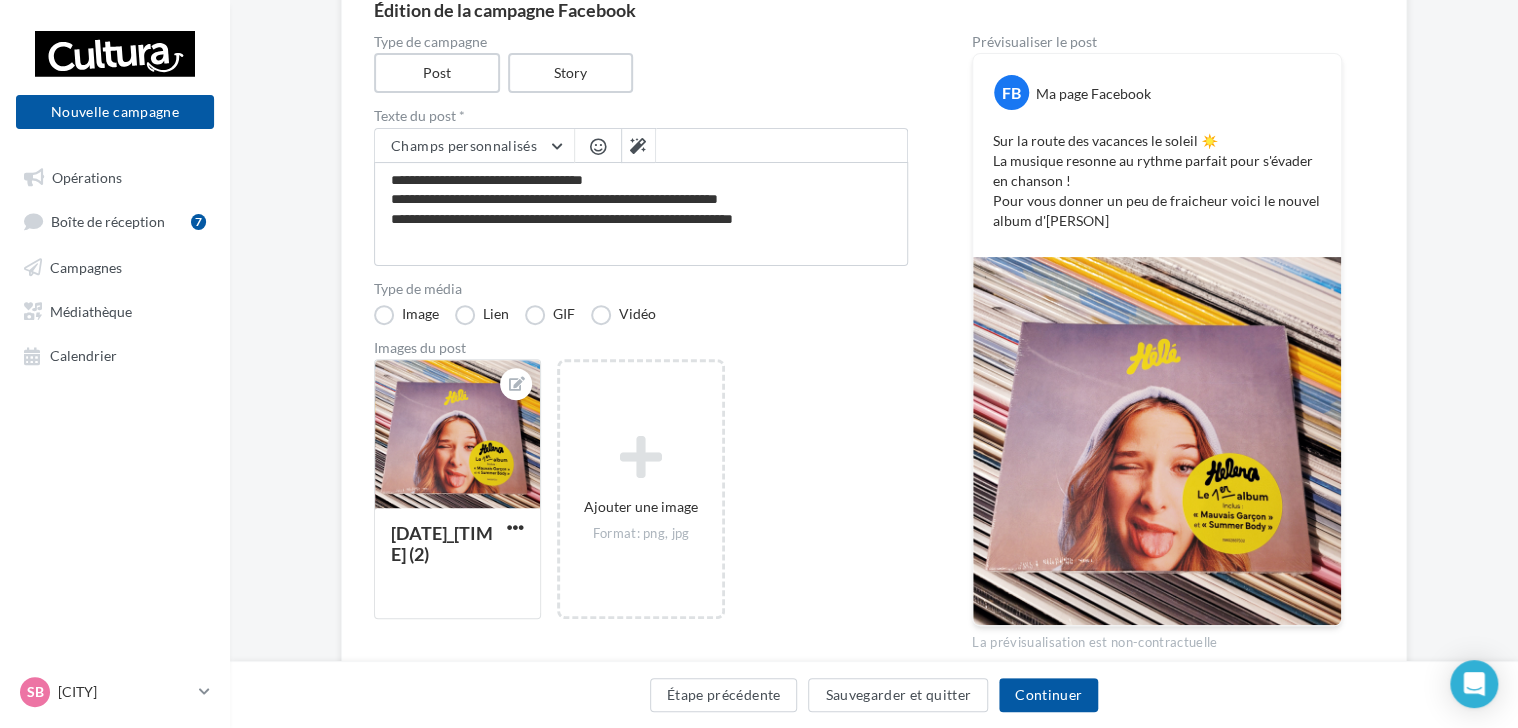 click at bounding box center [598, 146] 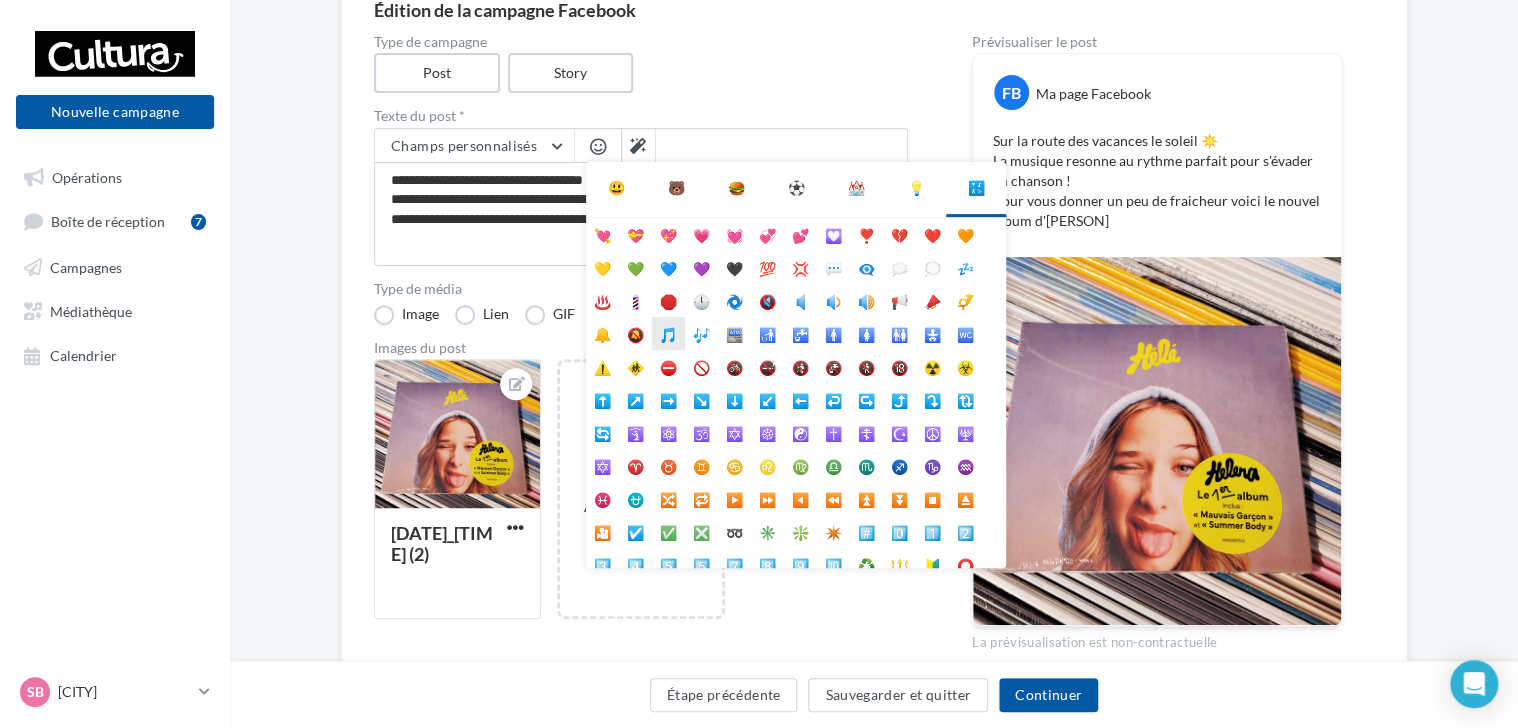 click on "🎵" at bounding box center (668, 333) 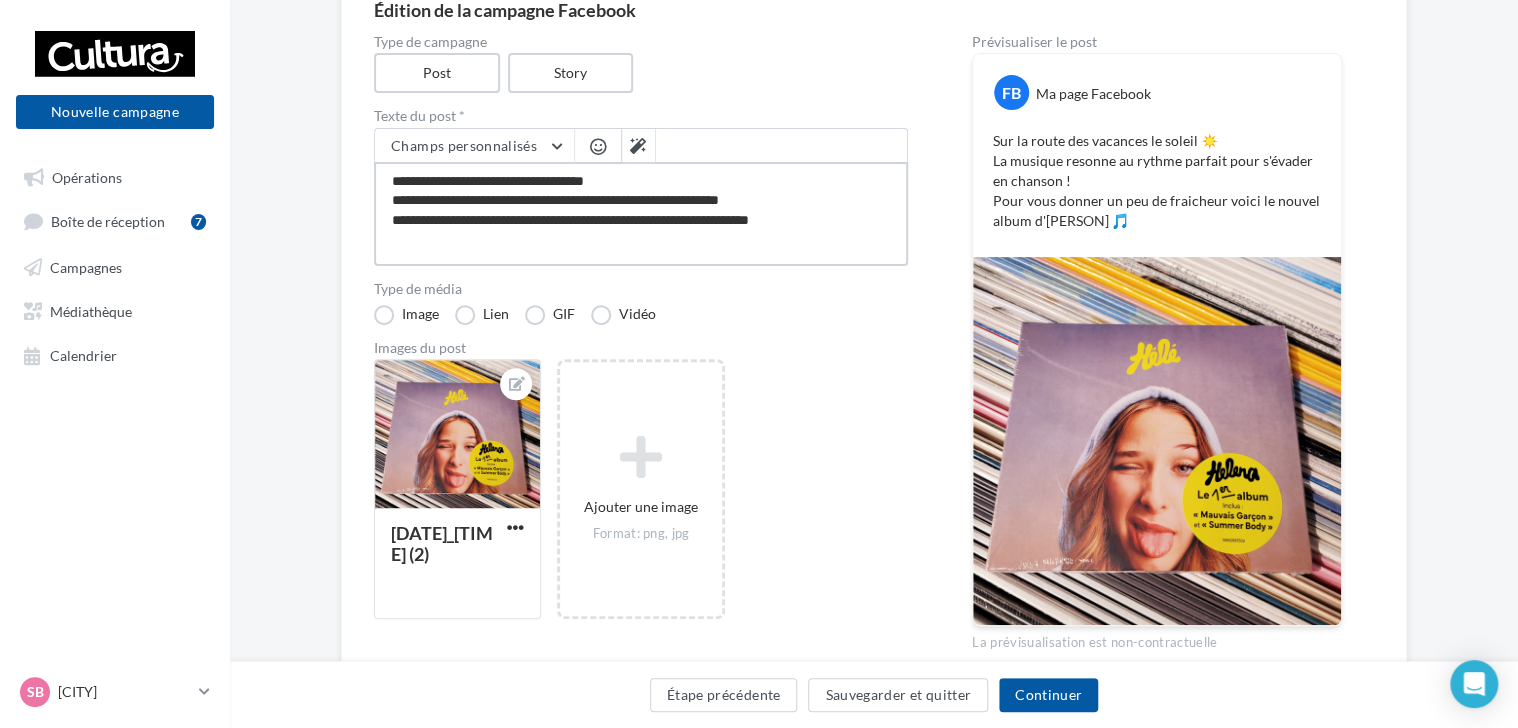 drag, startPoint x: 388, startPoint y: 182, endPoint x: 808, endPoint y: 222, distance: 421.90045 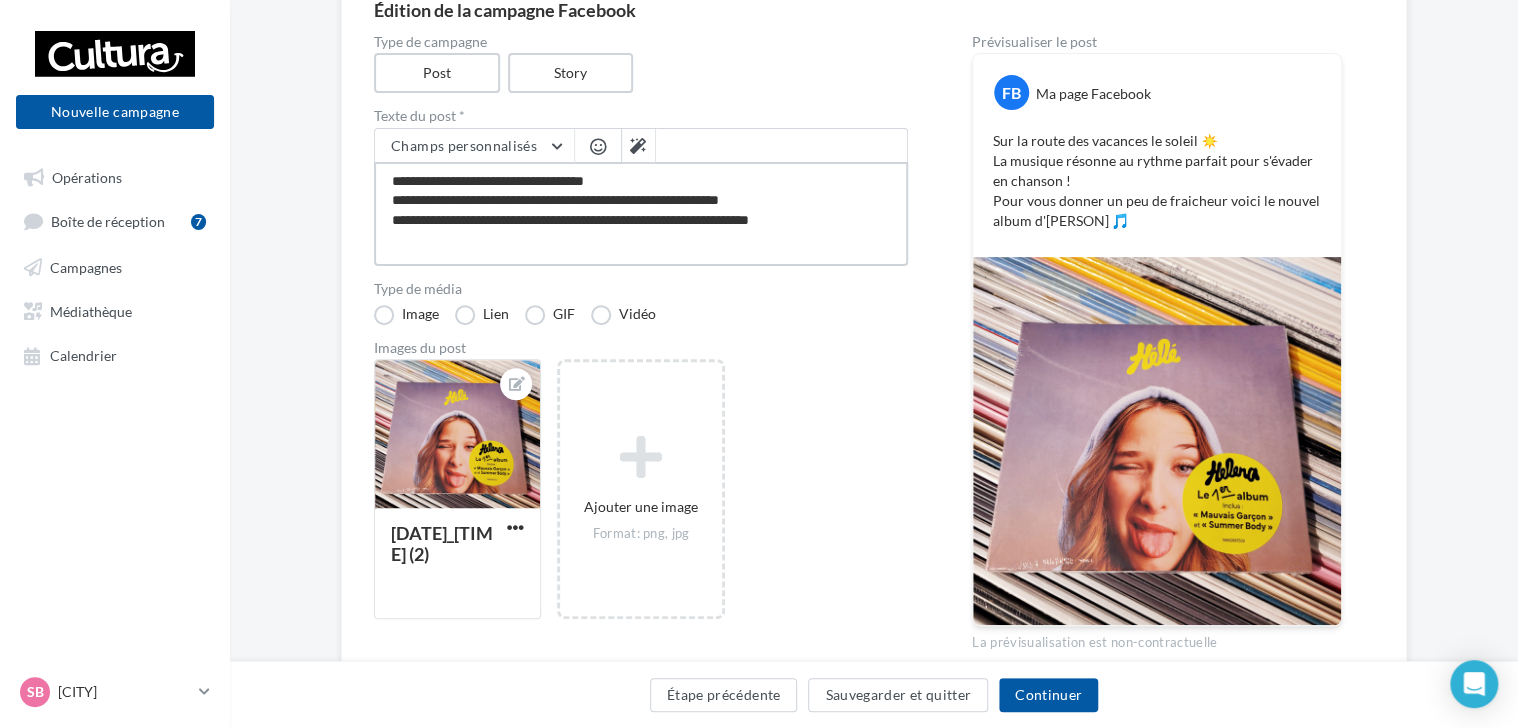 click on "**********" at bounding box center (641, 214) 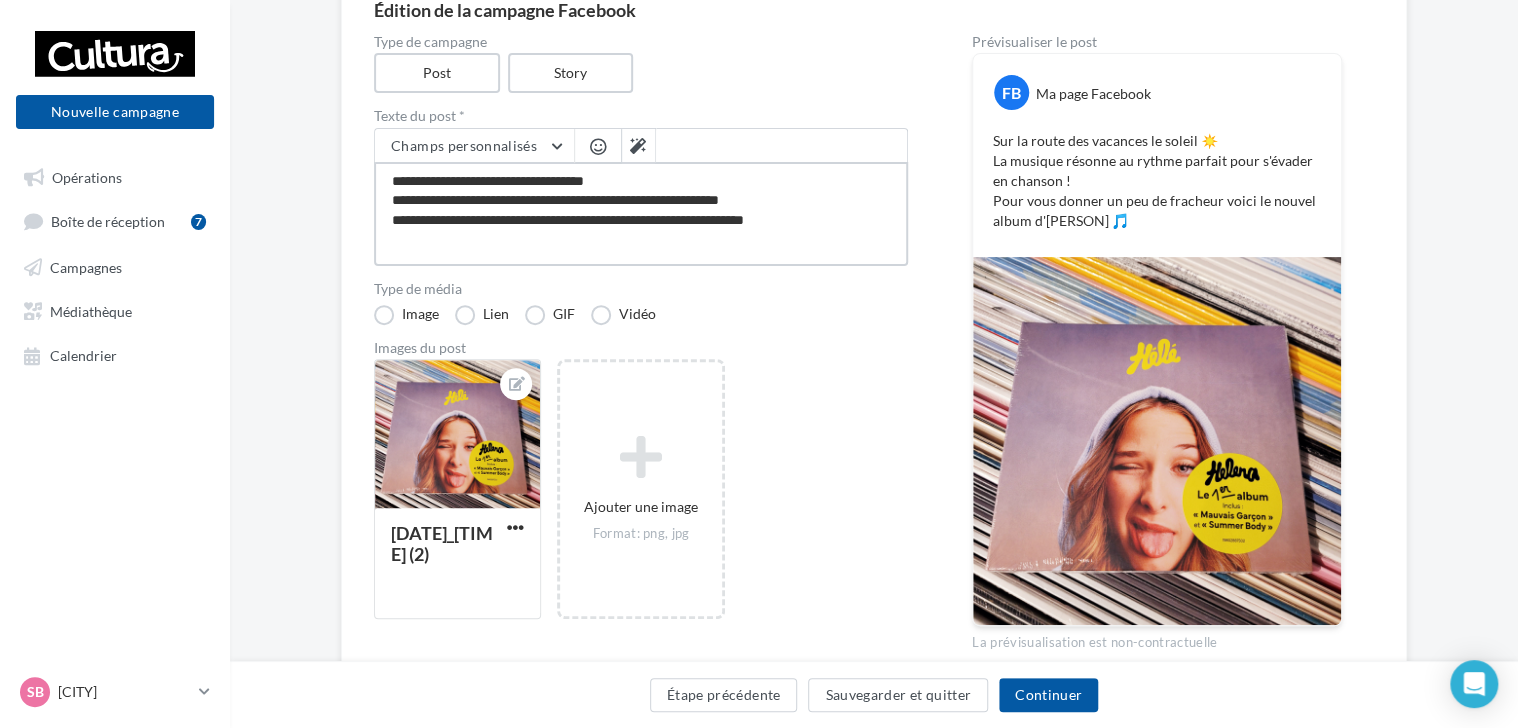 drag, startPoint x: 561, startPoint y: 217, endPoint x: 613, endPoint y: 226, distance: 52.773098 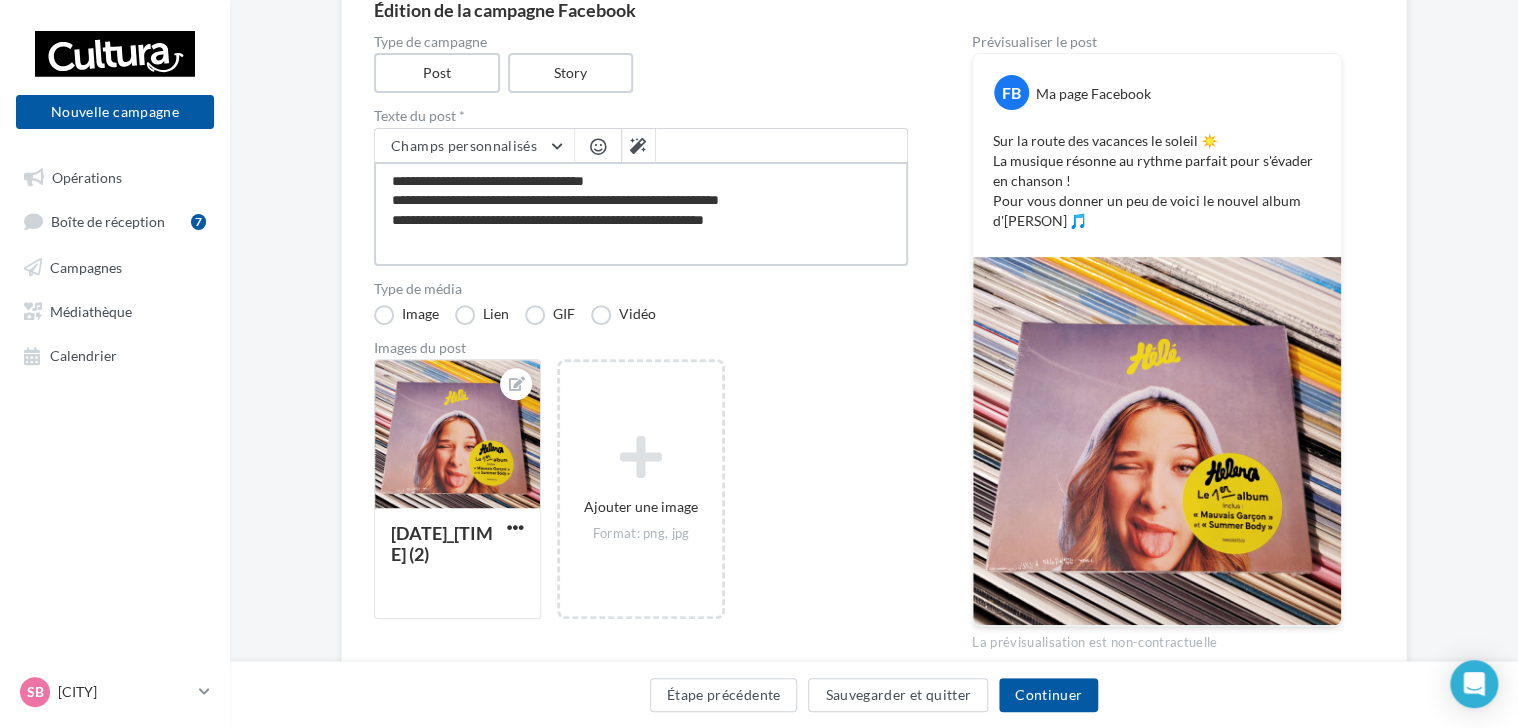 click on "**********" at bounding box center [641, 214] 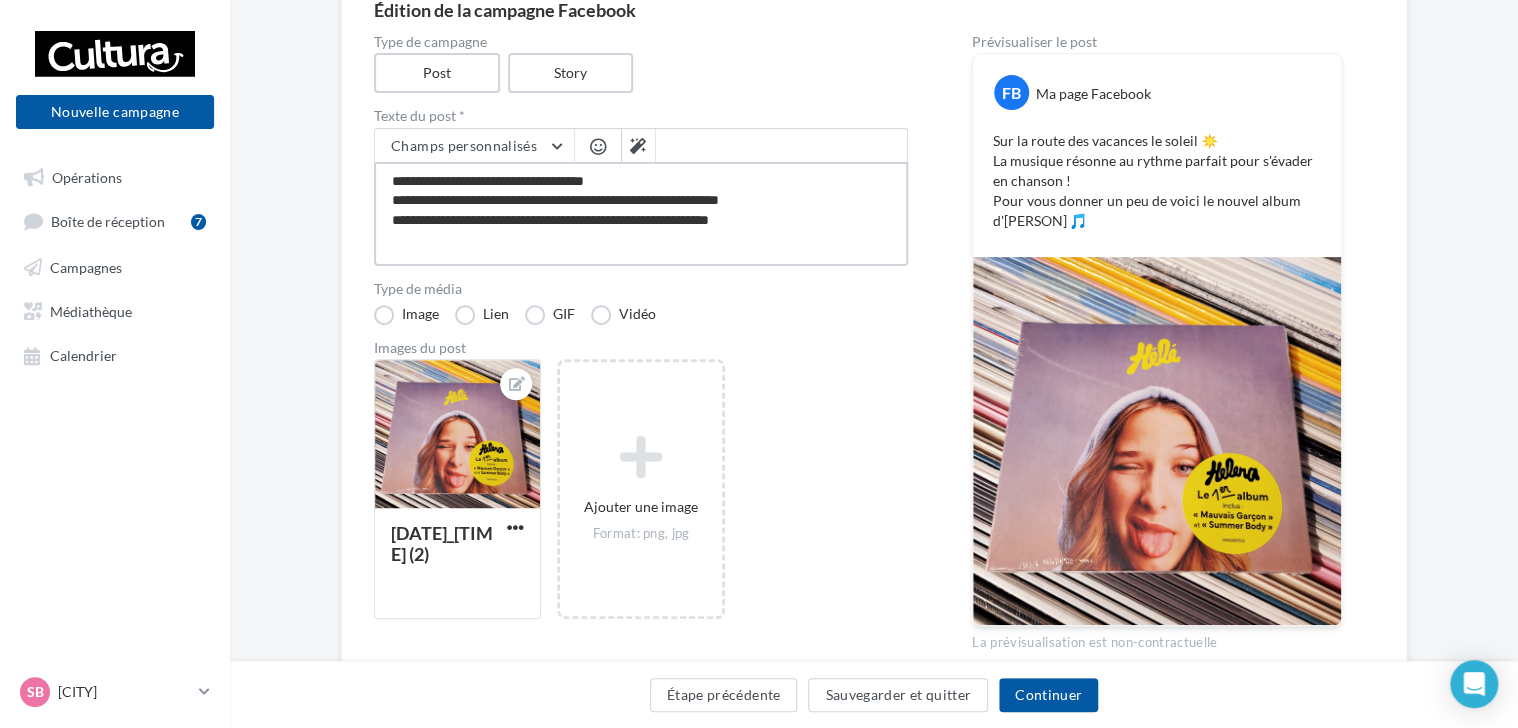 paste on "*********" 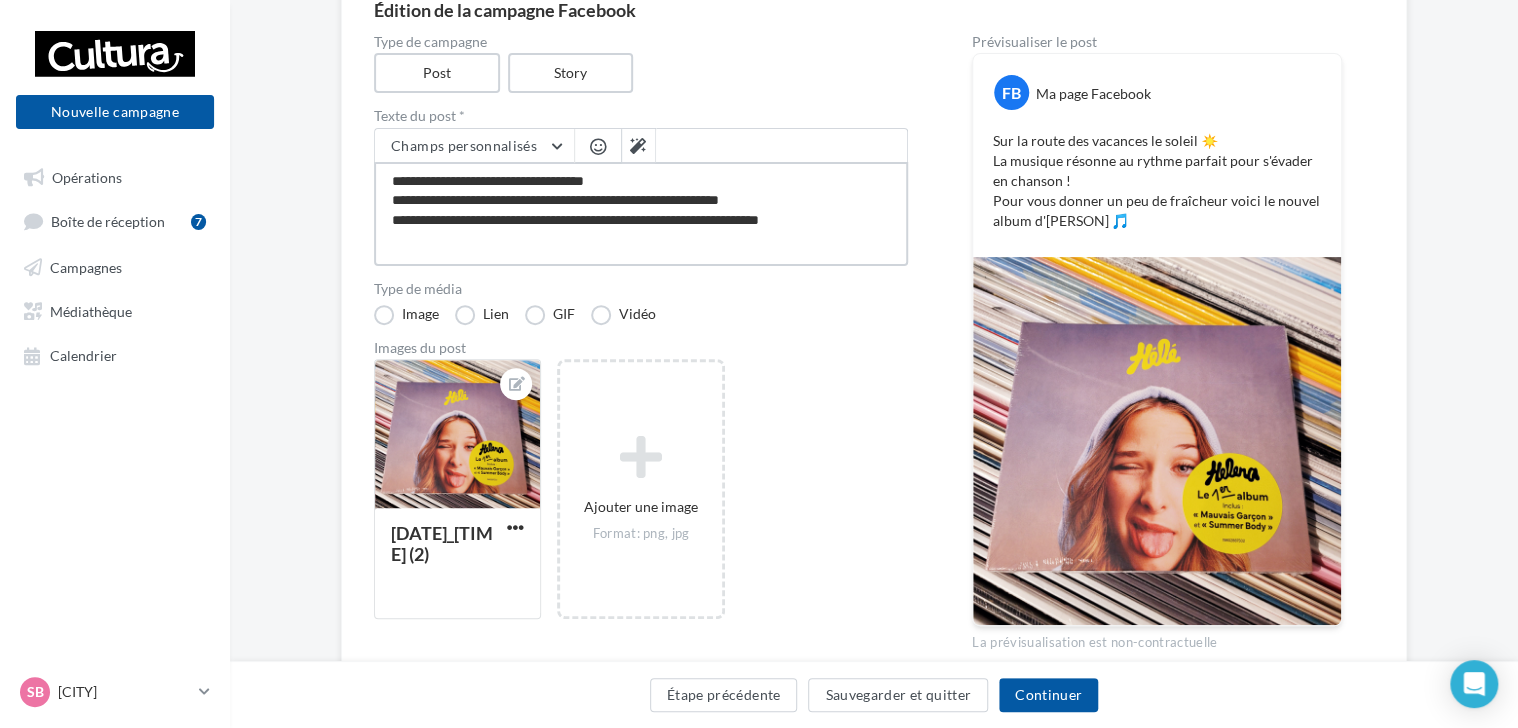 click on "**********" at bounding box center [641, 214] 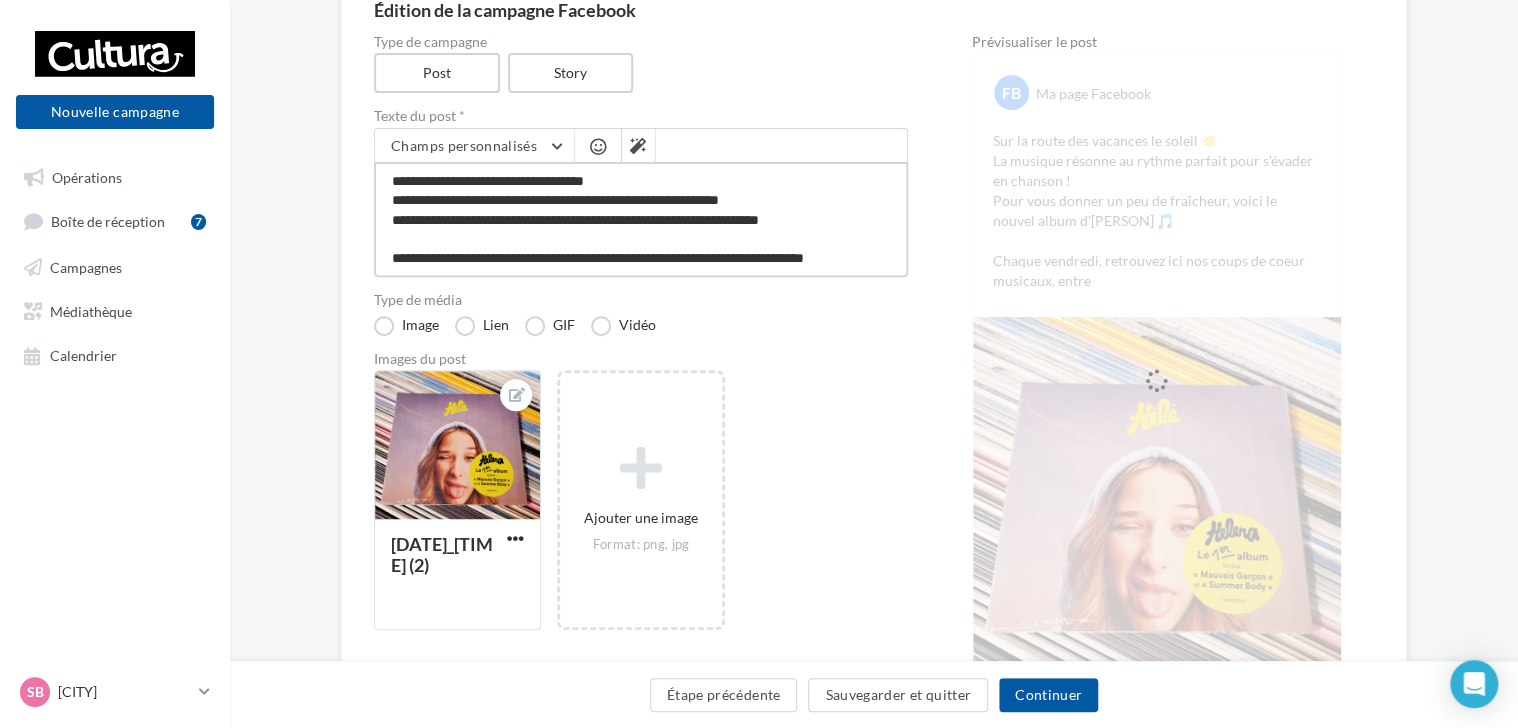scroll, scrollTop: 10, scrollLeft: 0, axis: vertical 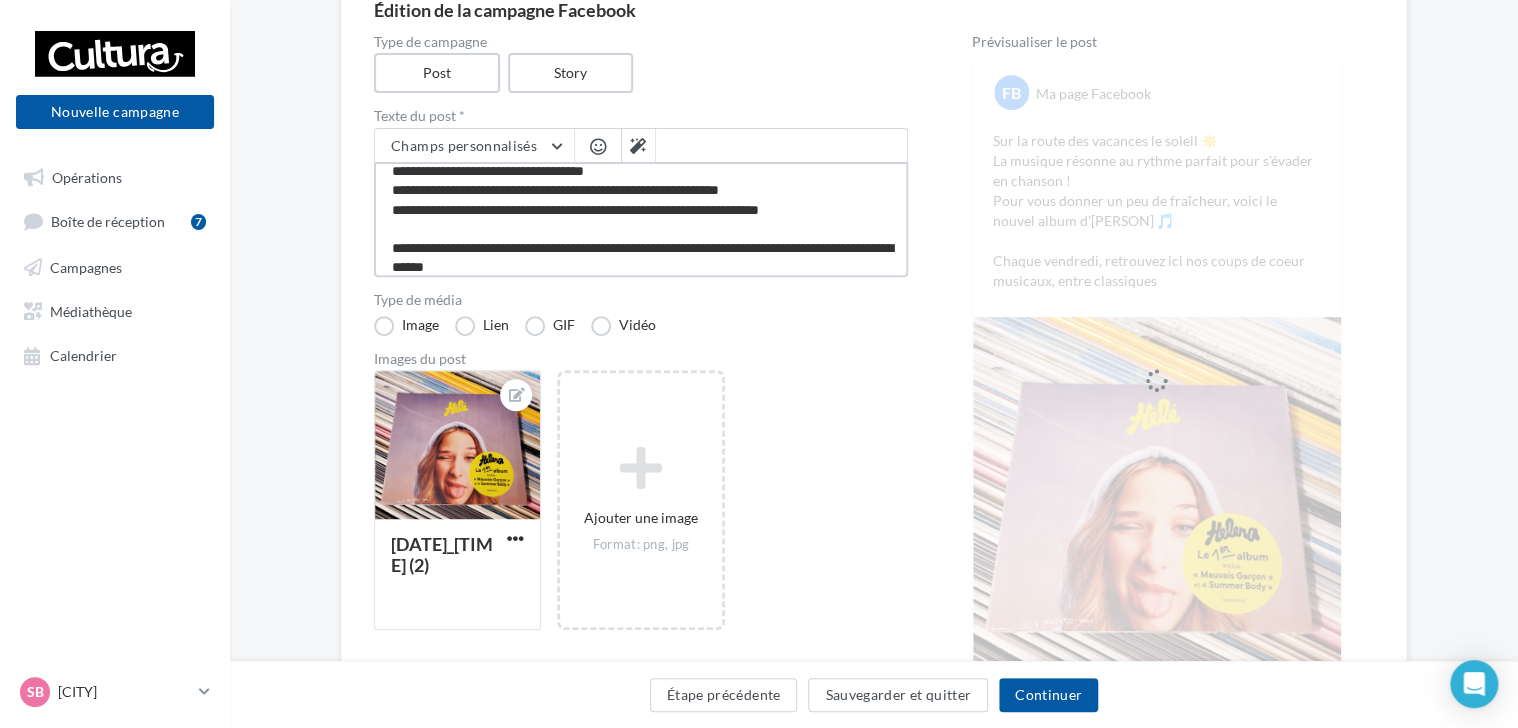 click on "**********" at bounding box center [641, 219] 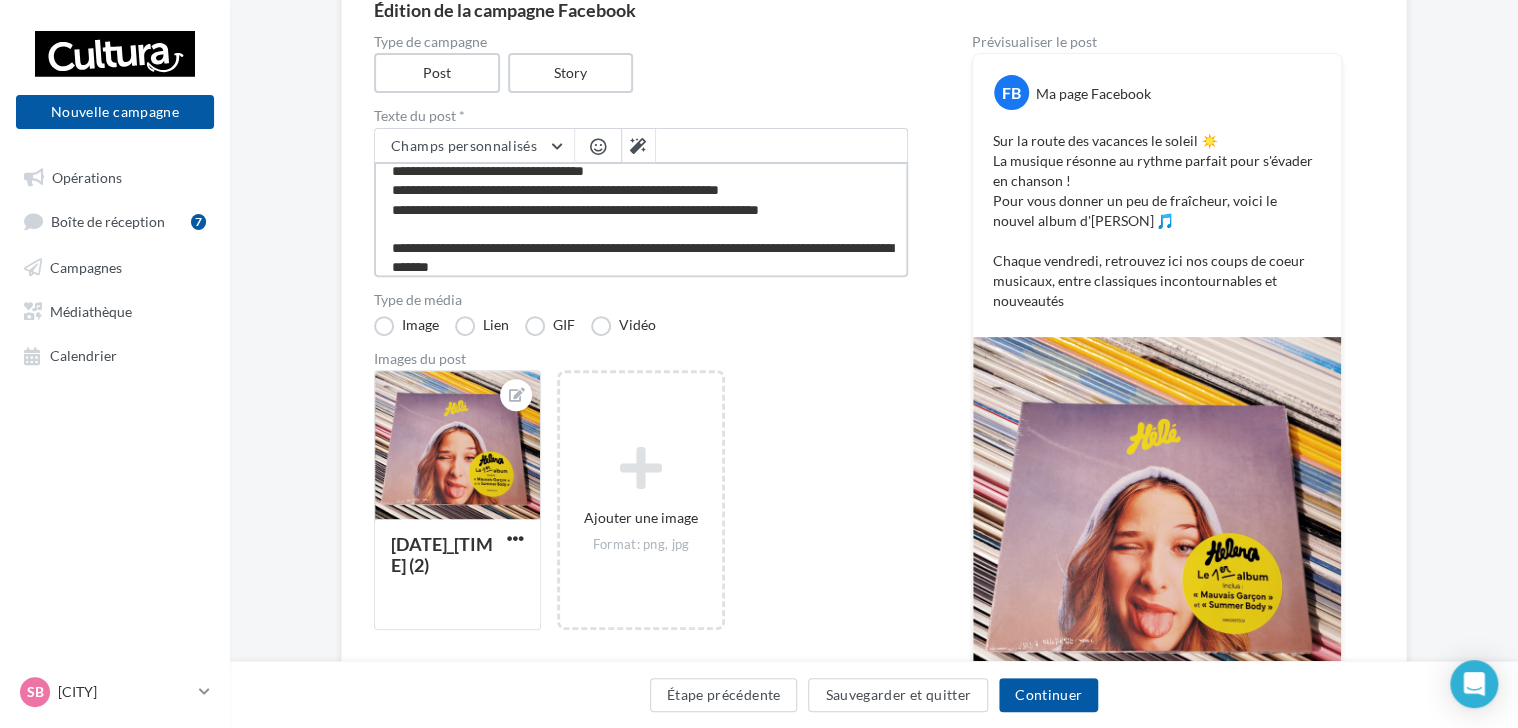 drag, startPoint x: 639, startPoint y: 262, endPoint x: 673, endPoint y: 246, distance: 37.576588 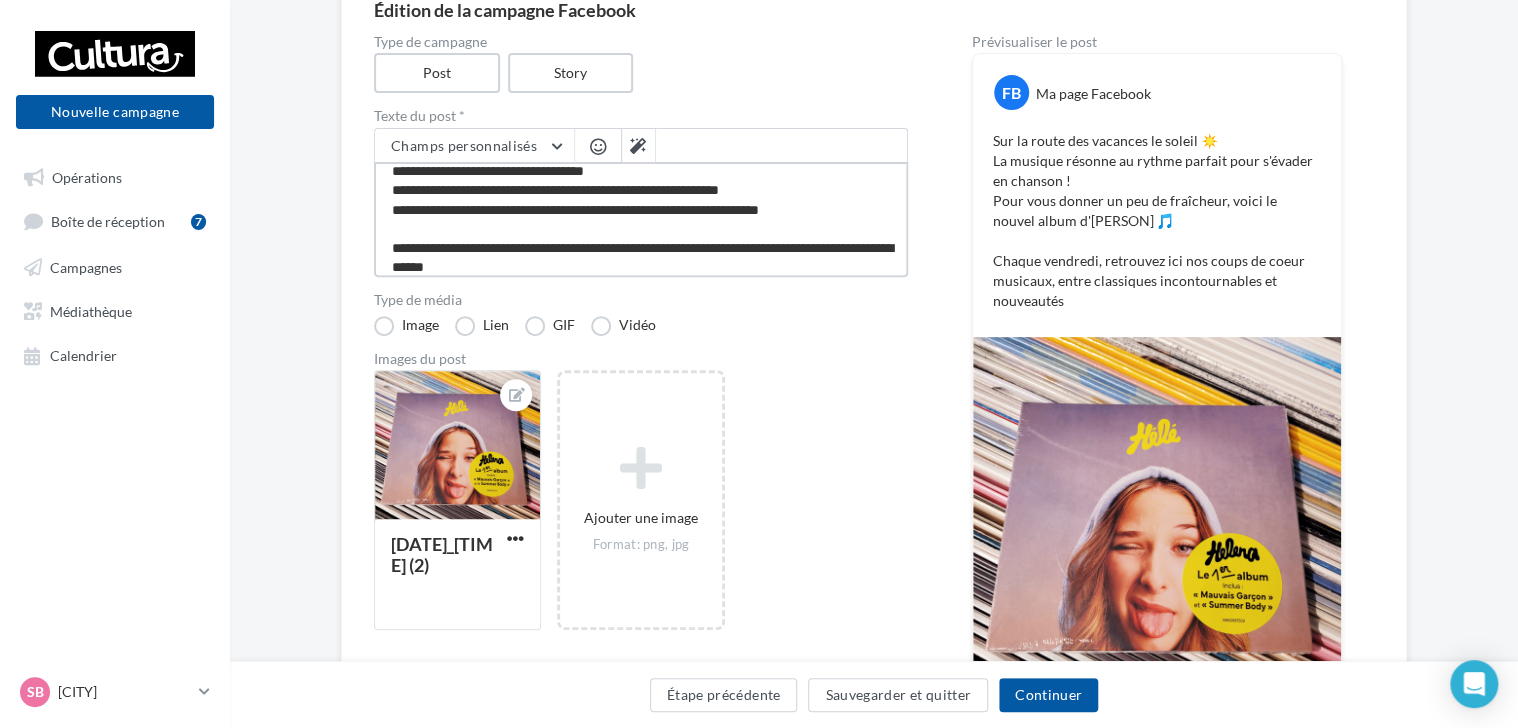 click on "**********" at bounding box center [641, 219] 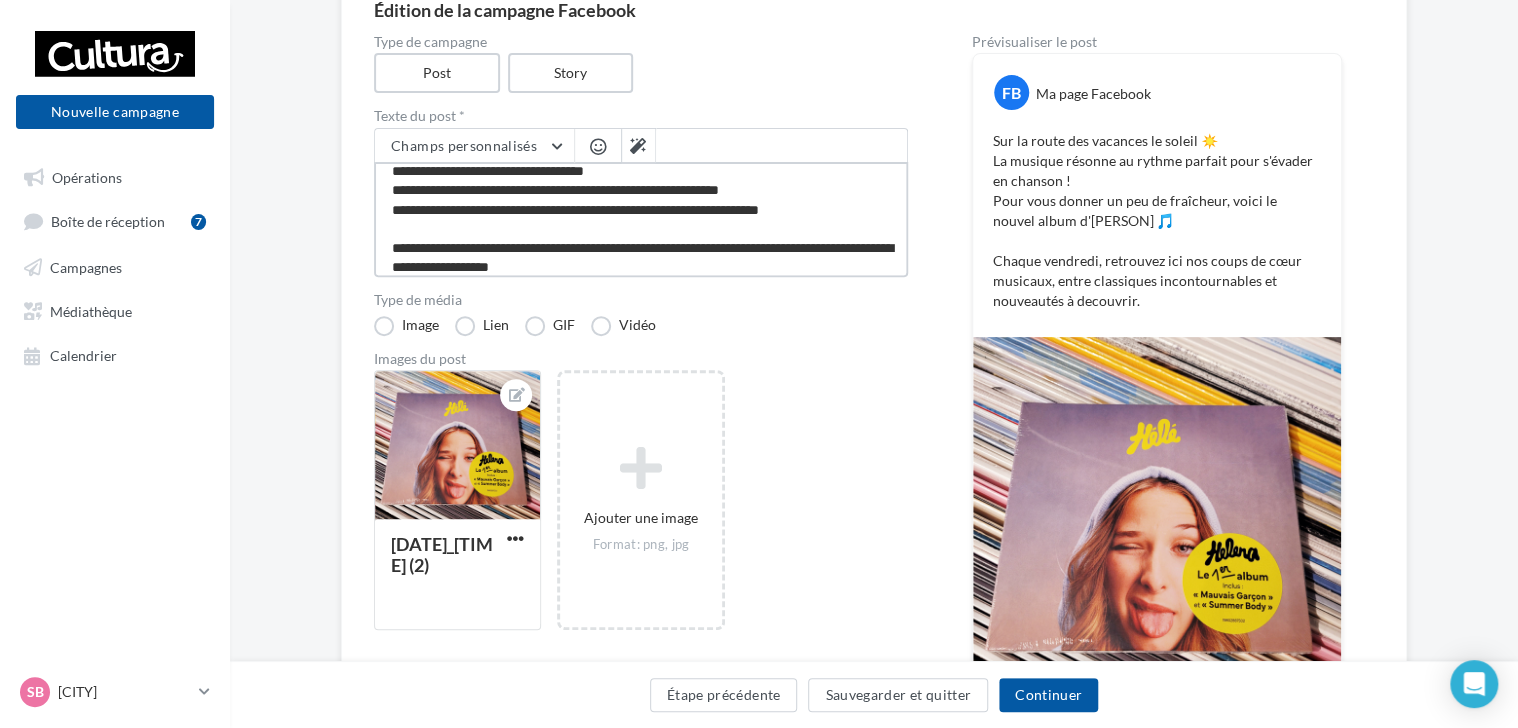 click on "**********" at bounding box center (641, 219) 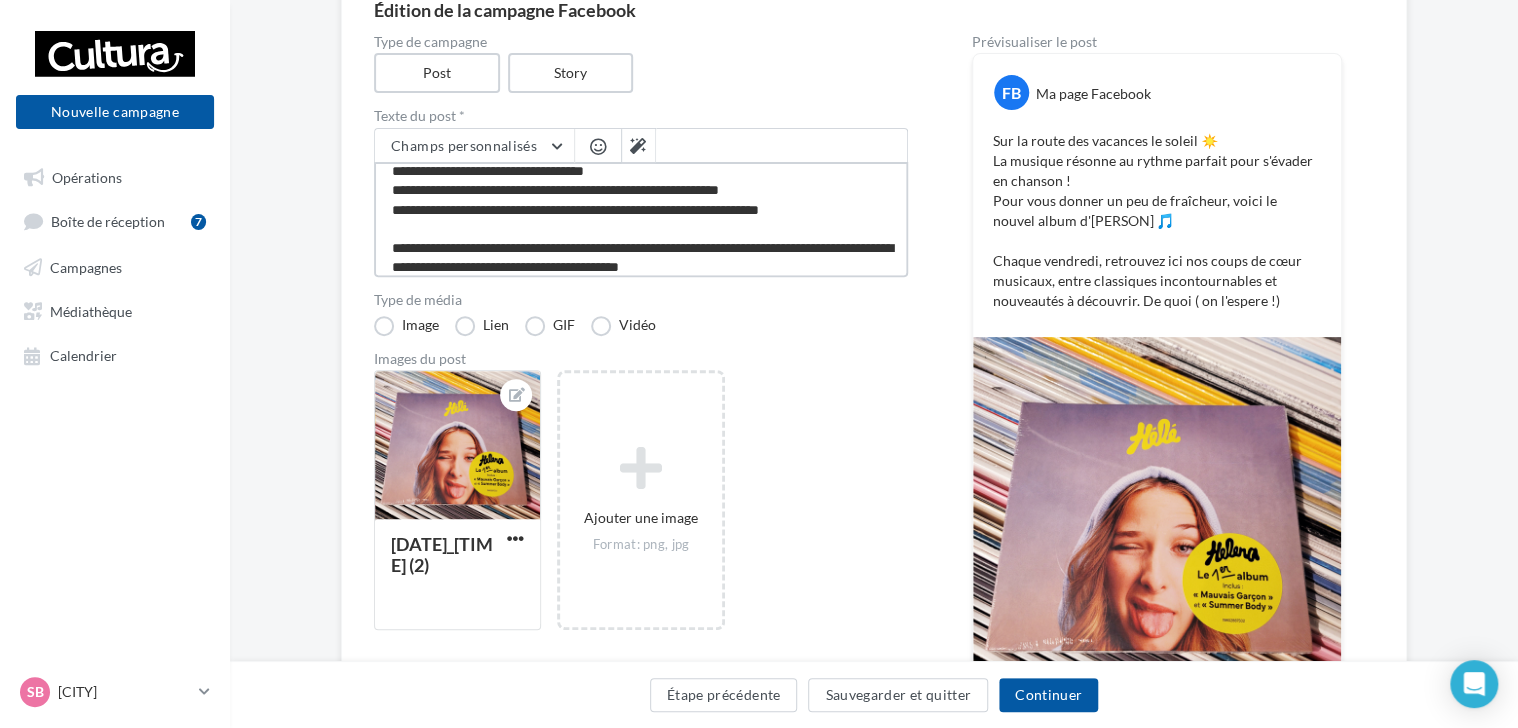 drag, startPoint x: 817, startPoint y: 265, endPoint x: 812, endPoint y: 275, distance: 11.18034 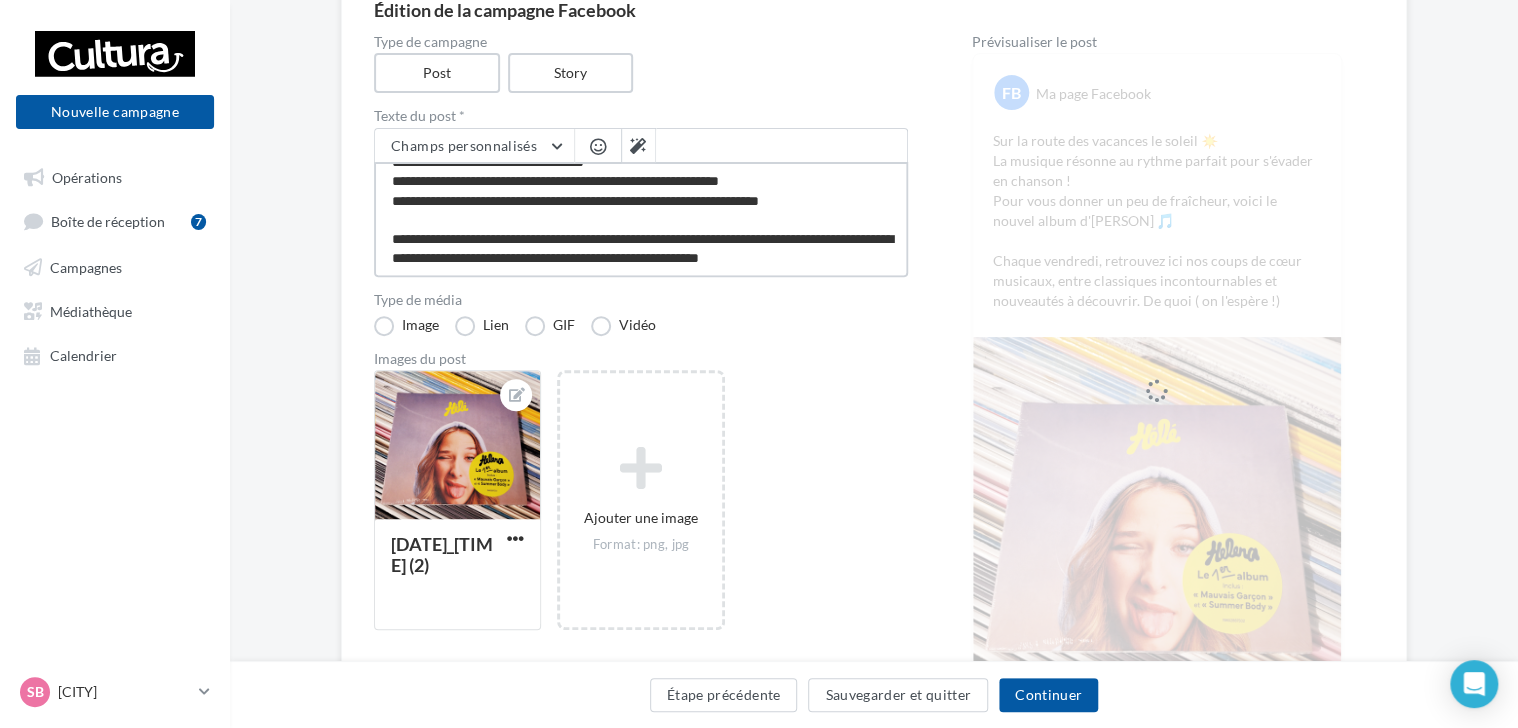 scroll, scrollTop: 29, scrollLeft: 0, axis: vertical 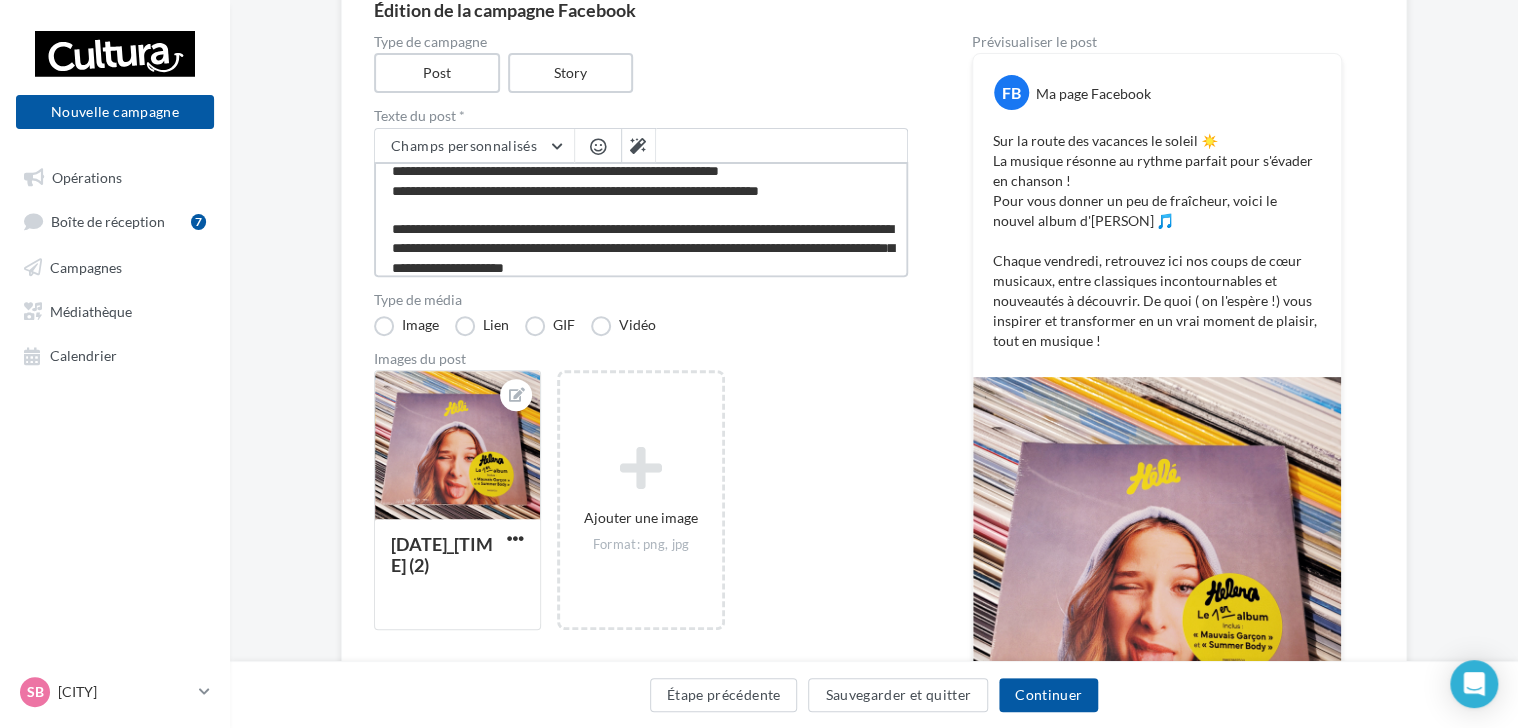 click on "**********" at bounding box center [641, 219] 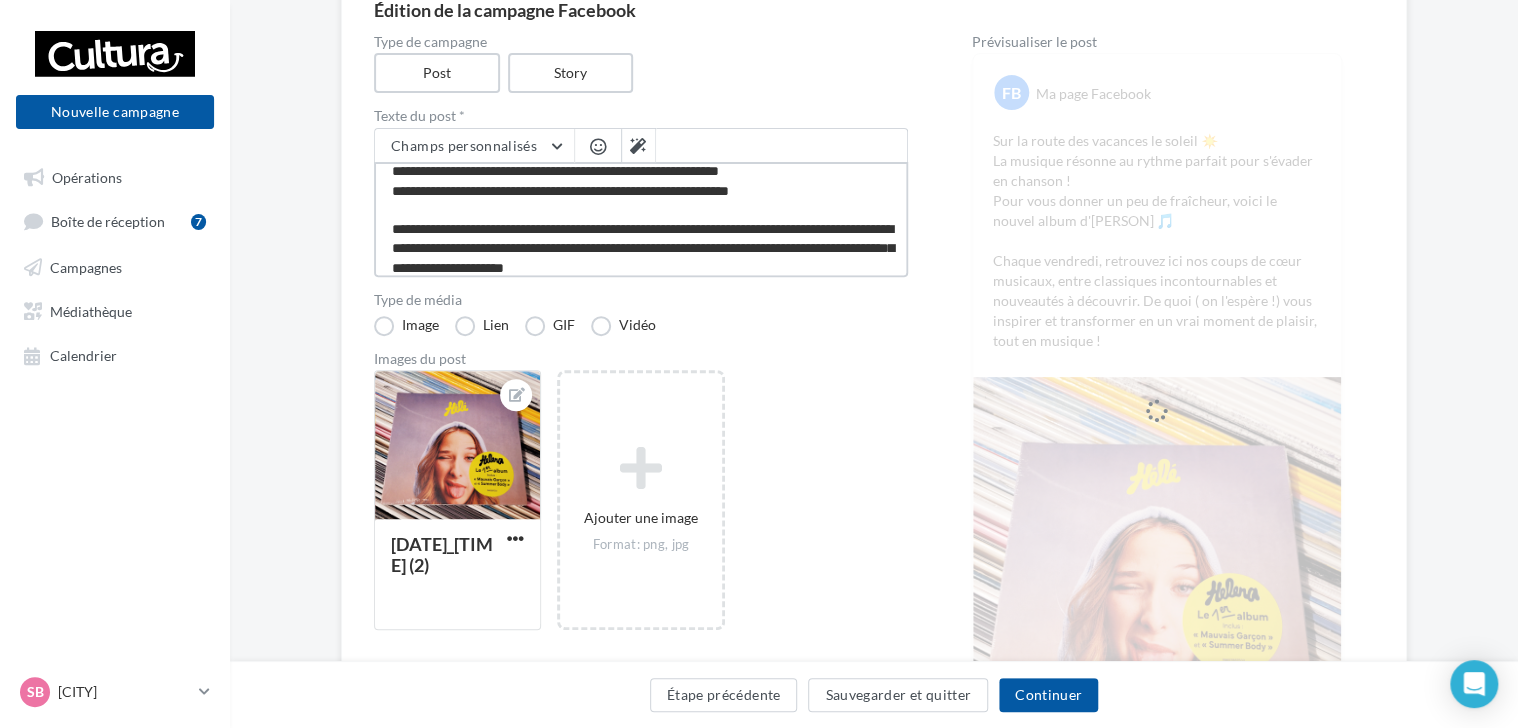 click on "**********" at bounding box center [641, 219] 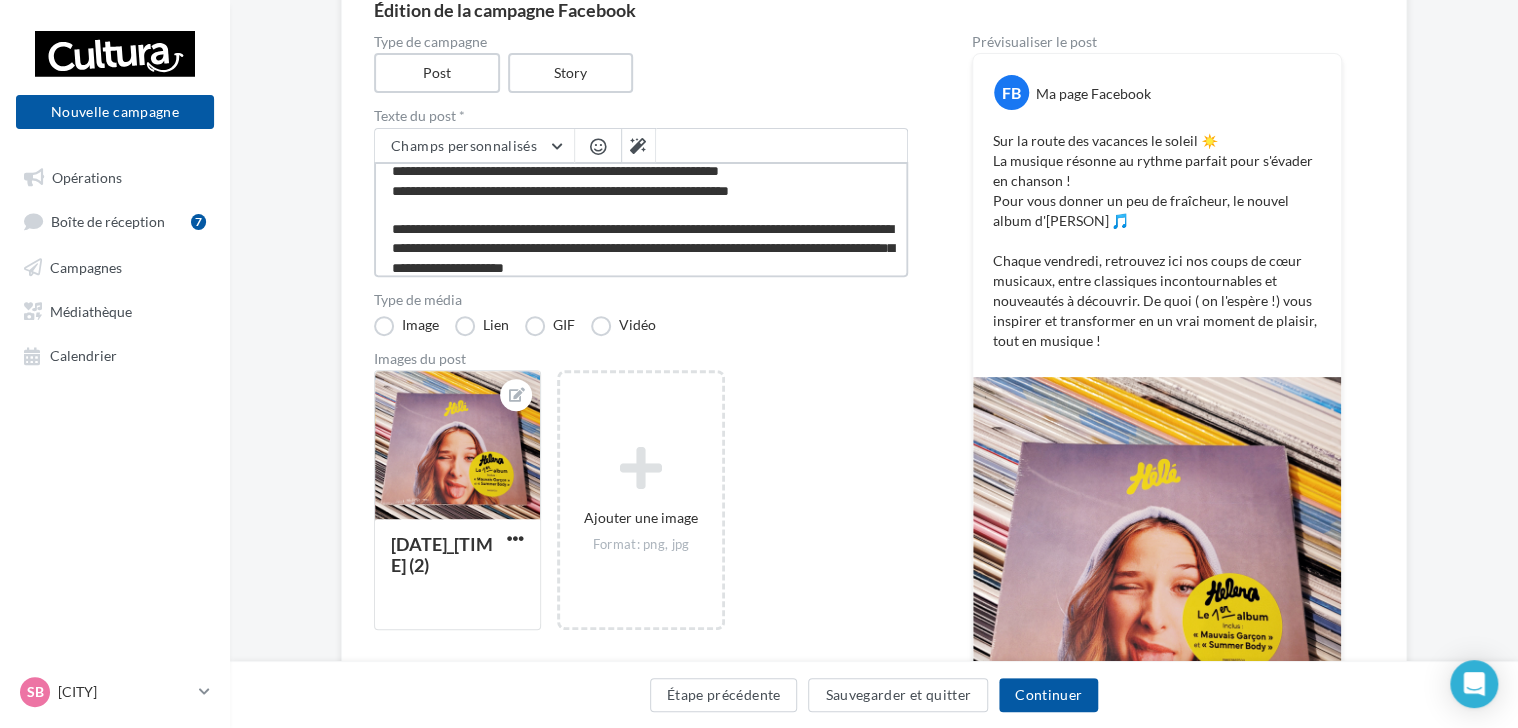 scroll, scrollTop: 38, scrollLeft: 0, axis: vertical 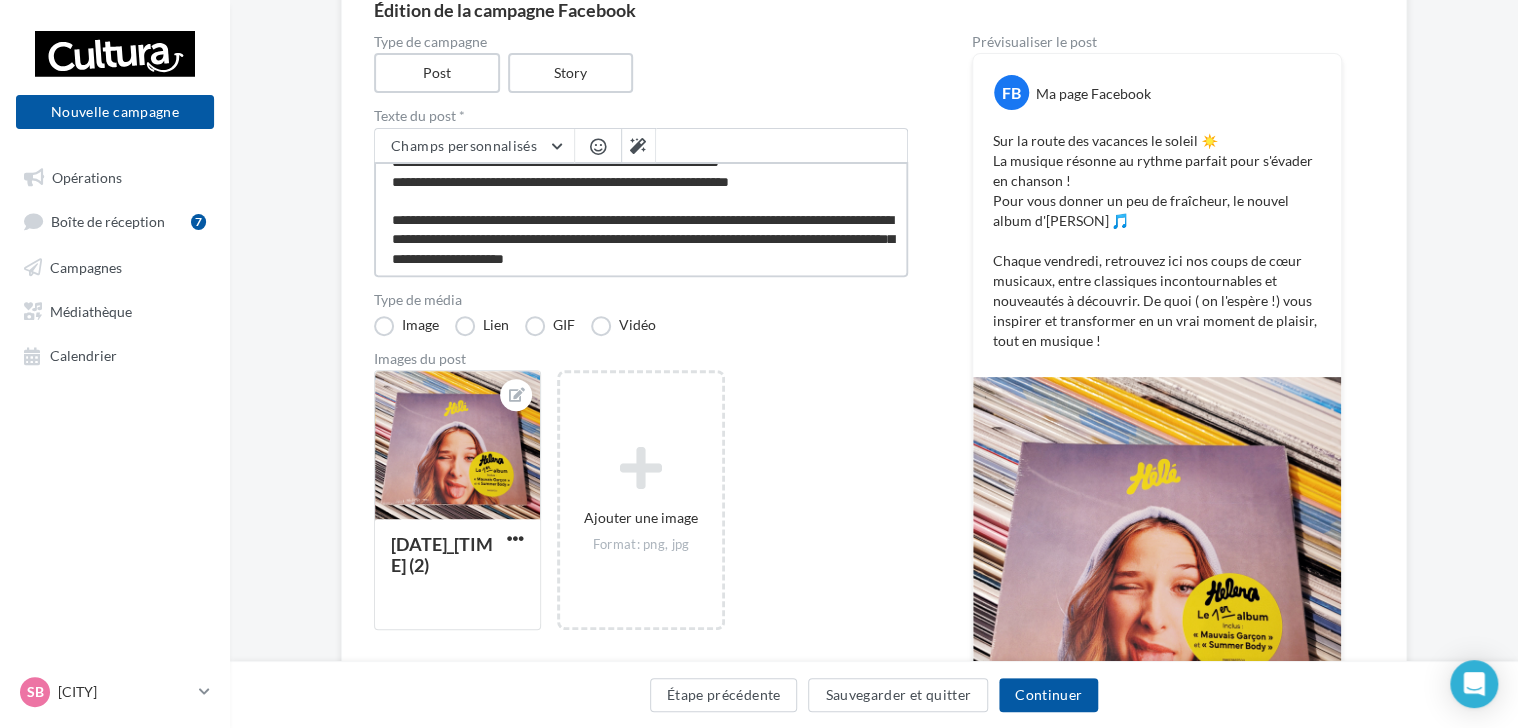 drag, startPoint x: 388, startPoint y: 215, endPoint x: 821, endPoint y: 262, distance: 435.54333 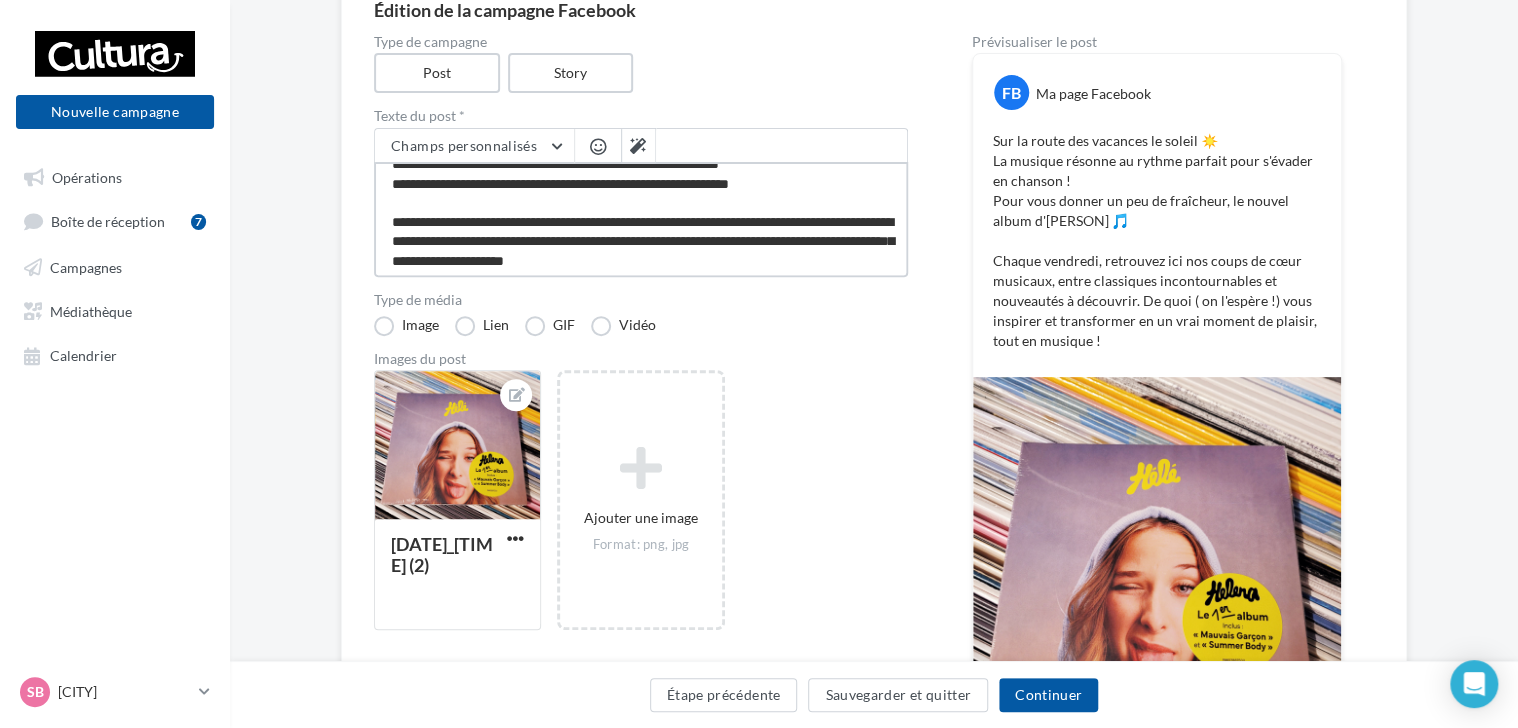 scroll, scrollTop: 38, scrollLeft: 0, axis: vertical 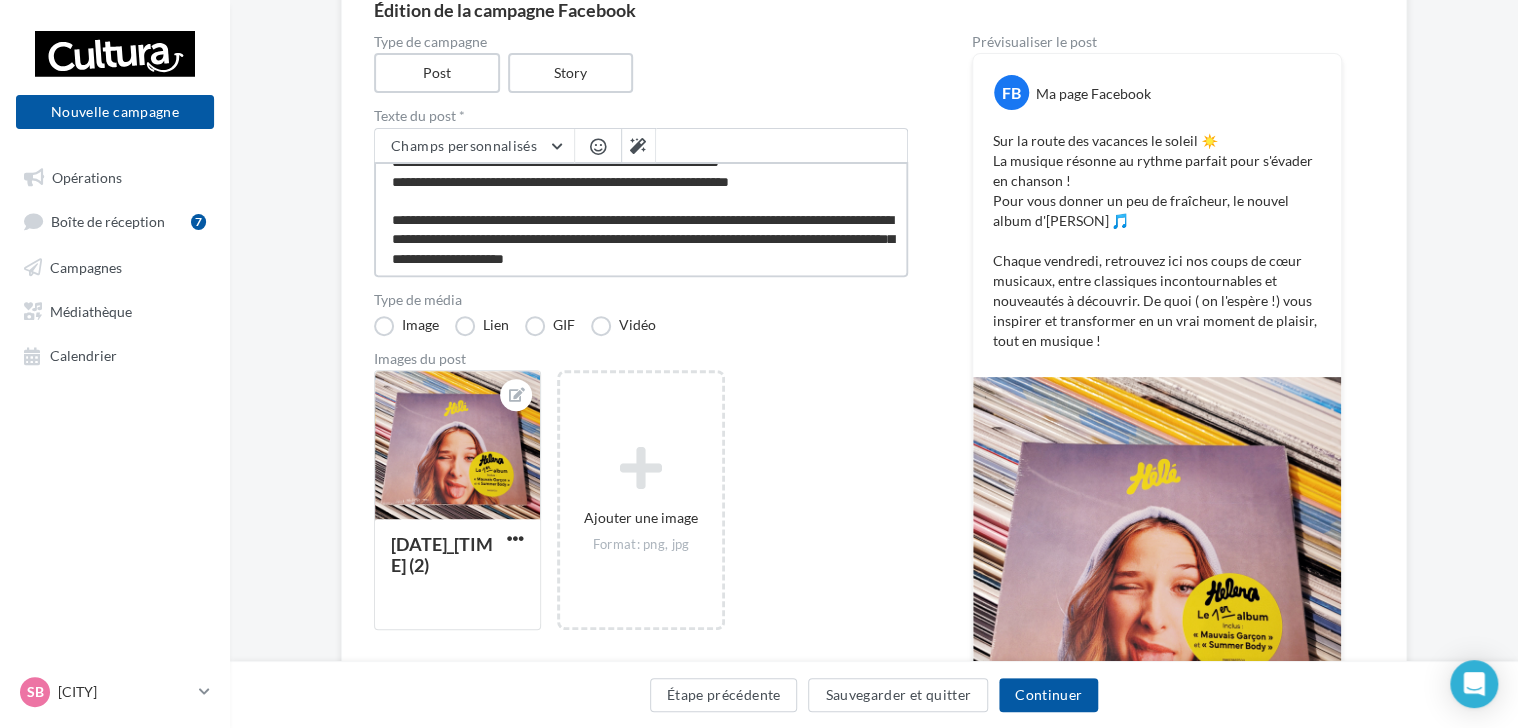 click on "**********" at bounding box center (641, 219) 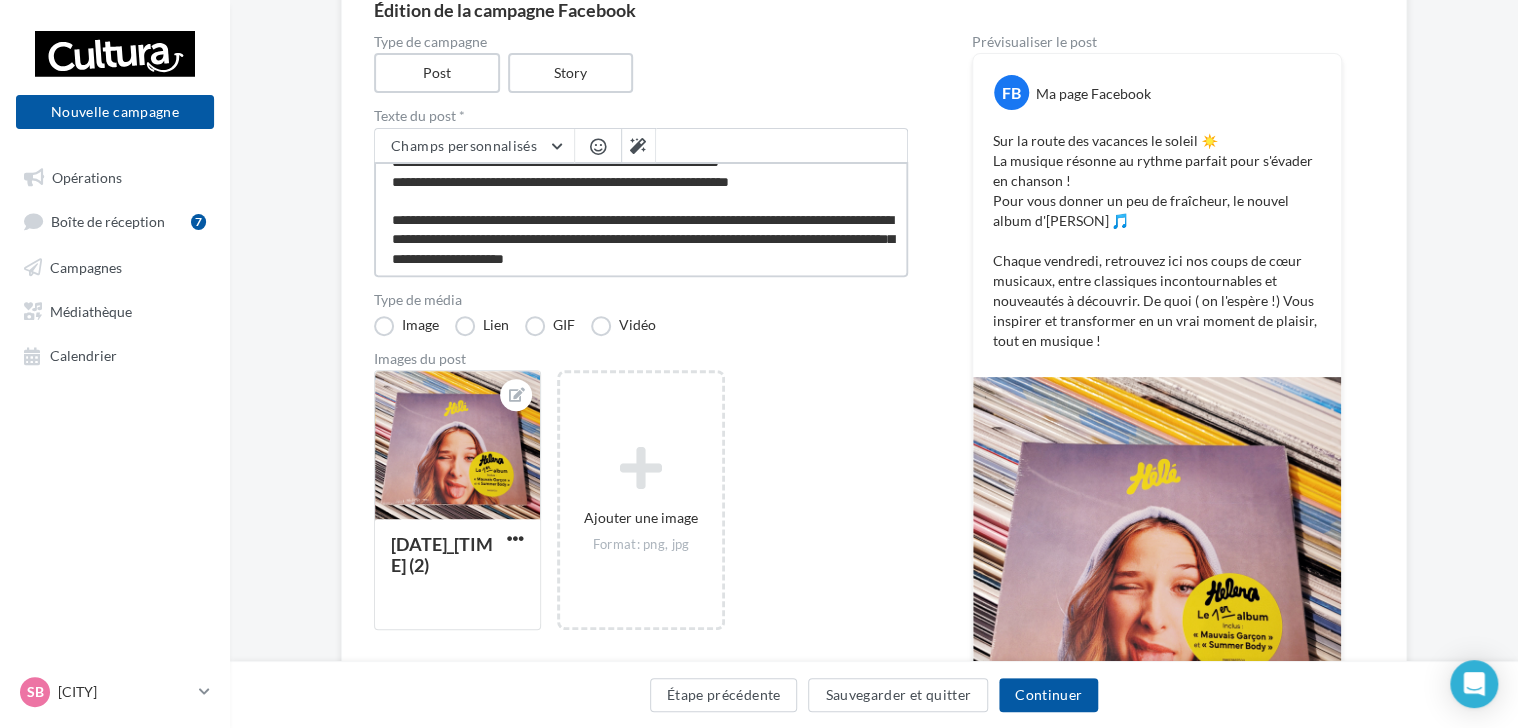 click on "**********" at bounding box center [641, 219] 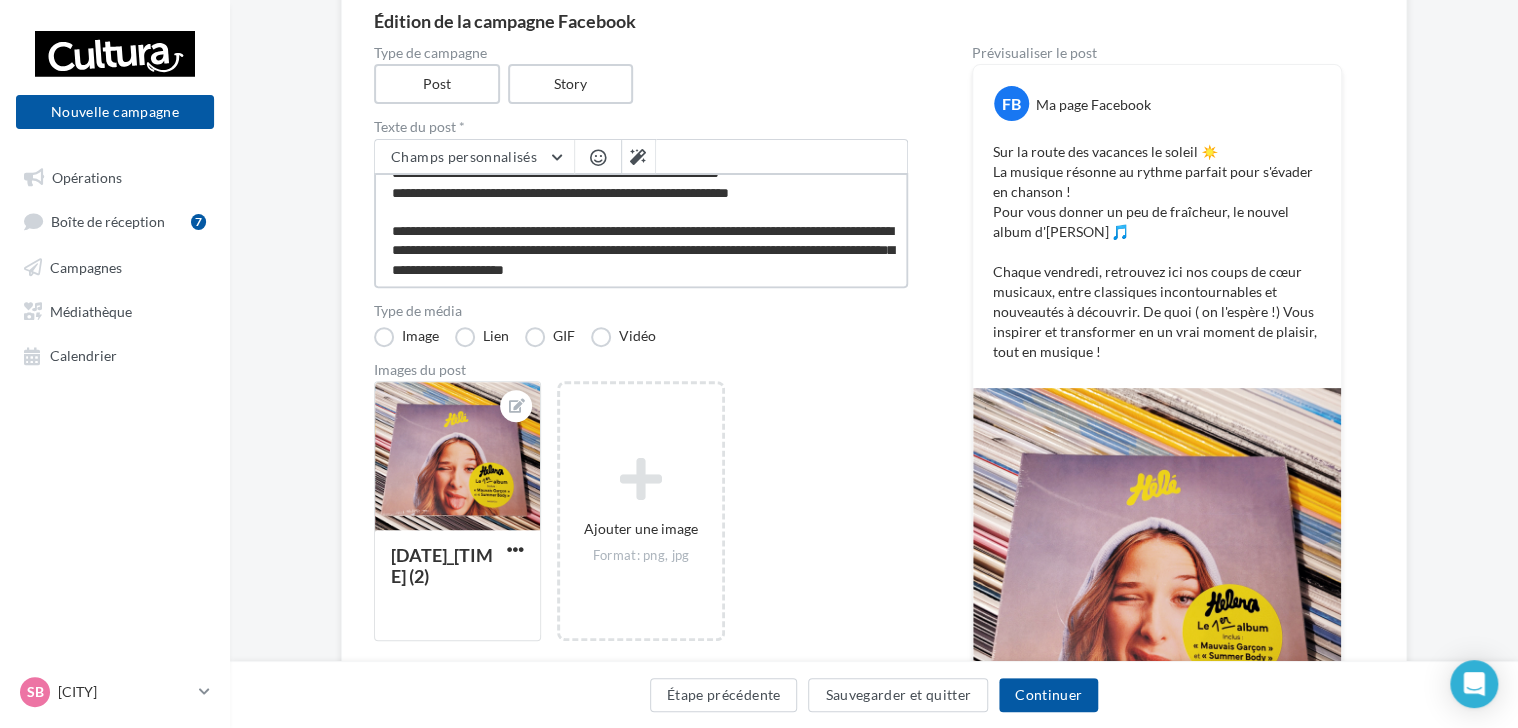 scroll, scrollTop: 0, scrollLeft: 0, axis: both 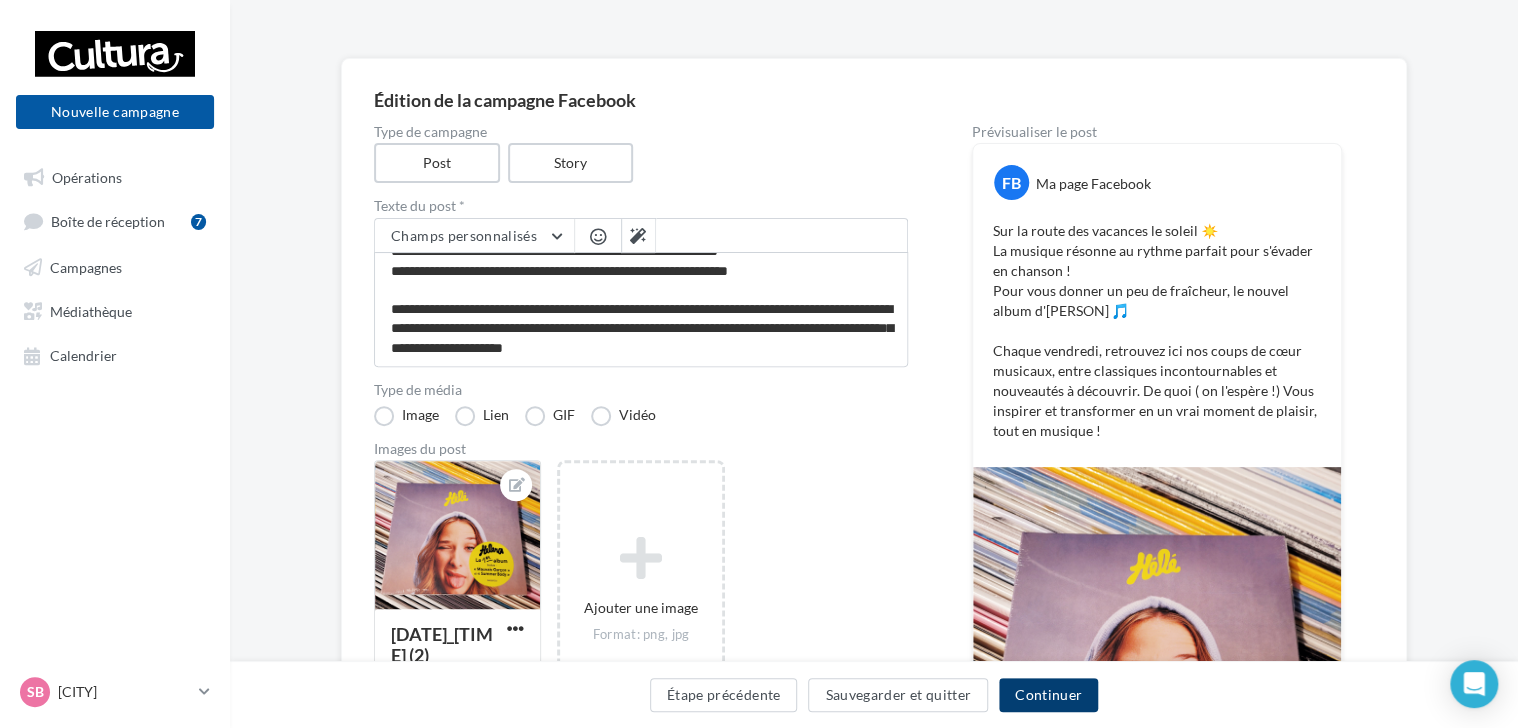 click on "Continuer" at bounding box center [1048, 695] 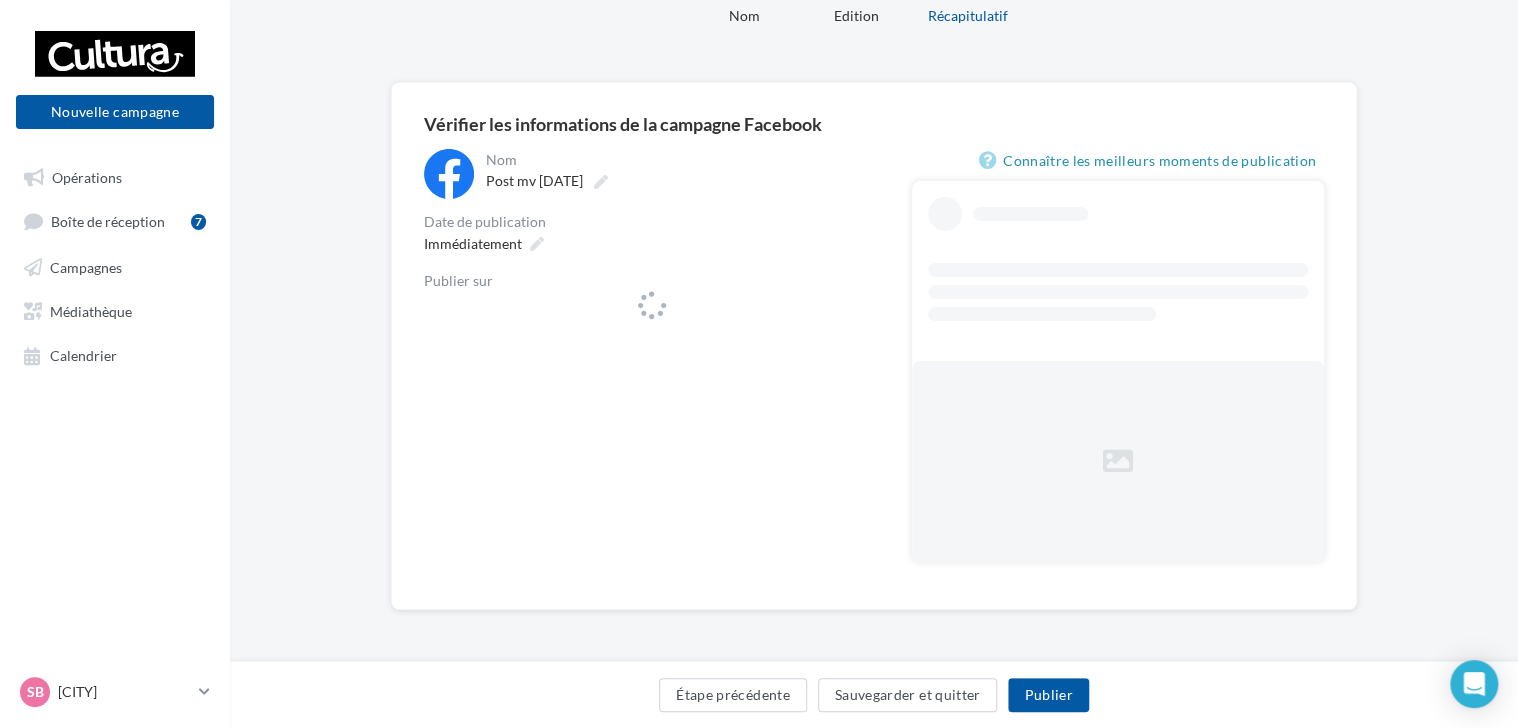 scroll, scrollTop: 0, scrollLeft: 0, axis: both 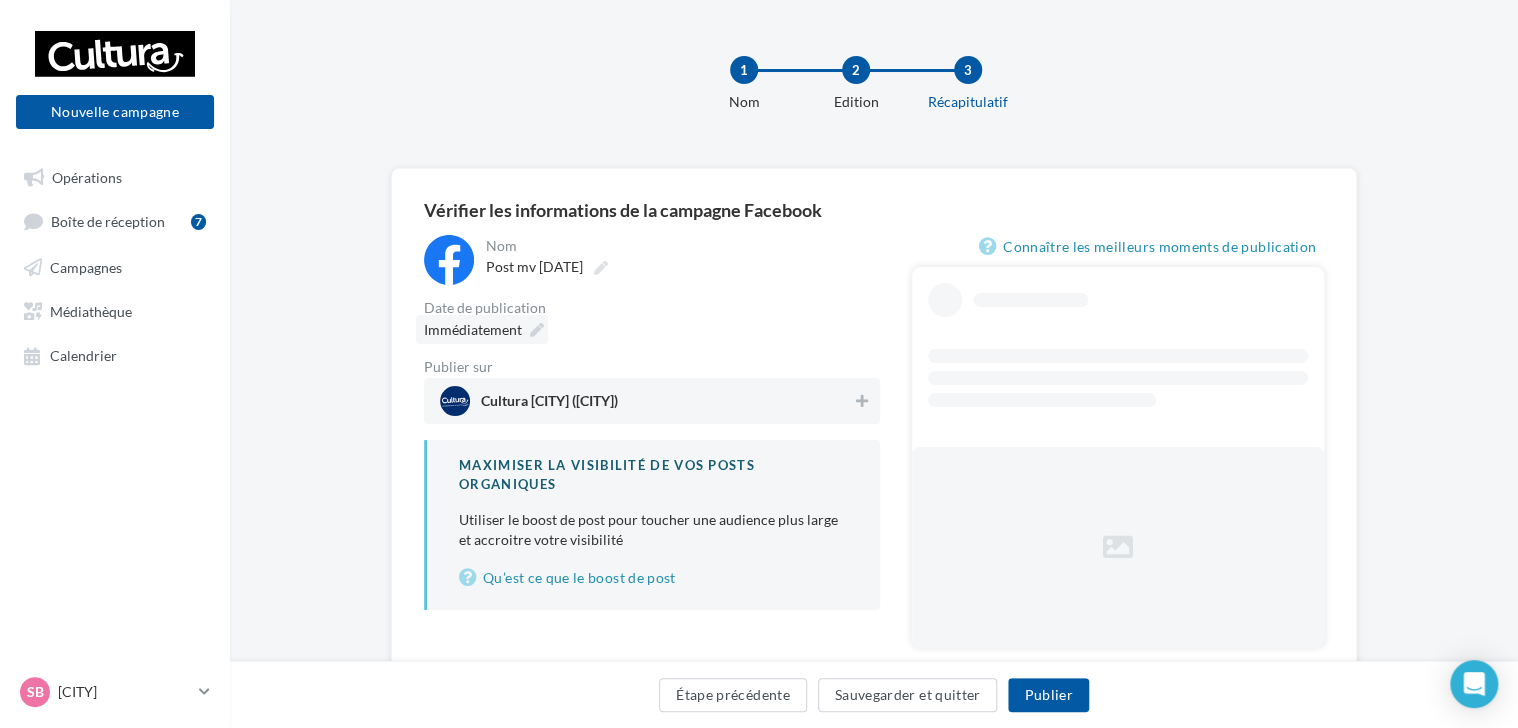 click at bounding box center [537, 330] 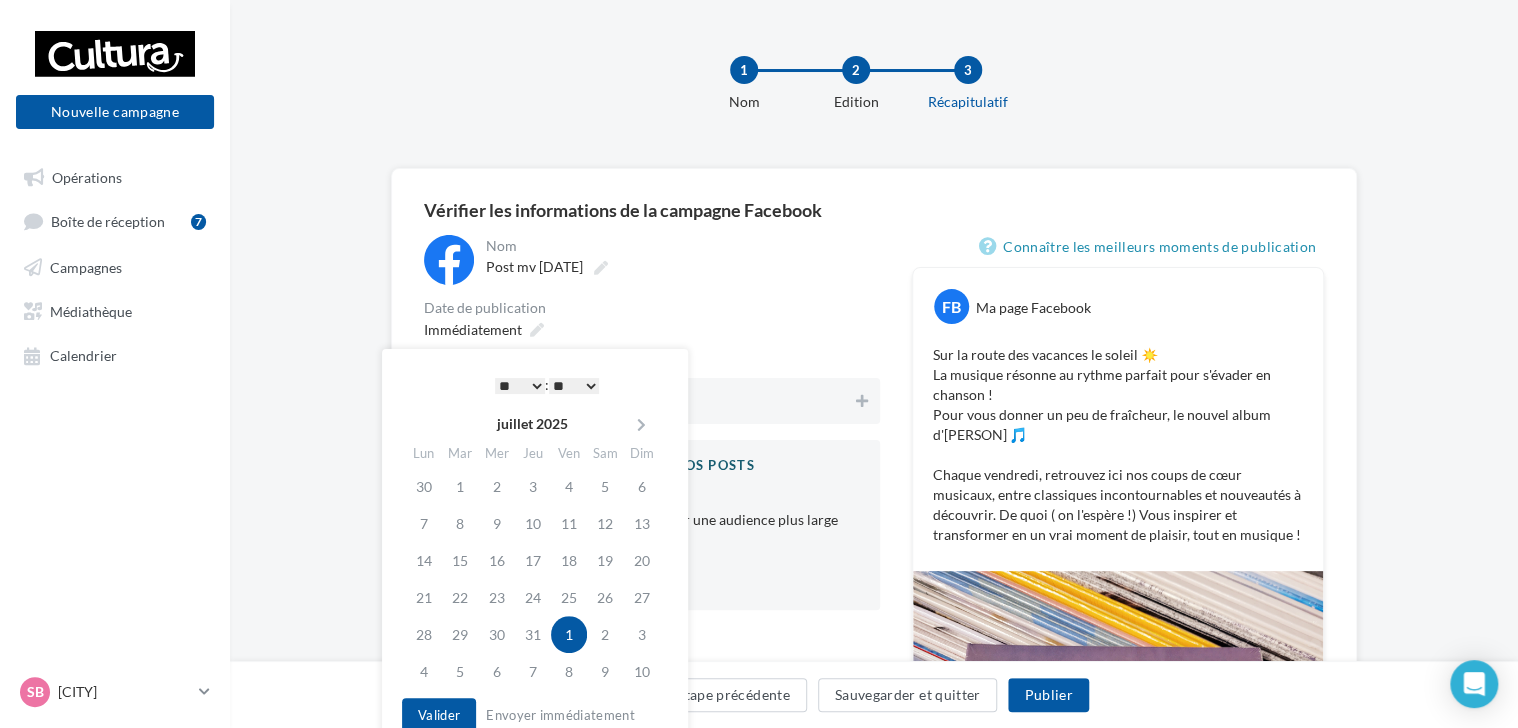 click on "* * * * * * * * * * ** ** ** ** ** ** ** ** ** ** ** ** ** **" at bounding box center [520, 386] 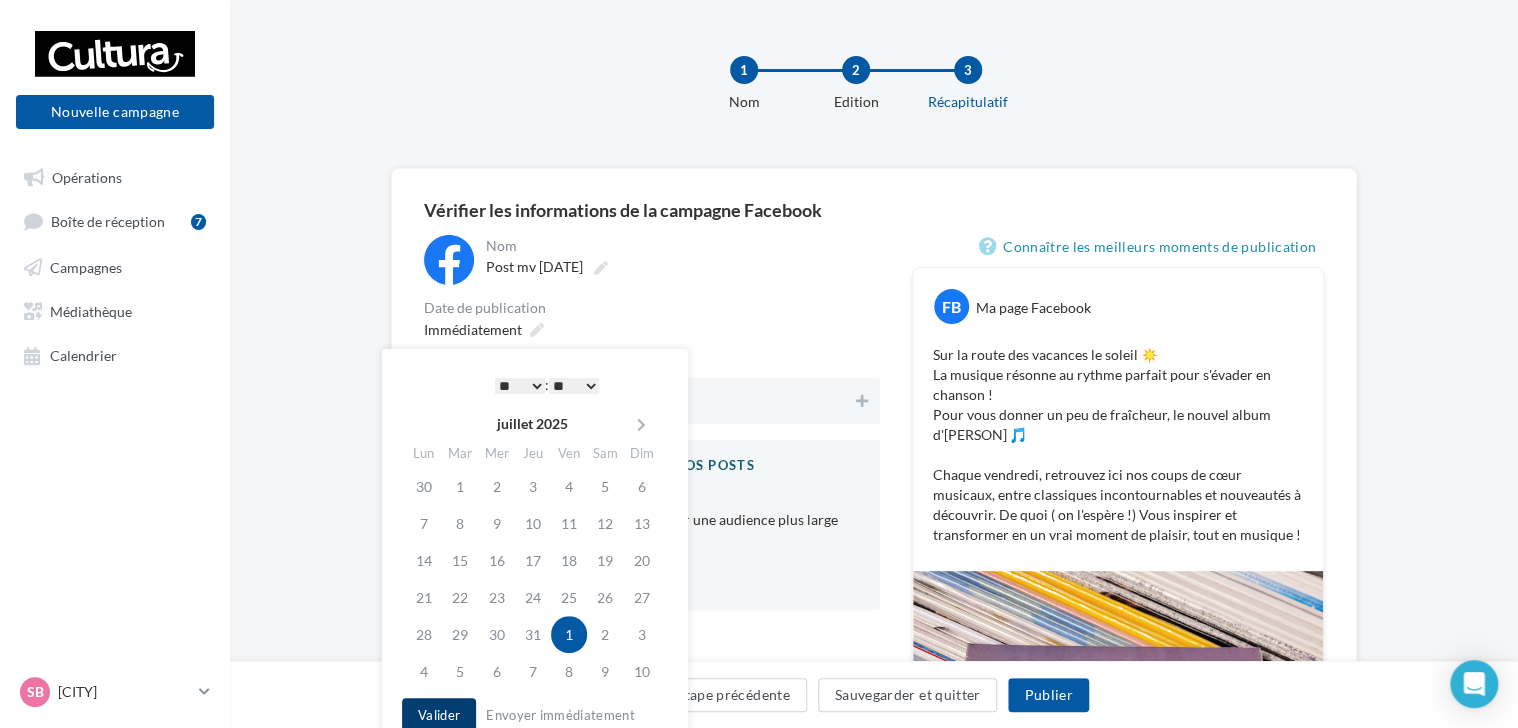 click on "Valider" at bounding box center [439, 715] 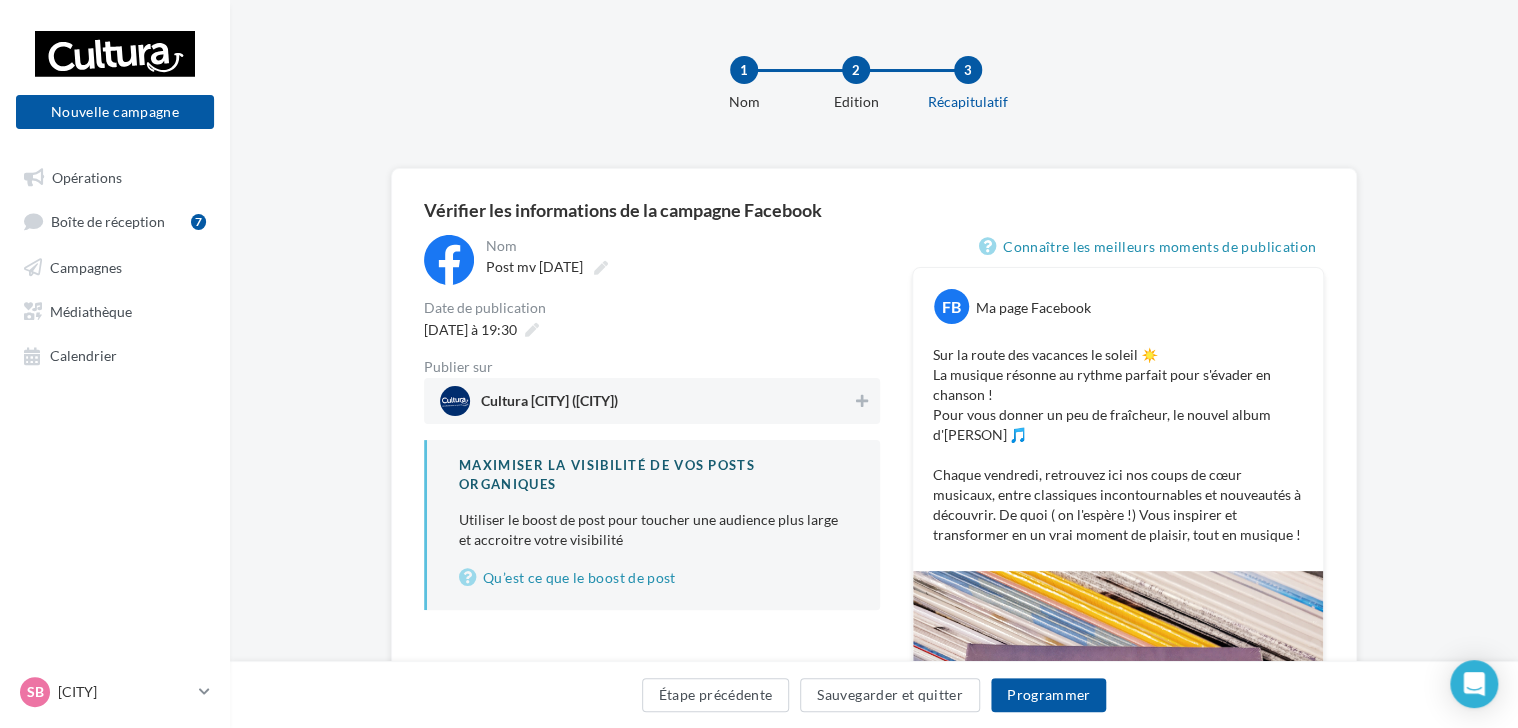 click on "Cultura [CITY] ([CITY])" at bounding box center [646, 401] 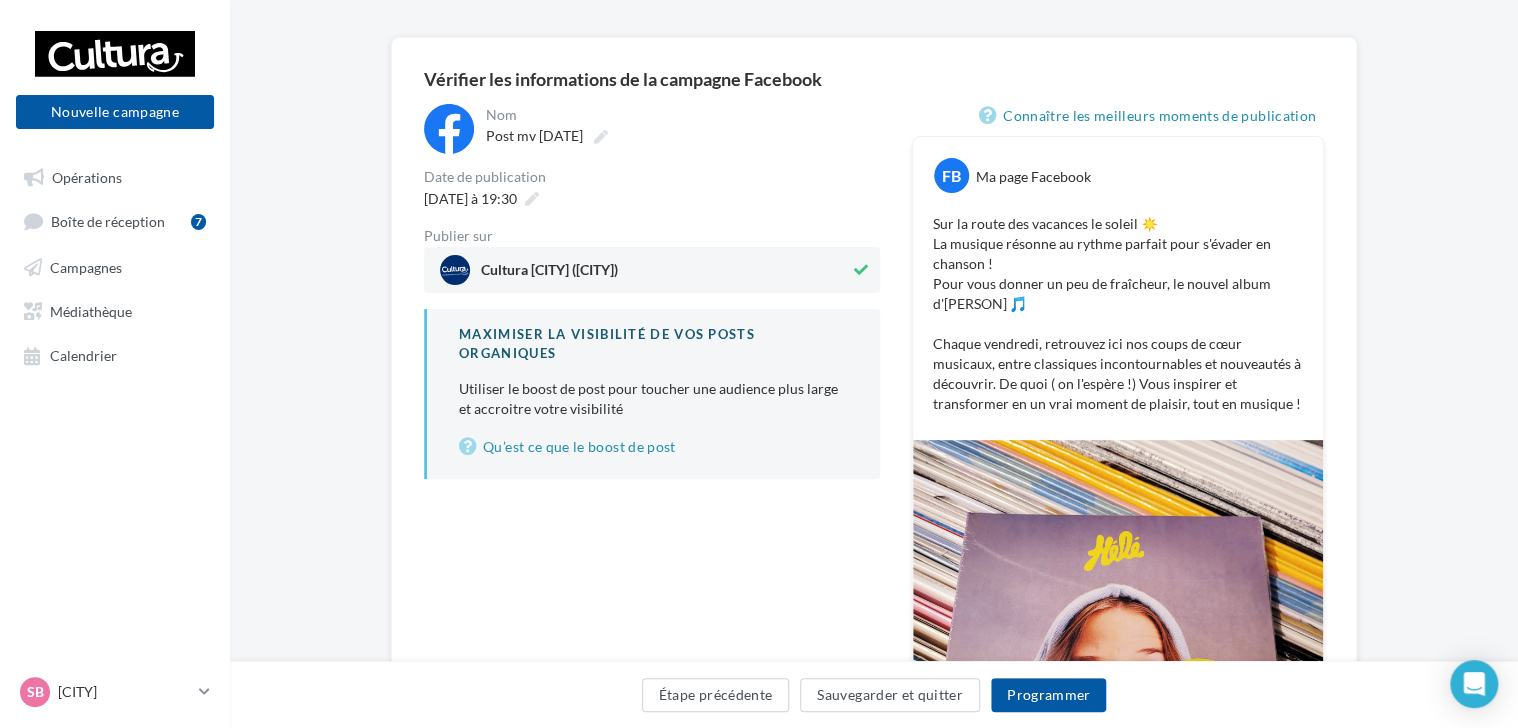 scroll, scrollTop: 130, scrollLeft: 0, axis: vertical 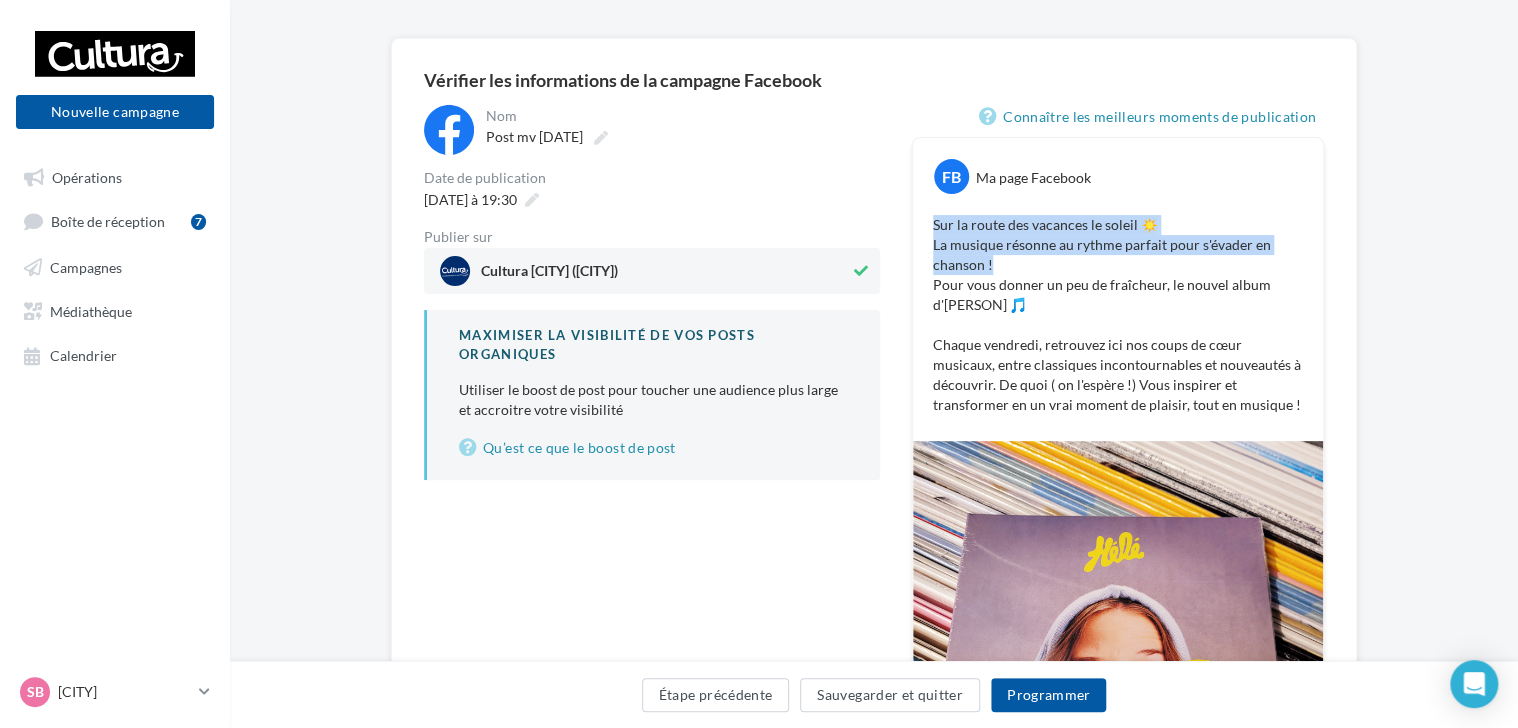 drag, startPoint x: 931, startPoint y: 223, endPoint x: 1138, endPoint y: 267, distance: 211.62466 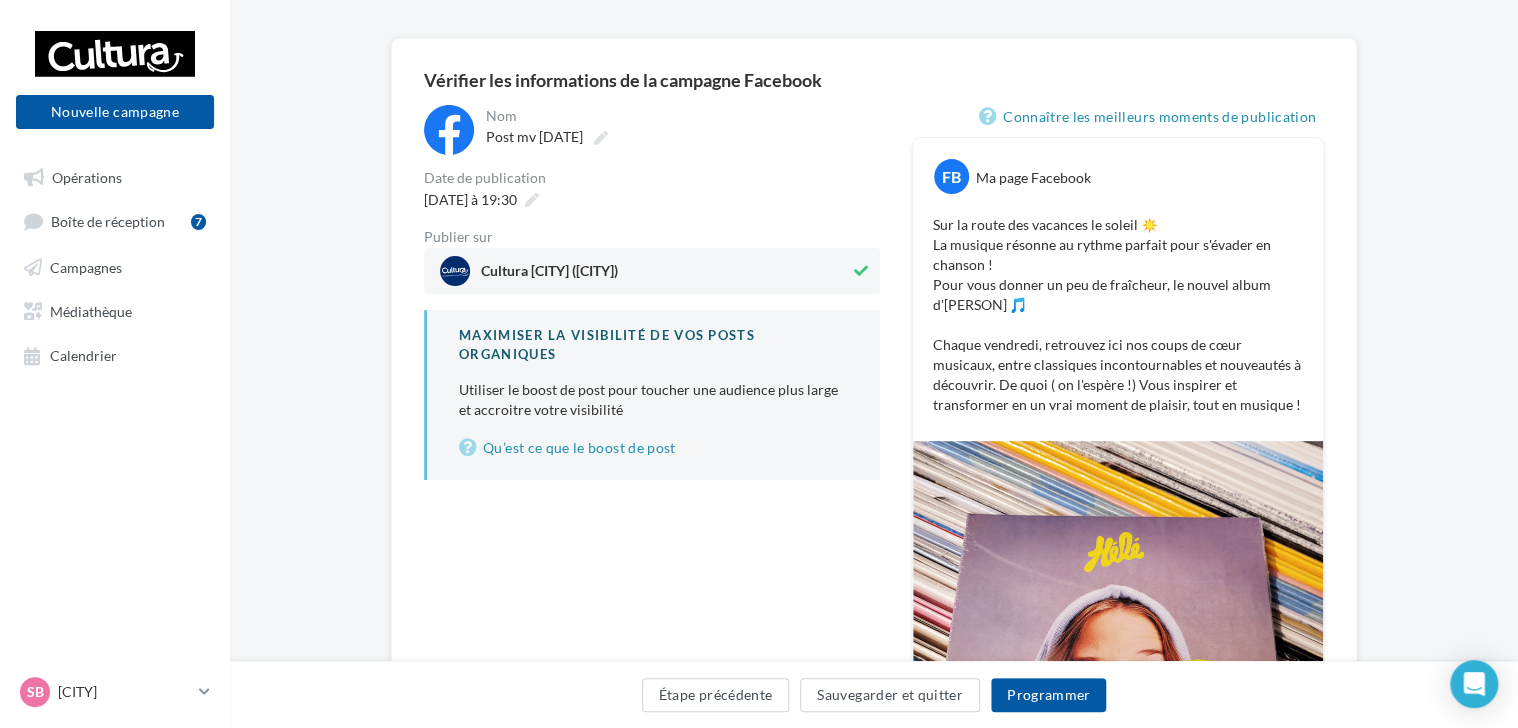 drag, startPoint x: 260, startPoint y: 407, endPoint x: 548, endPoint y: 661, distance: 384.00522 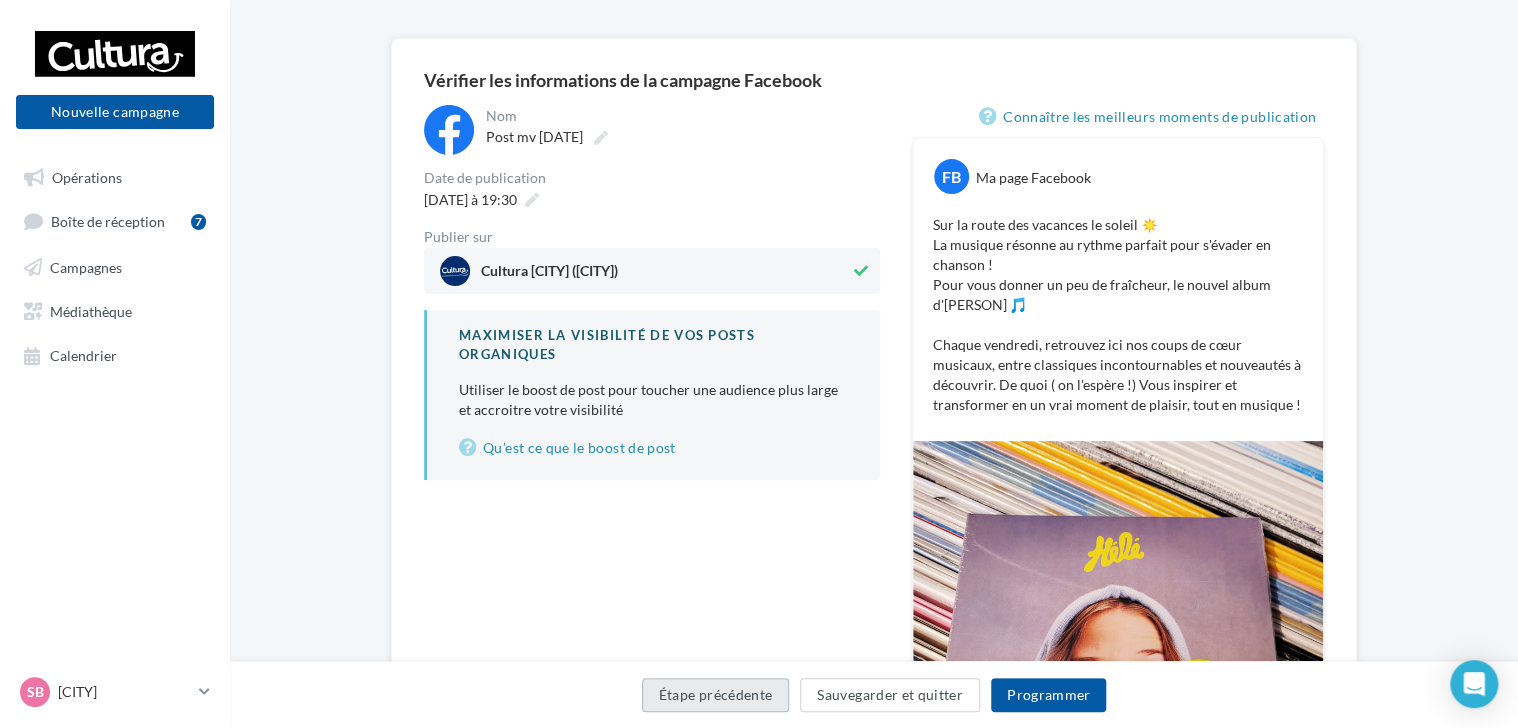 click on "Étape précédente" at bounding box center [716, 695] 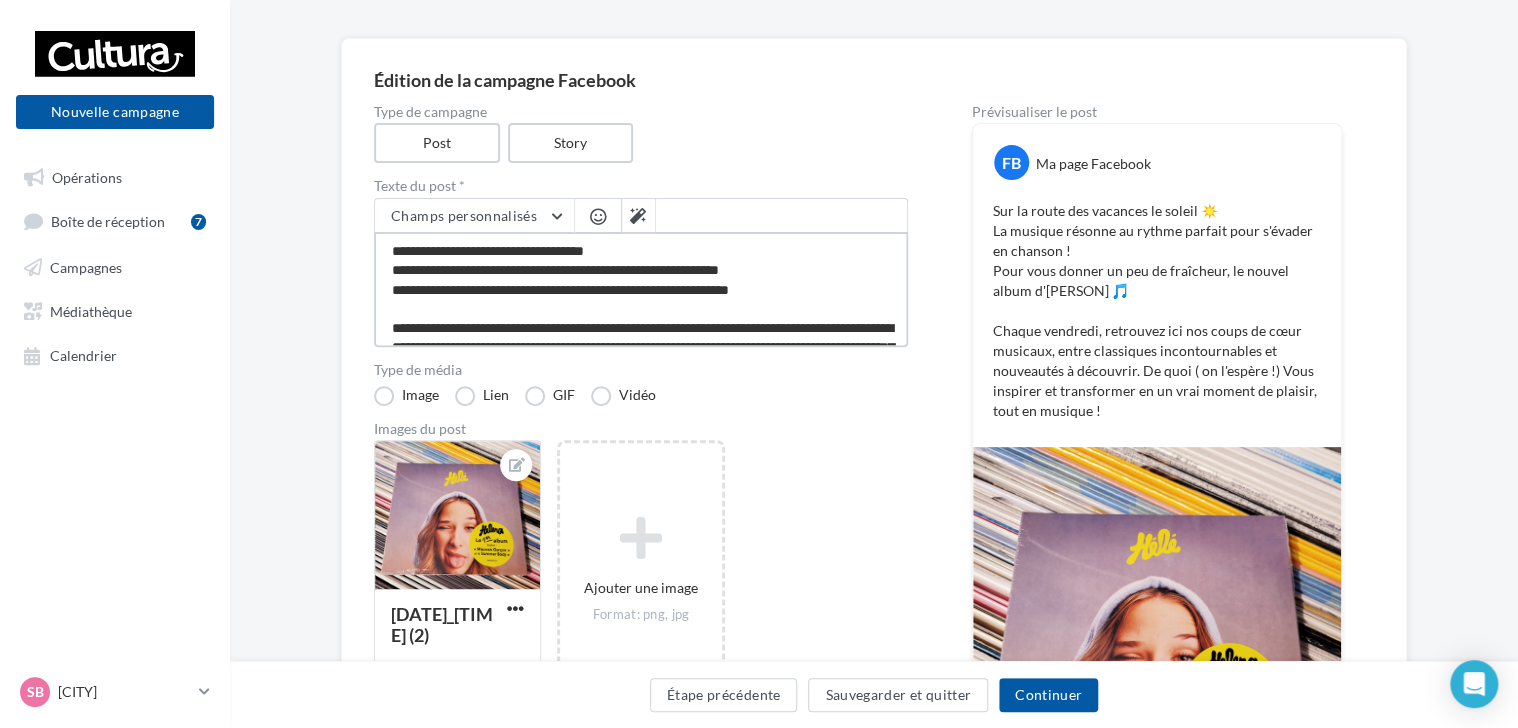 click on "**********" at bounding box center [641, 289] 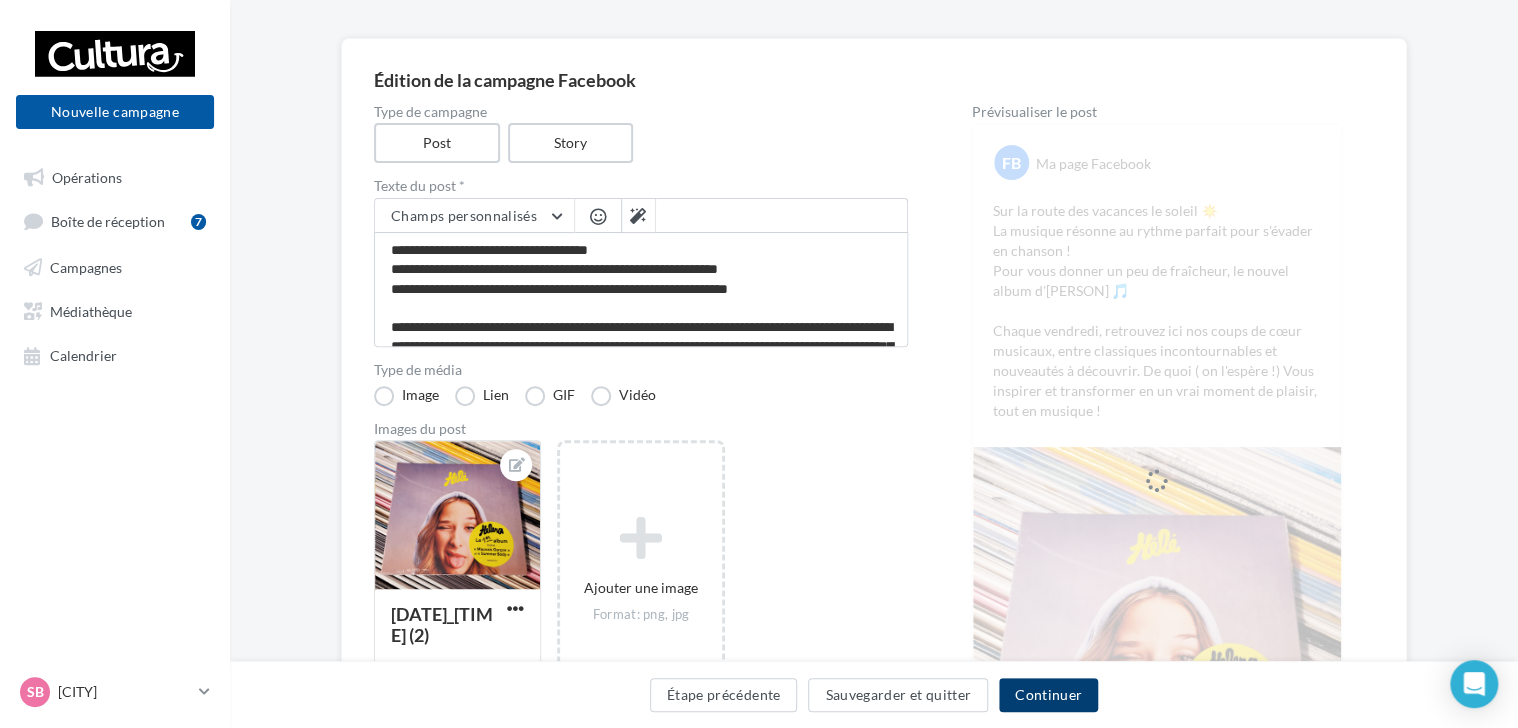 click on "Continuer" at bounding box center (1048, 695) 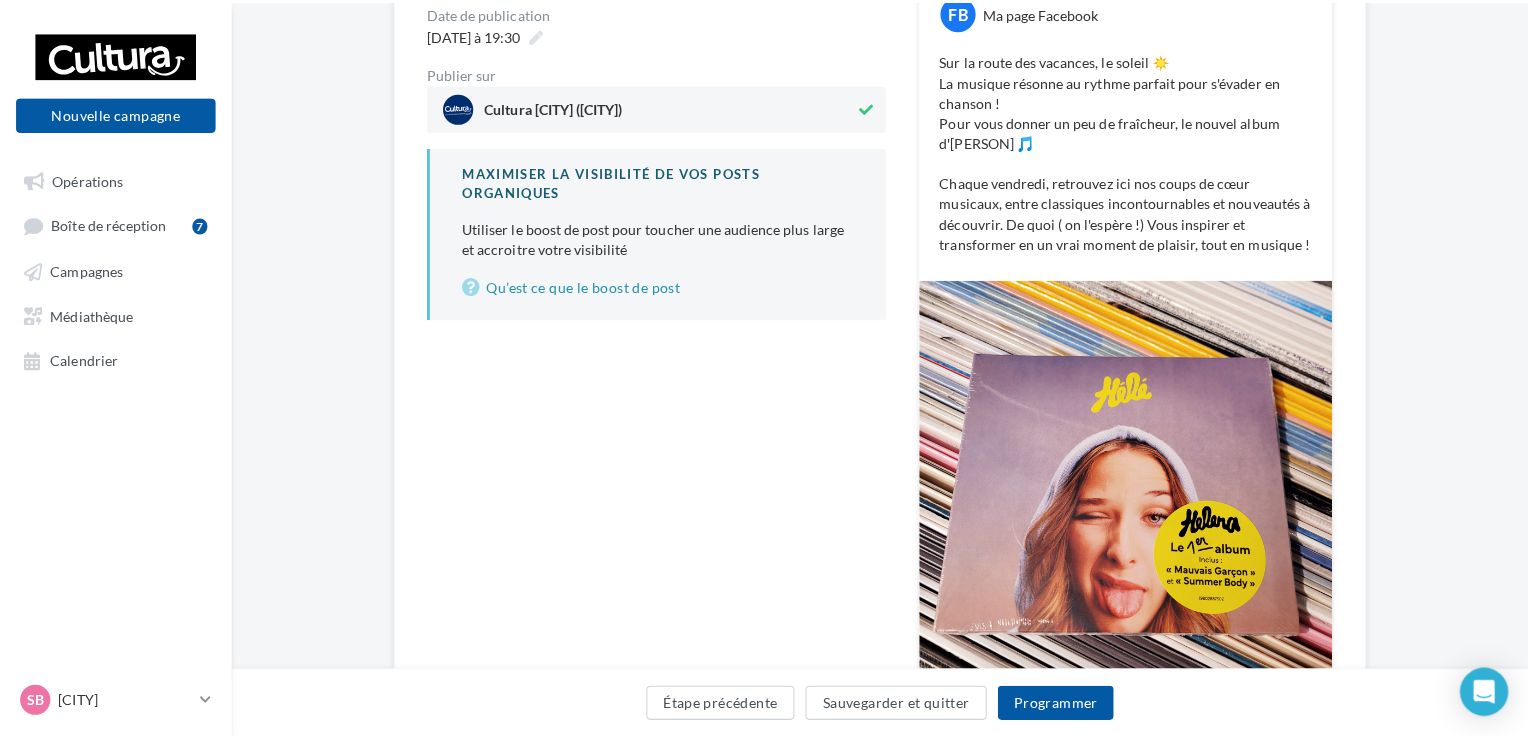 scroll, scrollTop: 300, scrollLeft: 0, axis: vertical 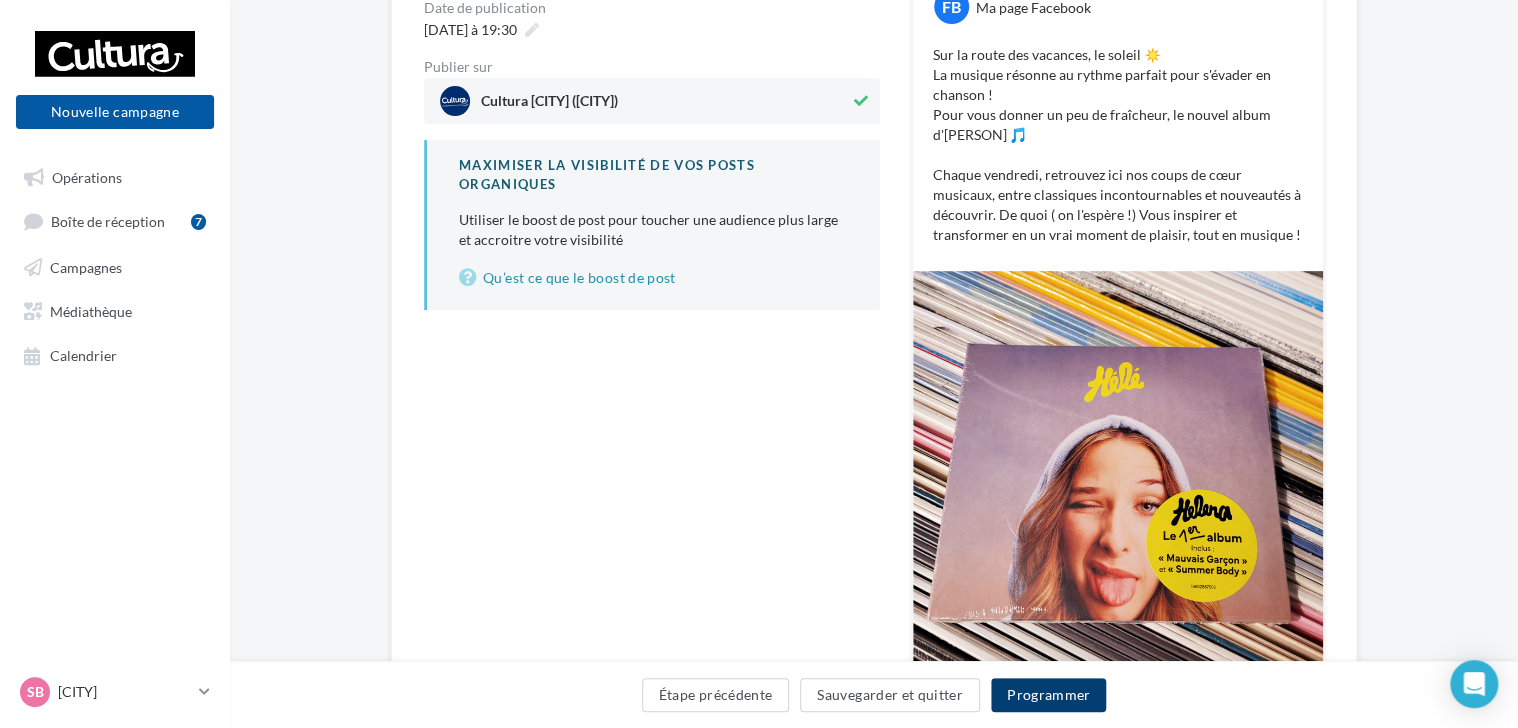 click on "Programmer" at bounding box center (1049, 695) 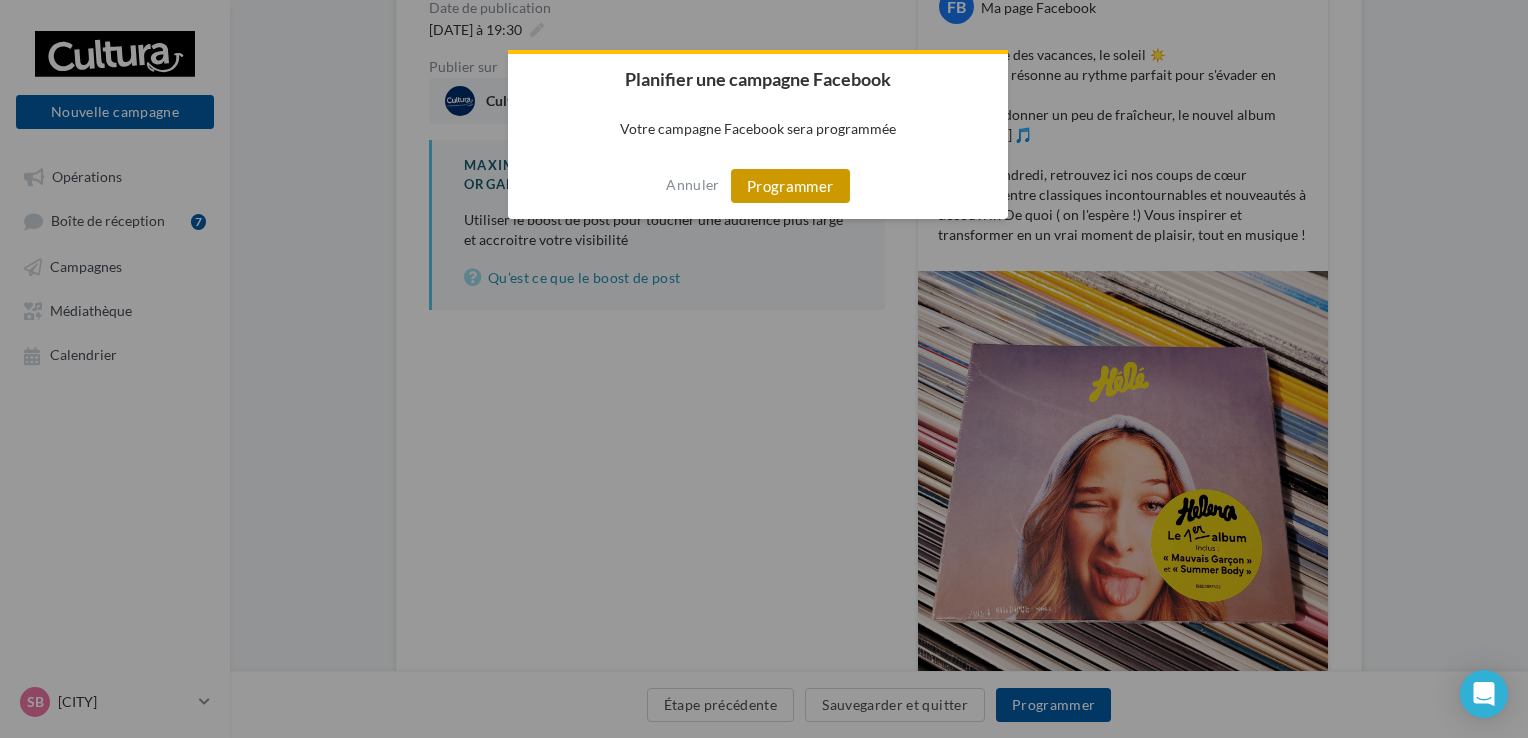 click on "Programmer" at bounding box center [790, 186] 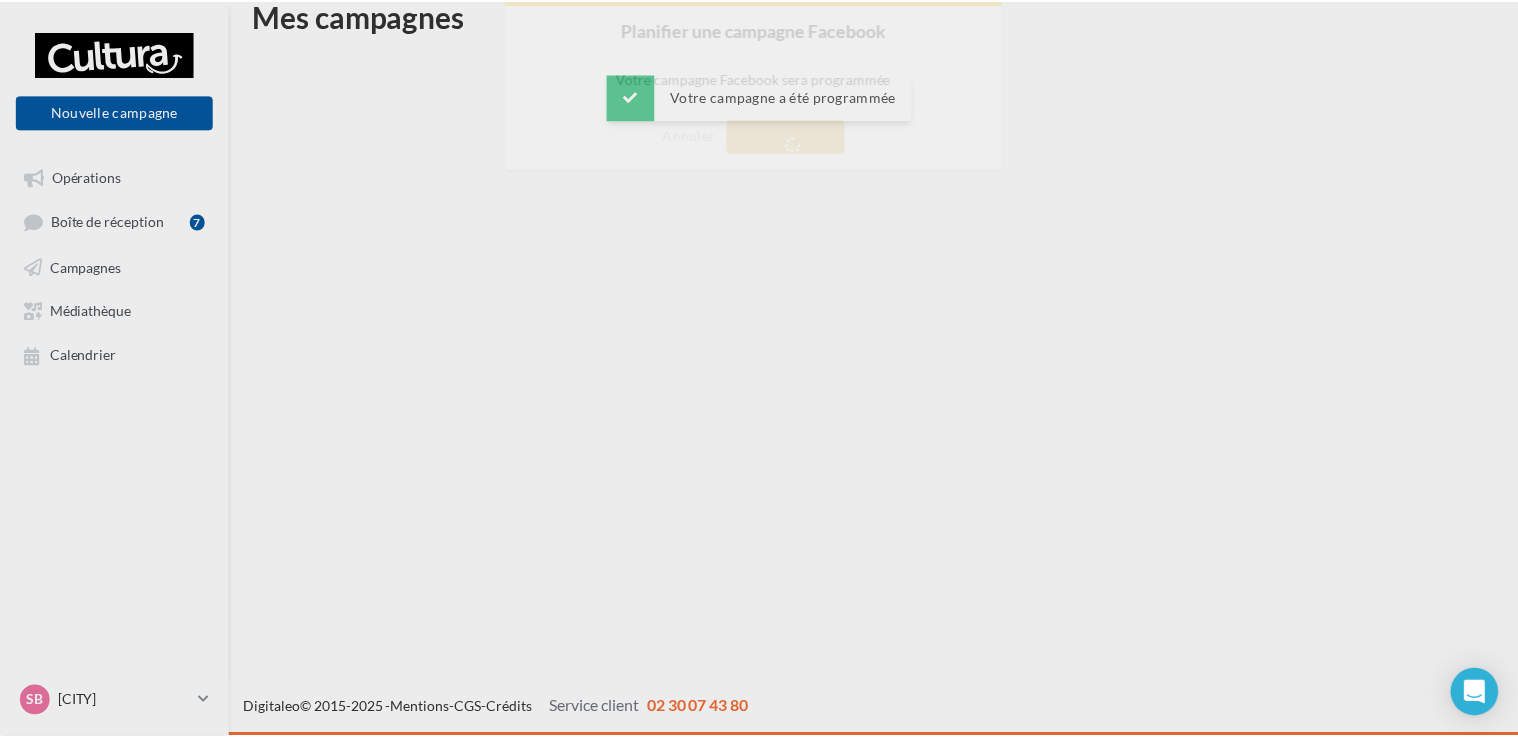 scroll, scrollTop: 32, scrollLeft: 0, axis: vertical 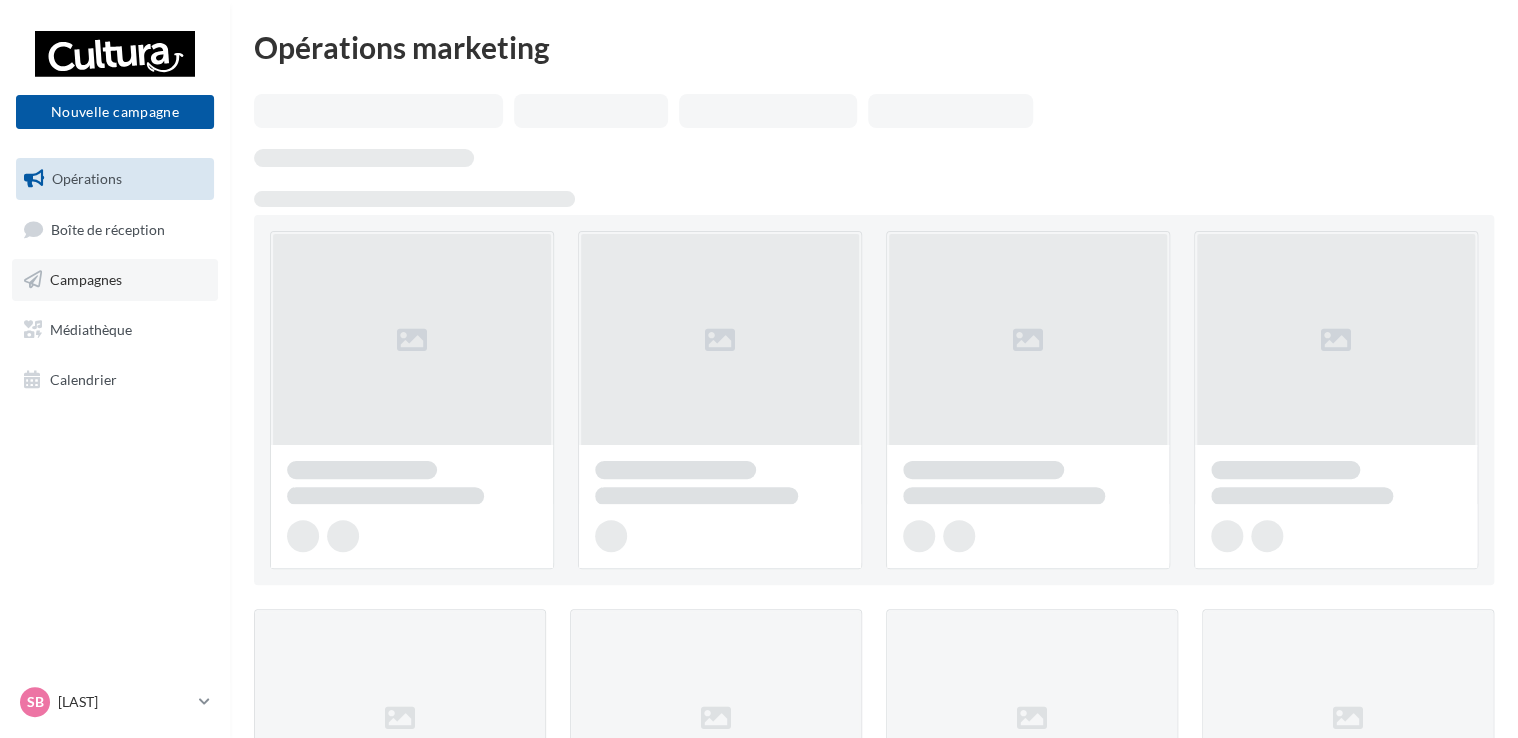 click on "Campagnes" at bounding box center (115, 280) 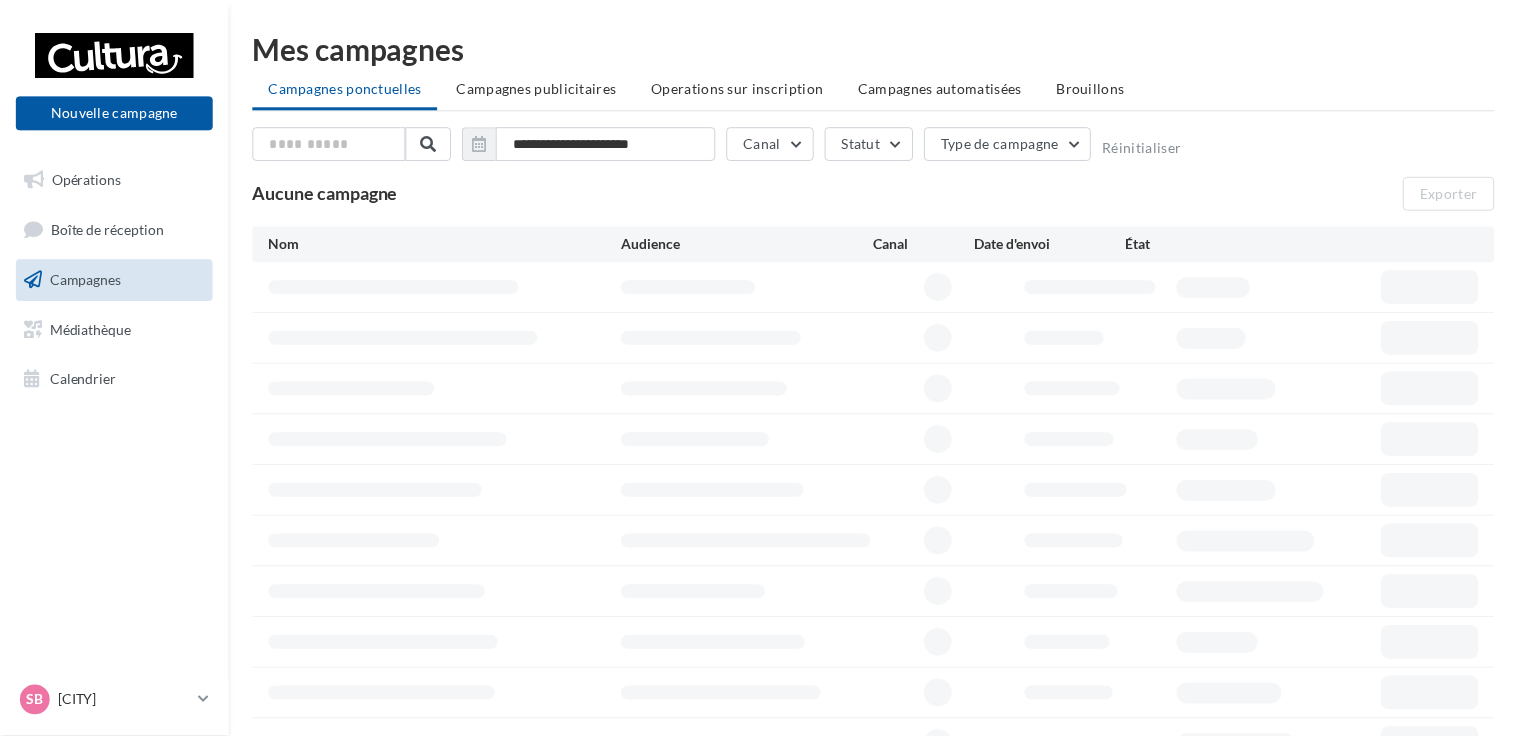 scroll, scrollTop: 0, scrollLeft: 0, axis: both 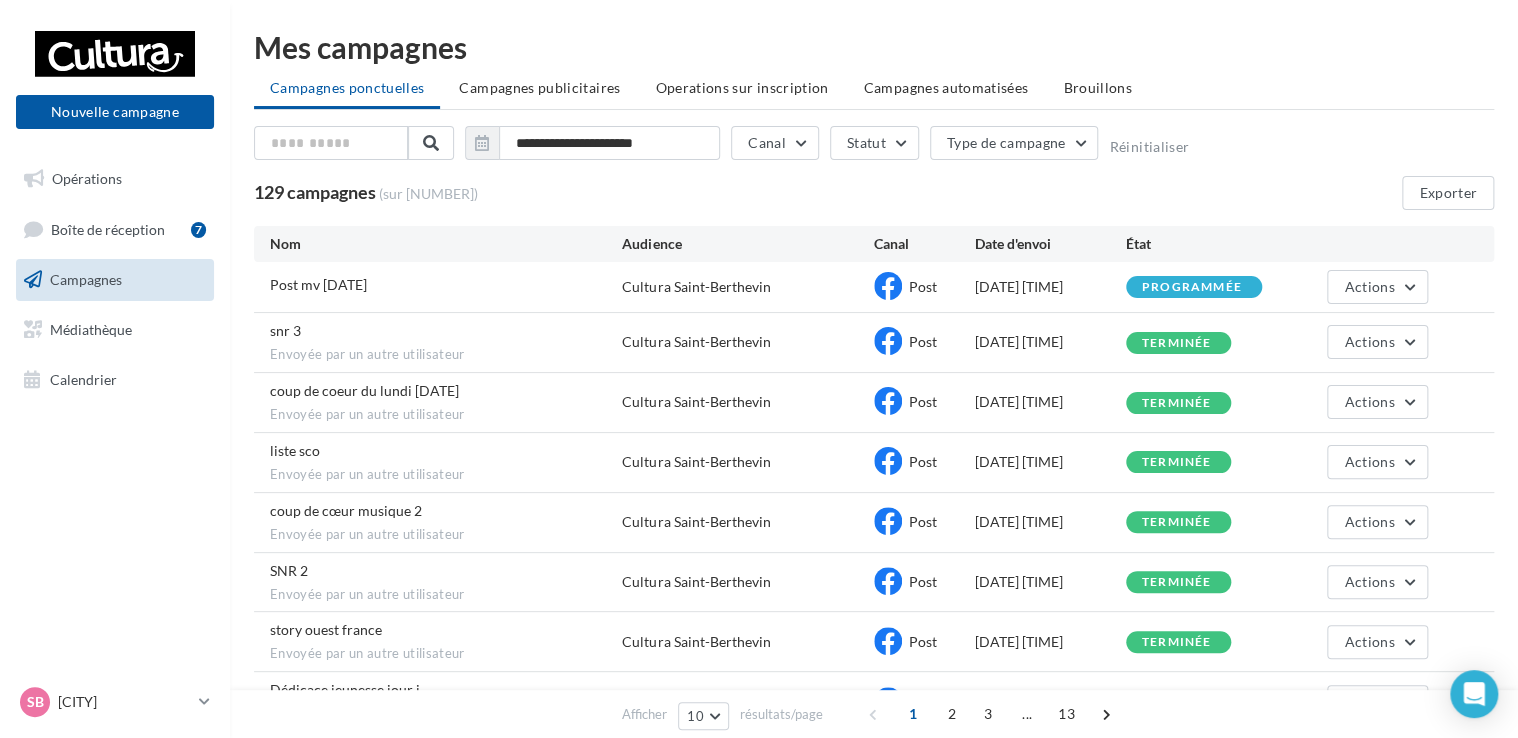click on "[DATE] [TIME]" at bounding box center [1050, 287] 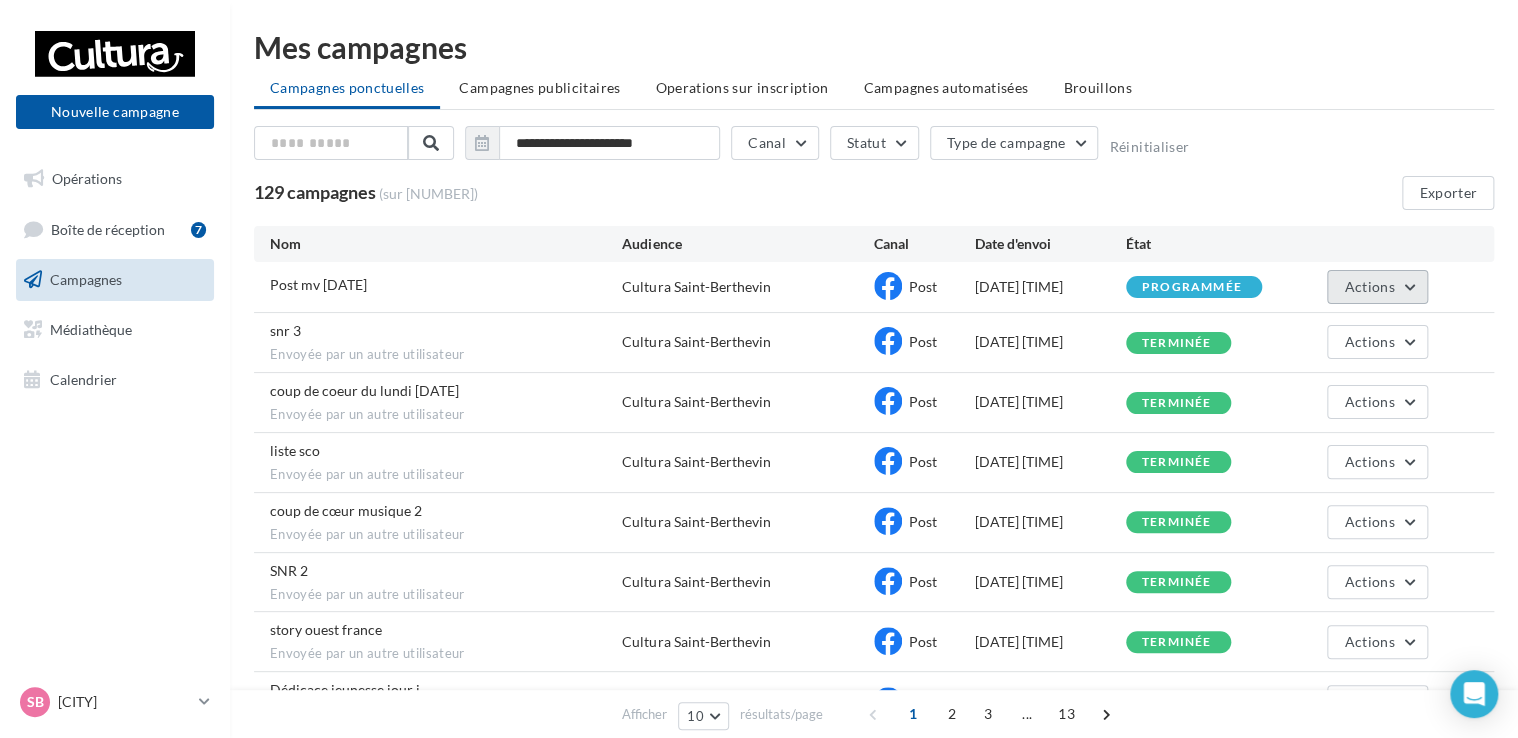 click on "Actions" at bounding box center [1369, 286] 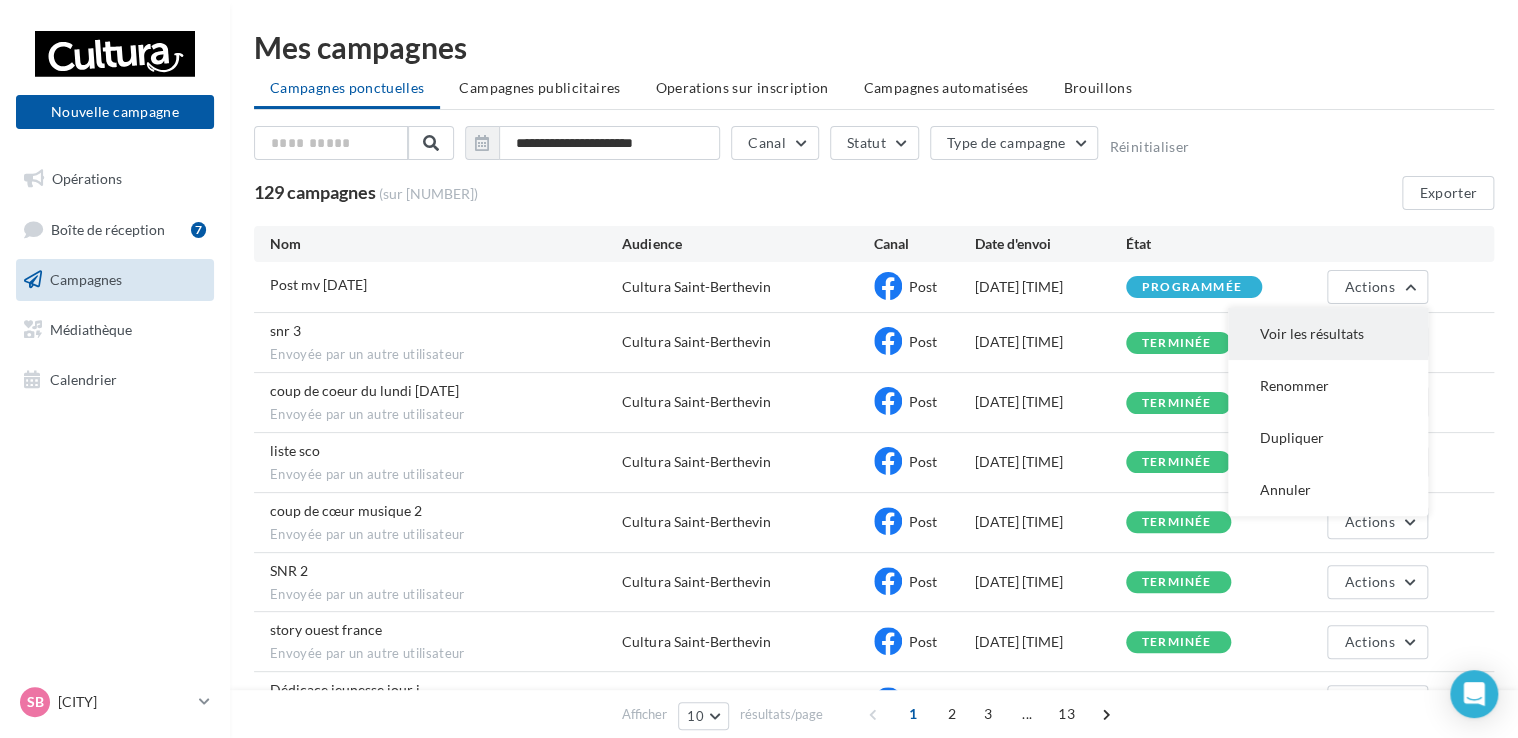 click on "Voir les résultats" at bounding box center (1328, 334) 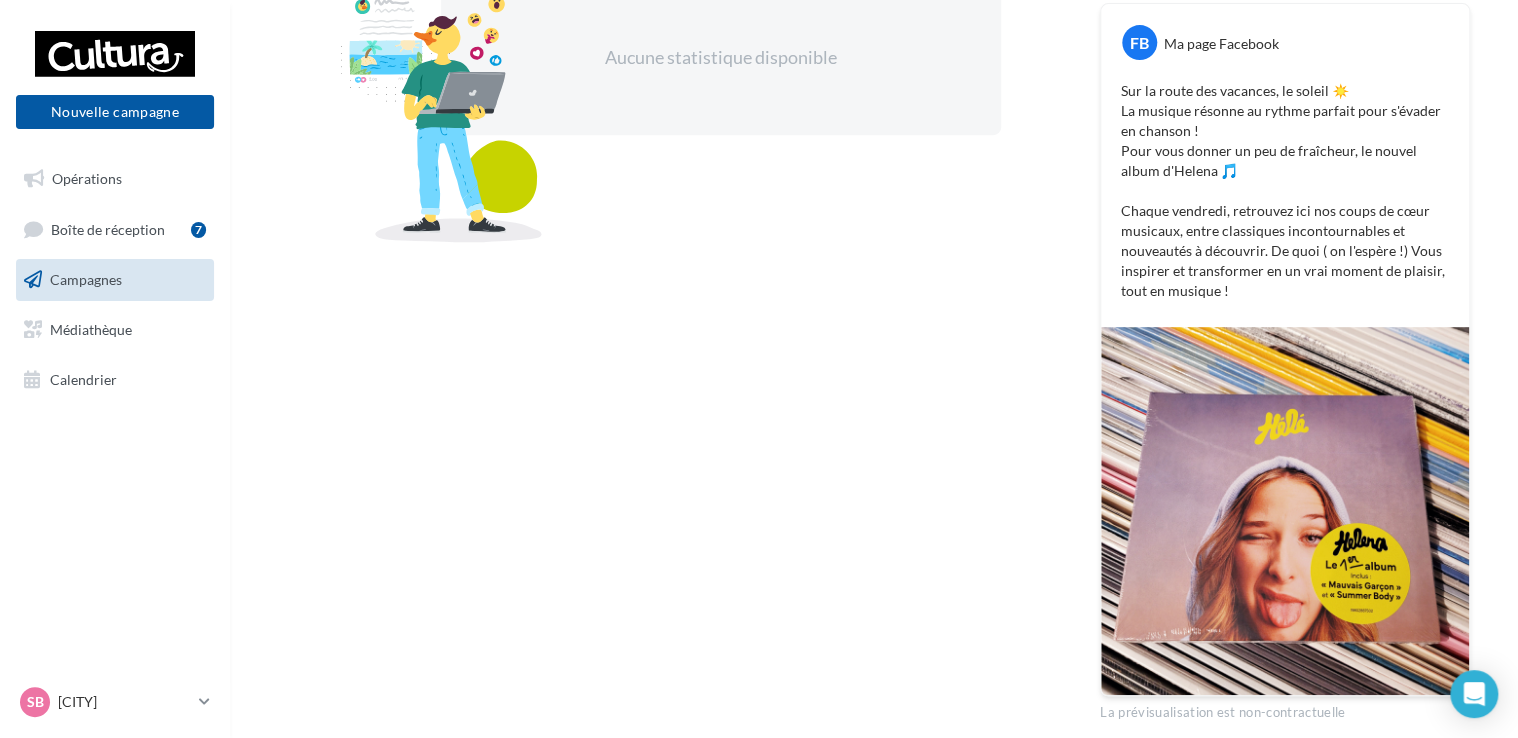 scroll, scrollTop: 400, scrollLeft: 0, axis: vertical 